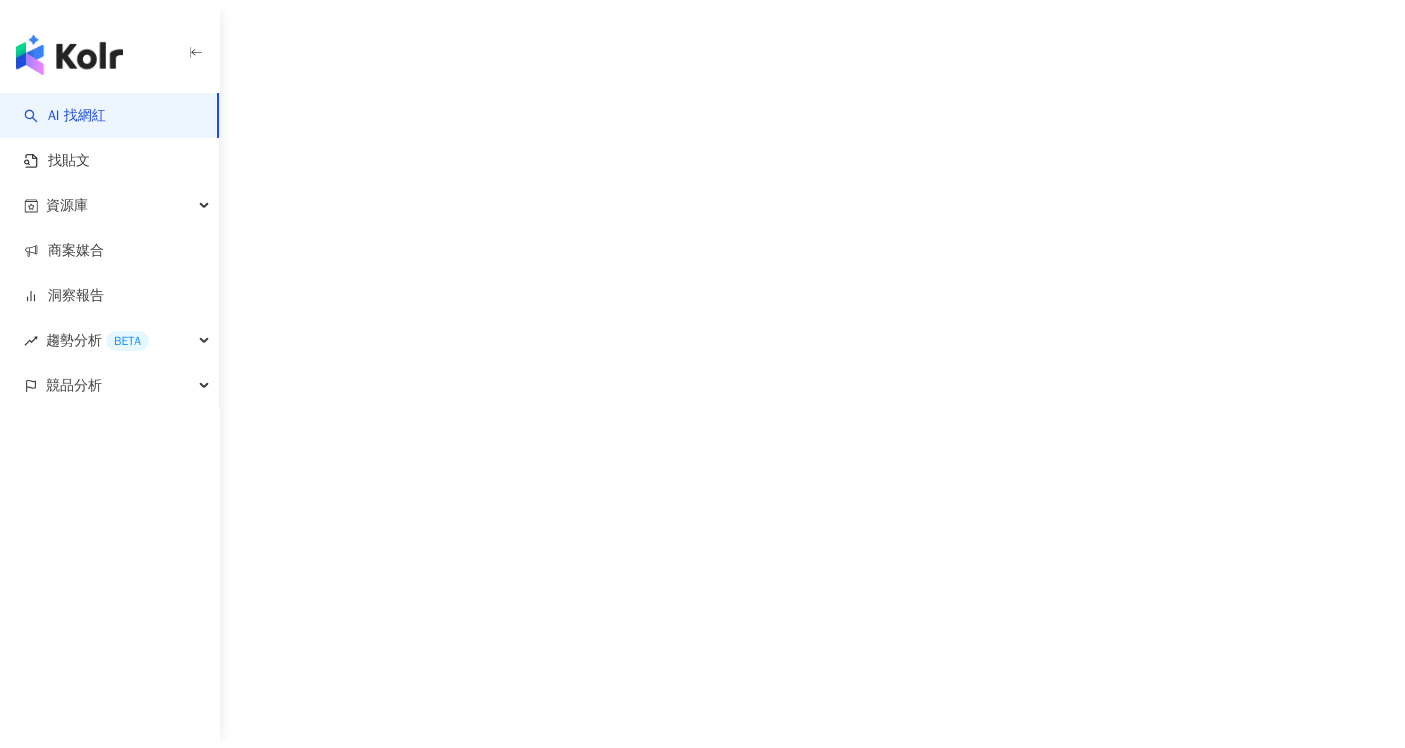 scroll, scrollTop: 0, scrollLeft: 0, axis: both 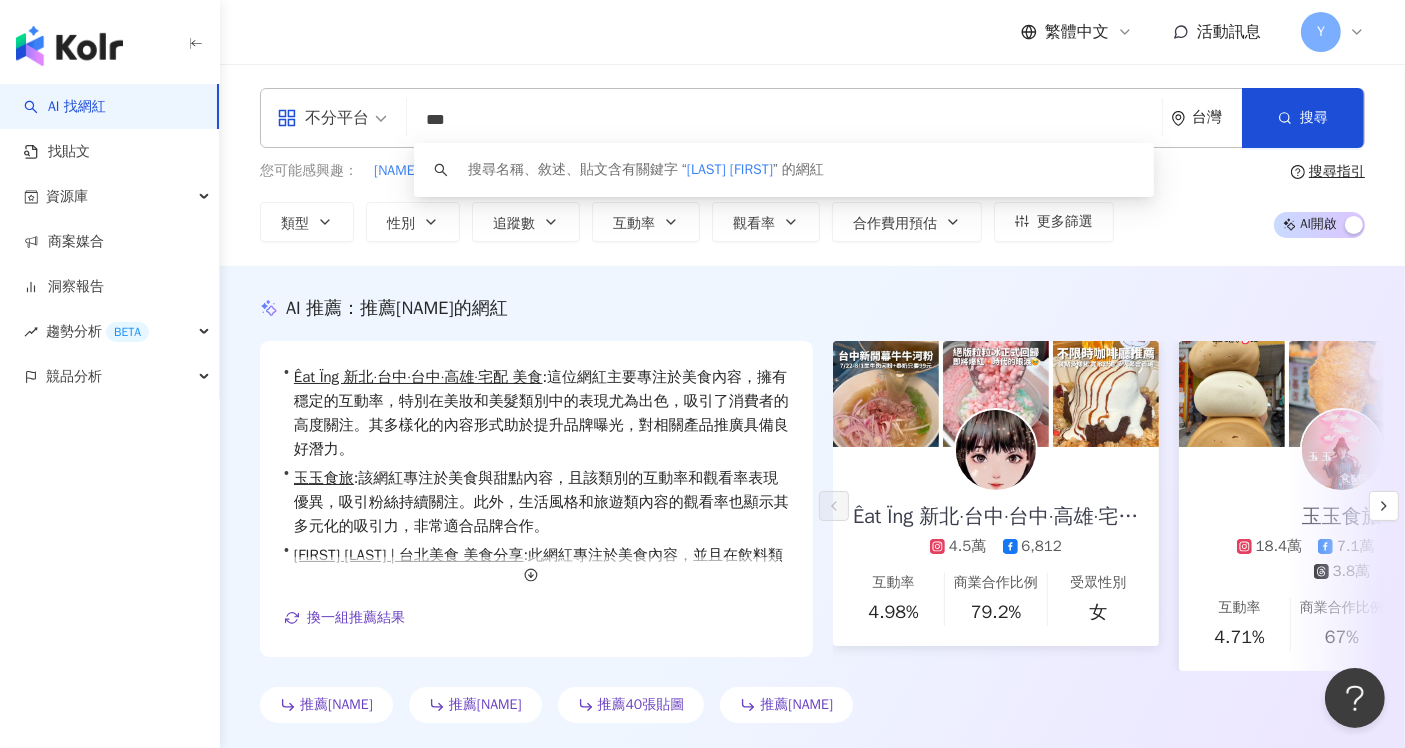 type on "***" 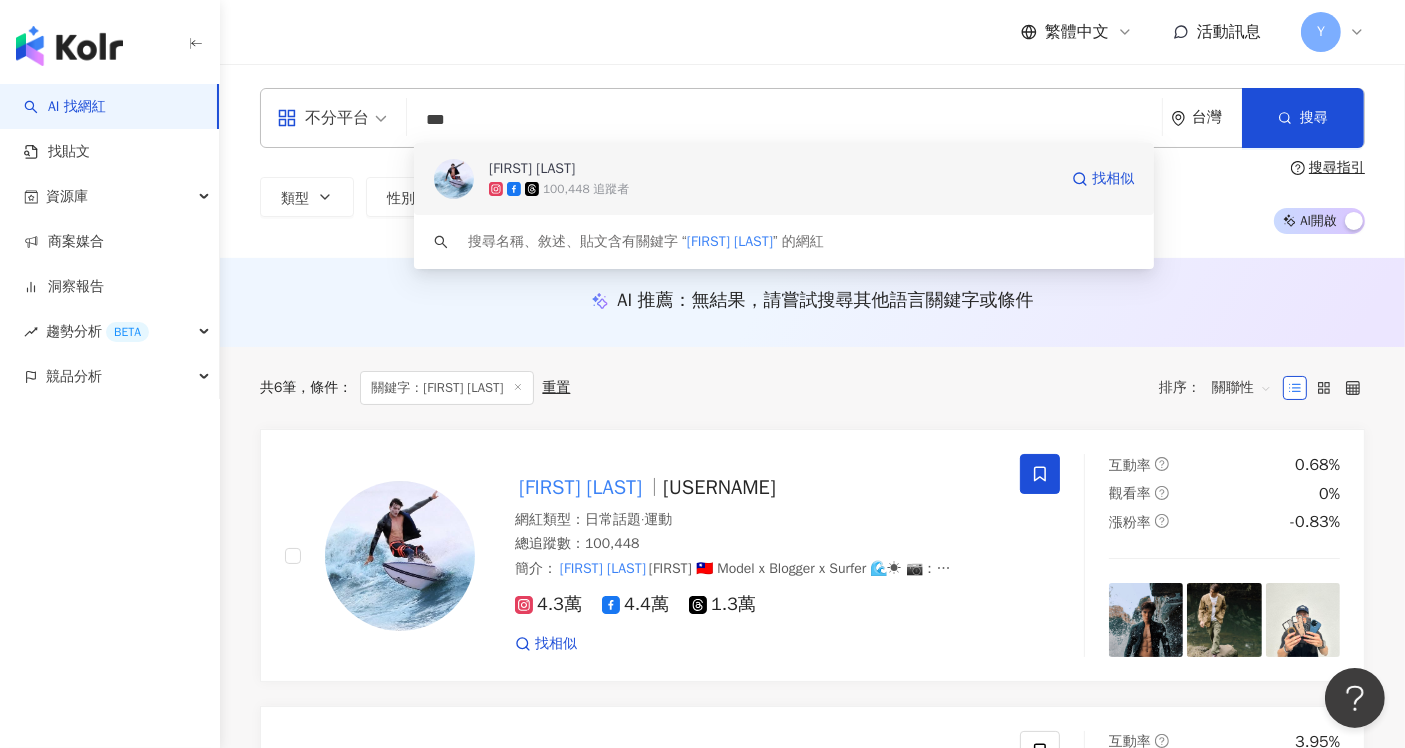 click on "100,448   追蹤者" at bounding box center (773, 189) 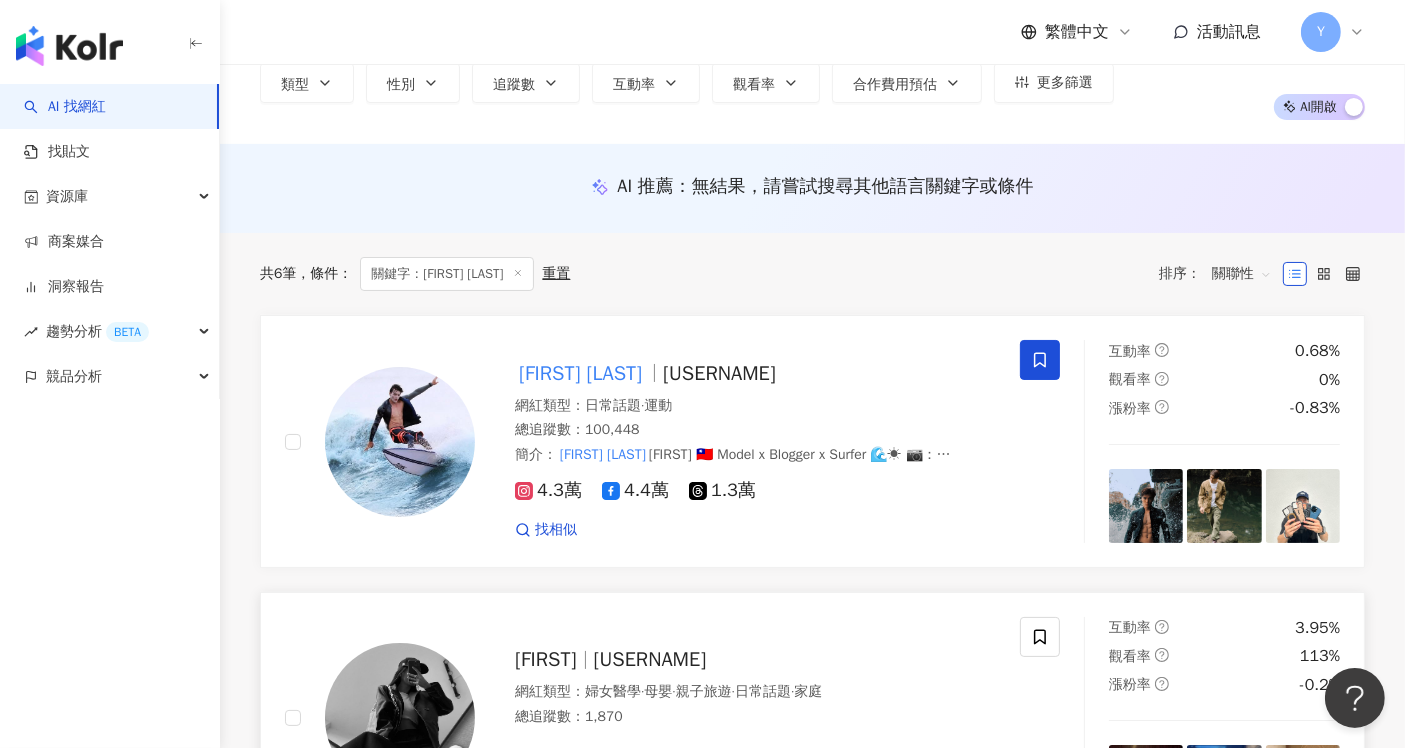 scroll, scrollTop: 0, scrollLeft: 0, axis: both 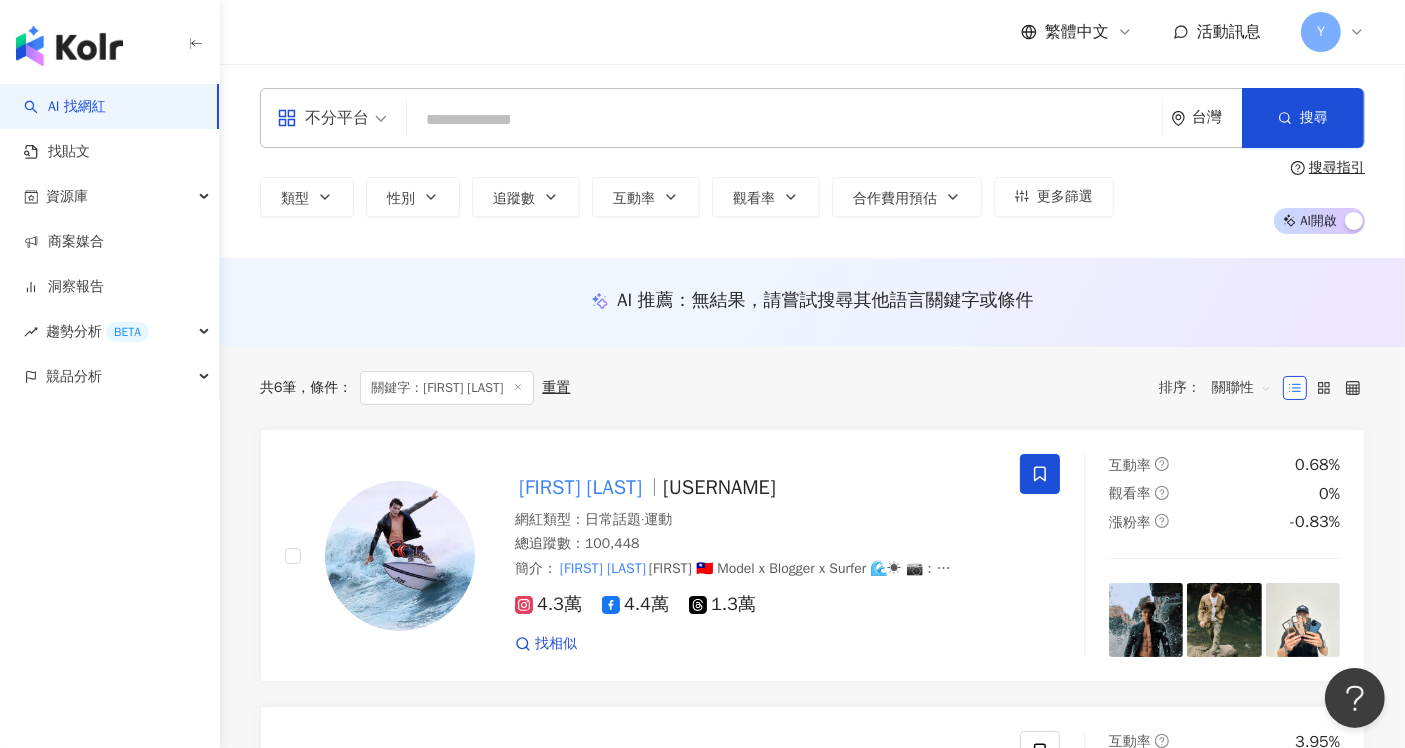 click at bounding box center (518, 388) 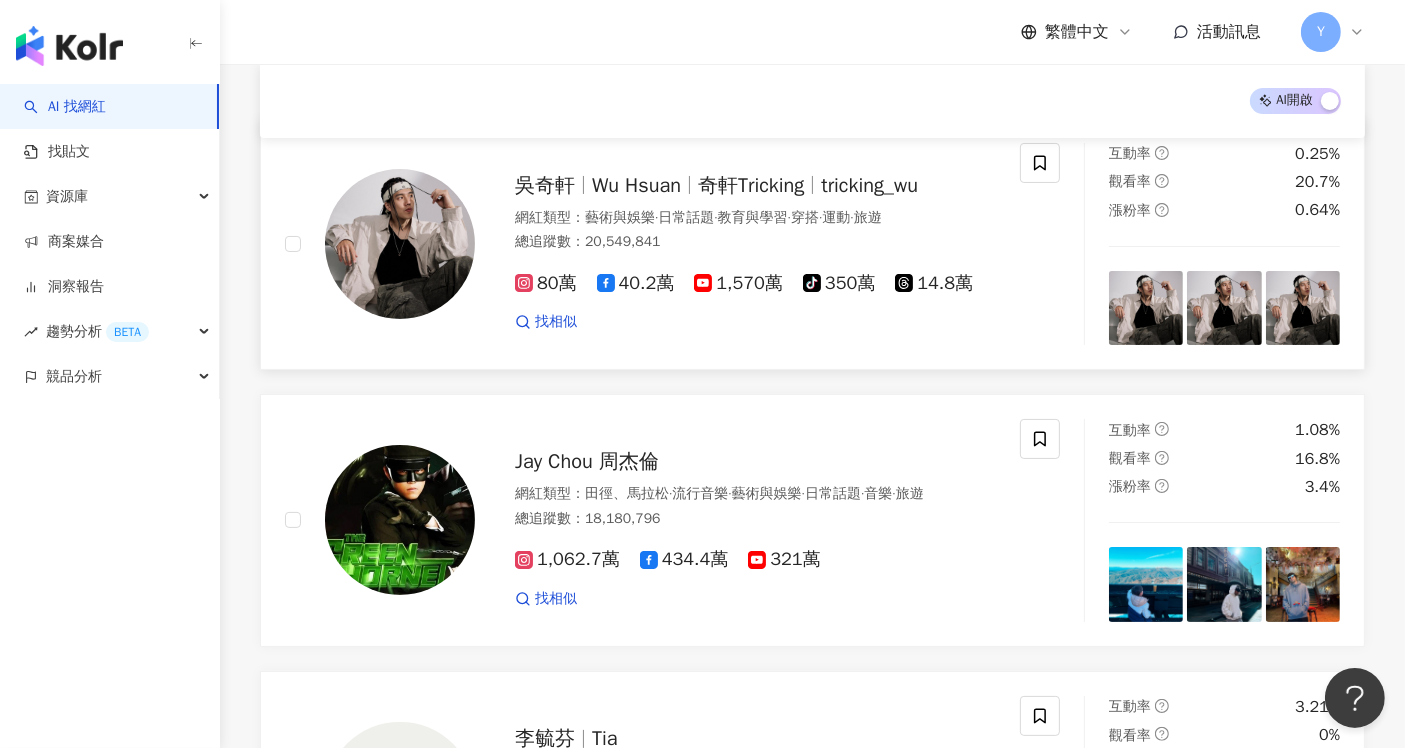 scroll, scrollTop: 0, scrollLeft: 0, axis: both 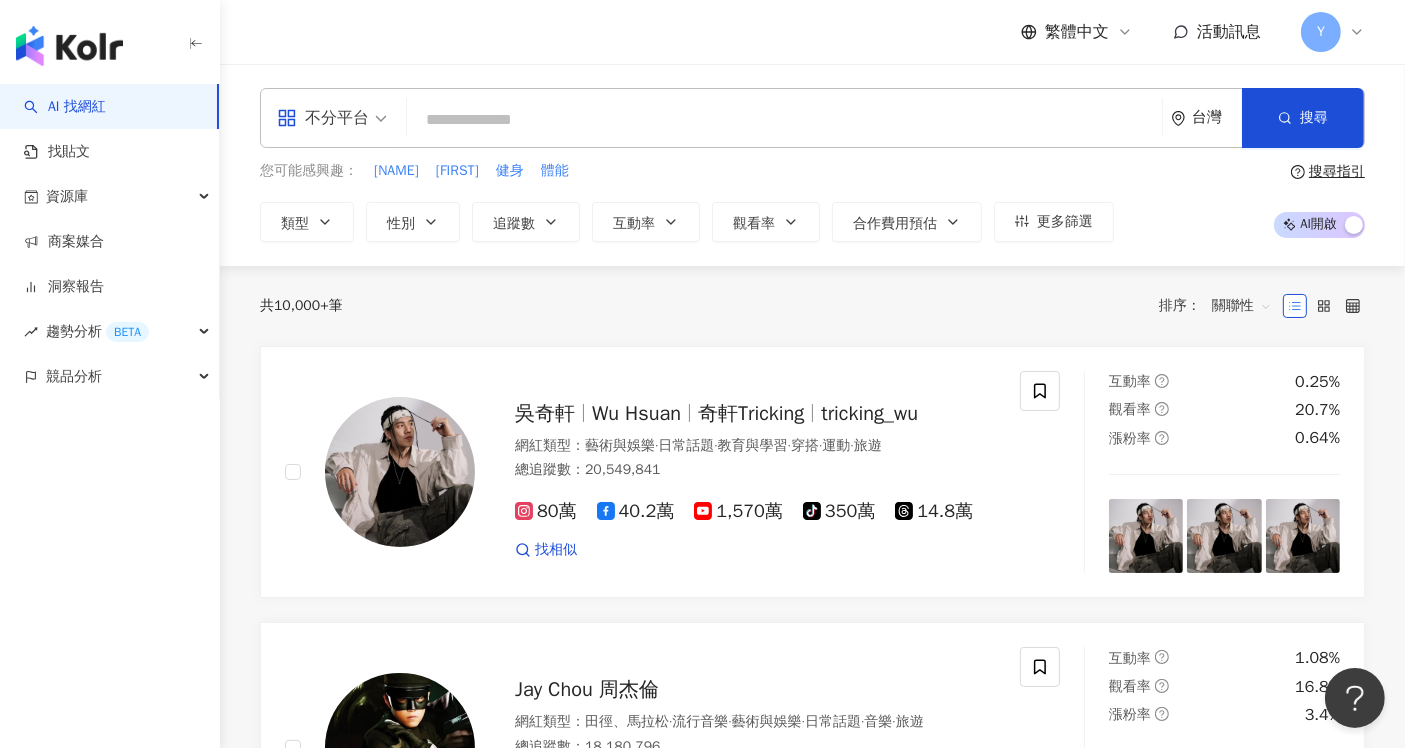 click on "不分平台 台灣 搜尋 3e56b3f4-2554-4953-a669-e55da832c5c6 張芋圓 100,448   追蹤者 搜尋名稱、敘述、貼文含有關鍵字 “ 張芋圓 ” 的網紅" at bounding box center (812, 118) 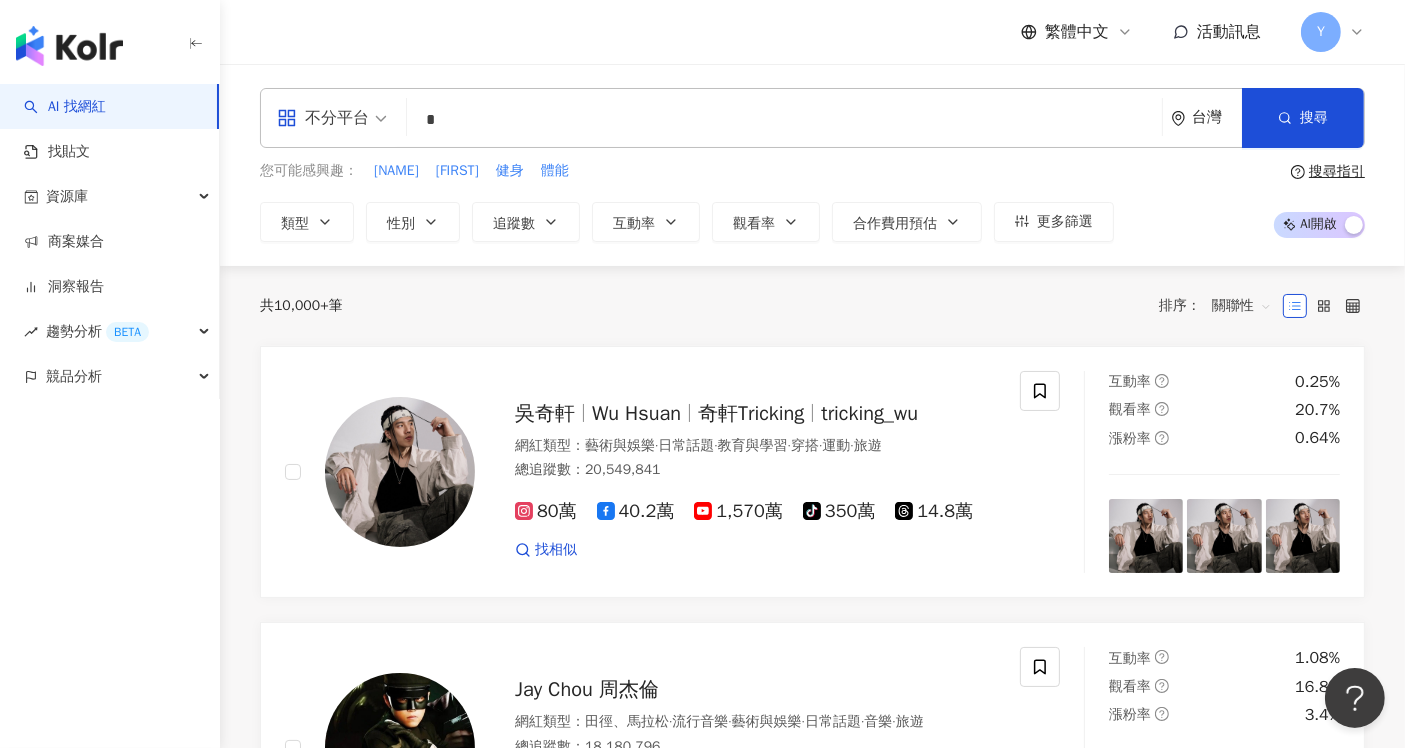 type on "*" 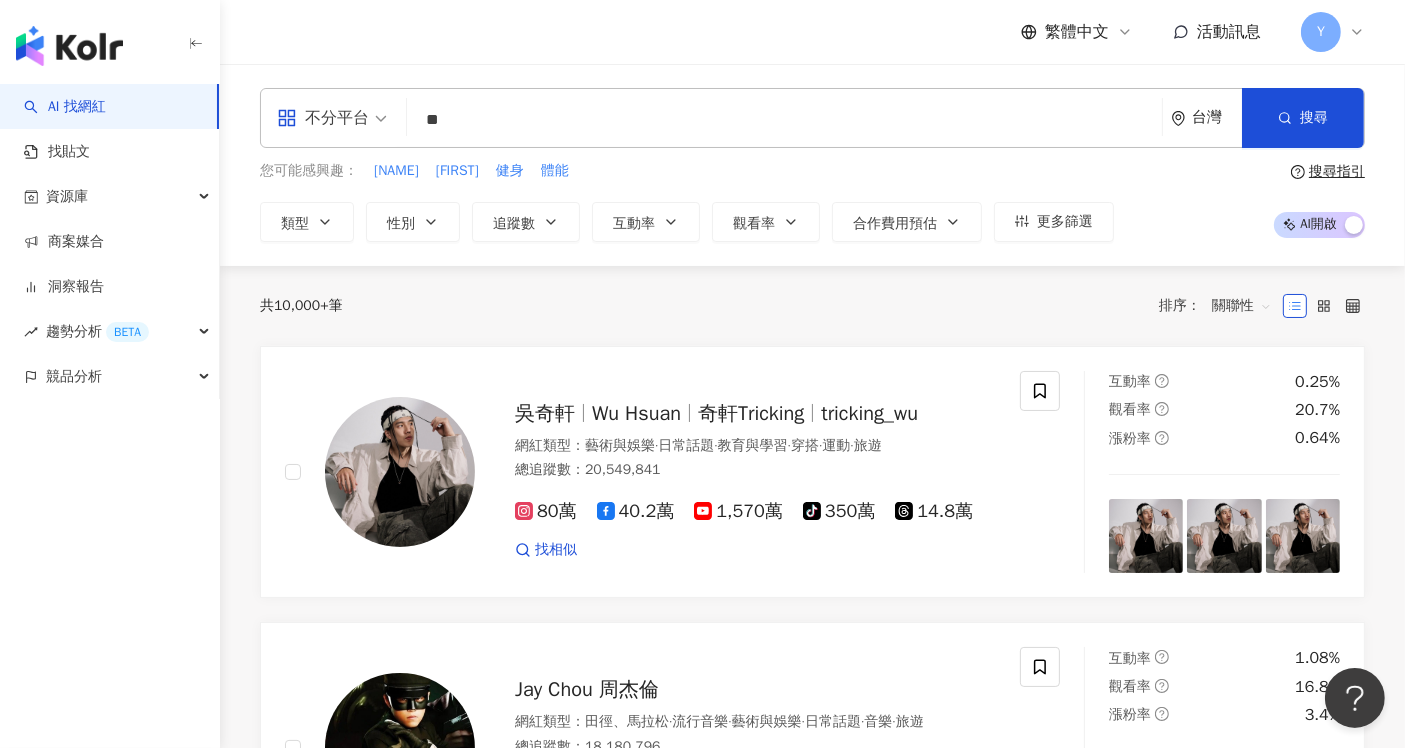 type on "**" 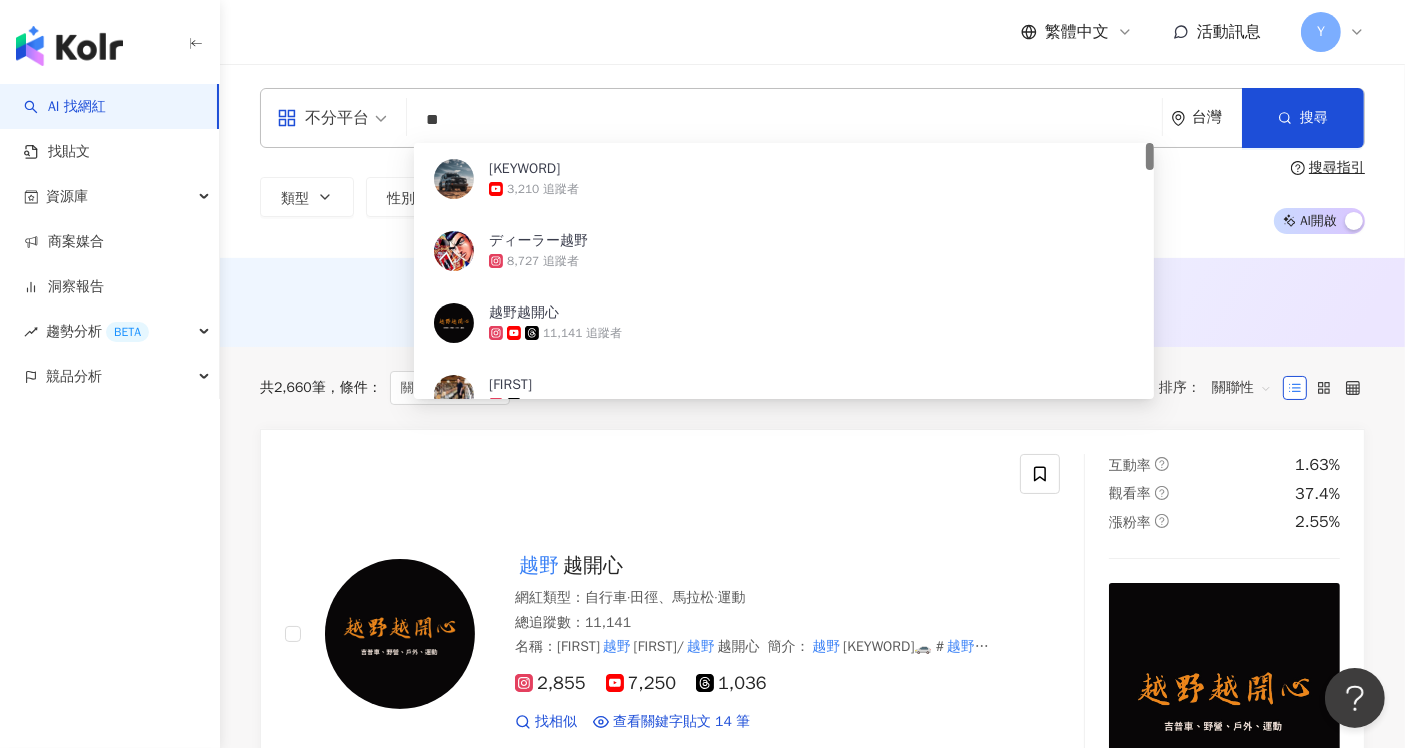 click on "不分平台 ** 台灣 搜尋 943c7641-422b-4d2e-bfda-99bacada4ea1 越野马帮 3,210   追蹤者 ディーラー越野 8,727   追蹤者 越野越開心 11,141   追蹤者 越野勤 1,764   追蹤者 越野盛節 1,872   追蹤者 類型 性別 追蹤數 互動率 觀看率 合作費用預估  更多篩選 搜尋指引 AI  開啟 AI  關閉" at bounding box center (812, 161) 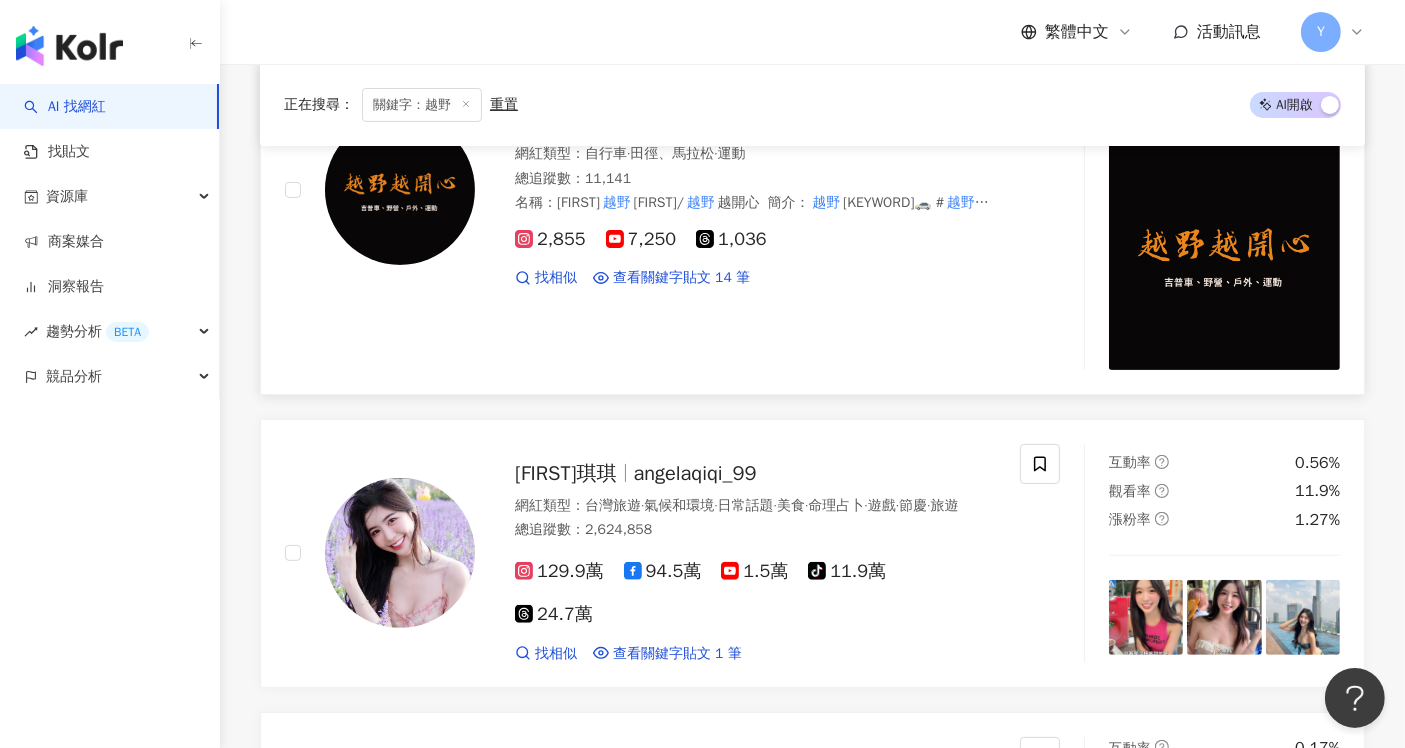 scroll, scrollTop: 0, scrollLeft: 0, axis: both 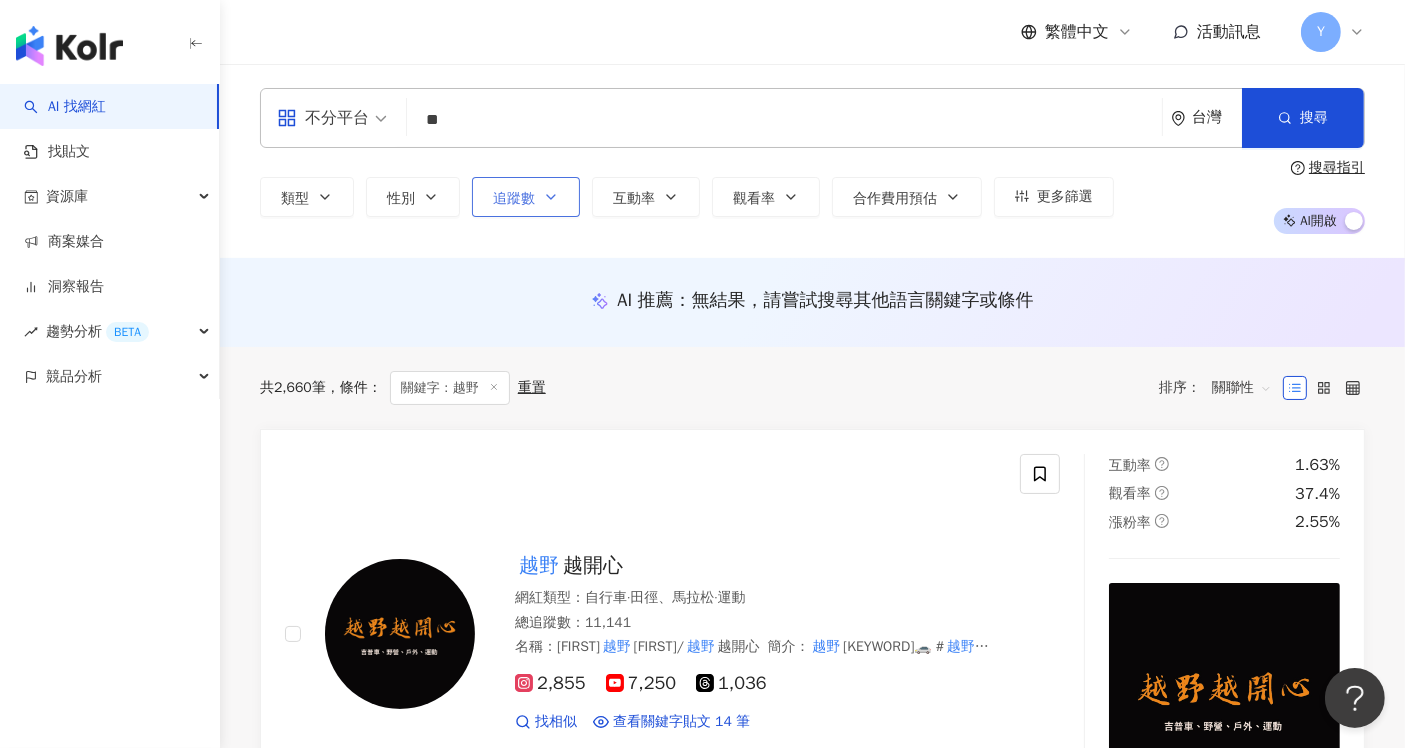 click on "追蹤數" at bounding box center (526, 197) 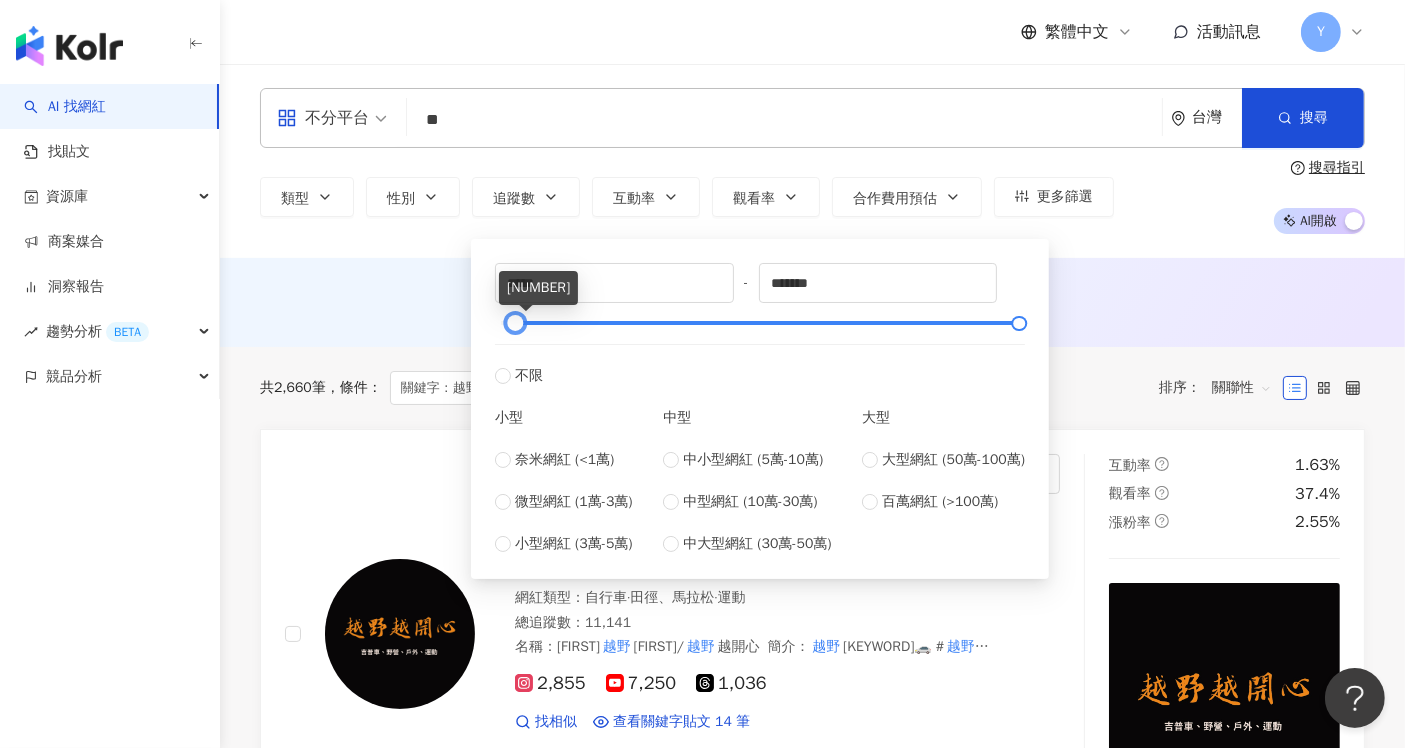 type on "*" 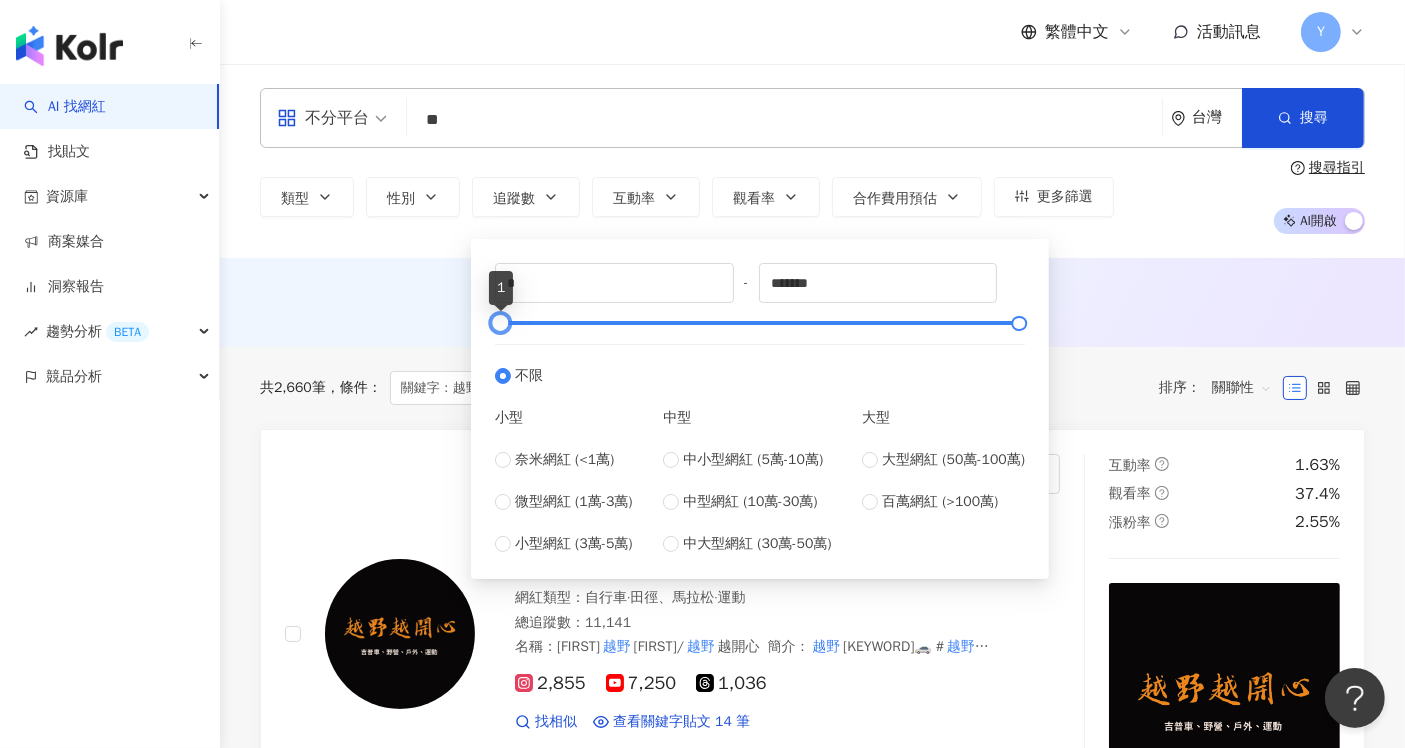drag, startPoint x: 502, startPoint y: 317, endPoint x: 471, endPoint y: 352, distance: 46.75468 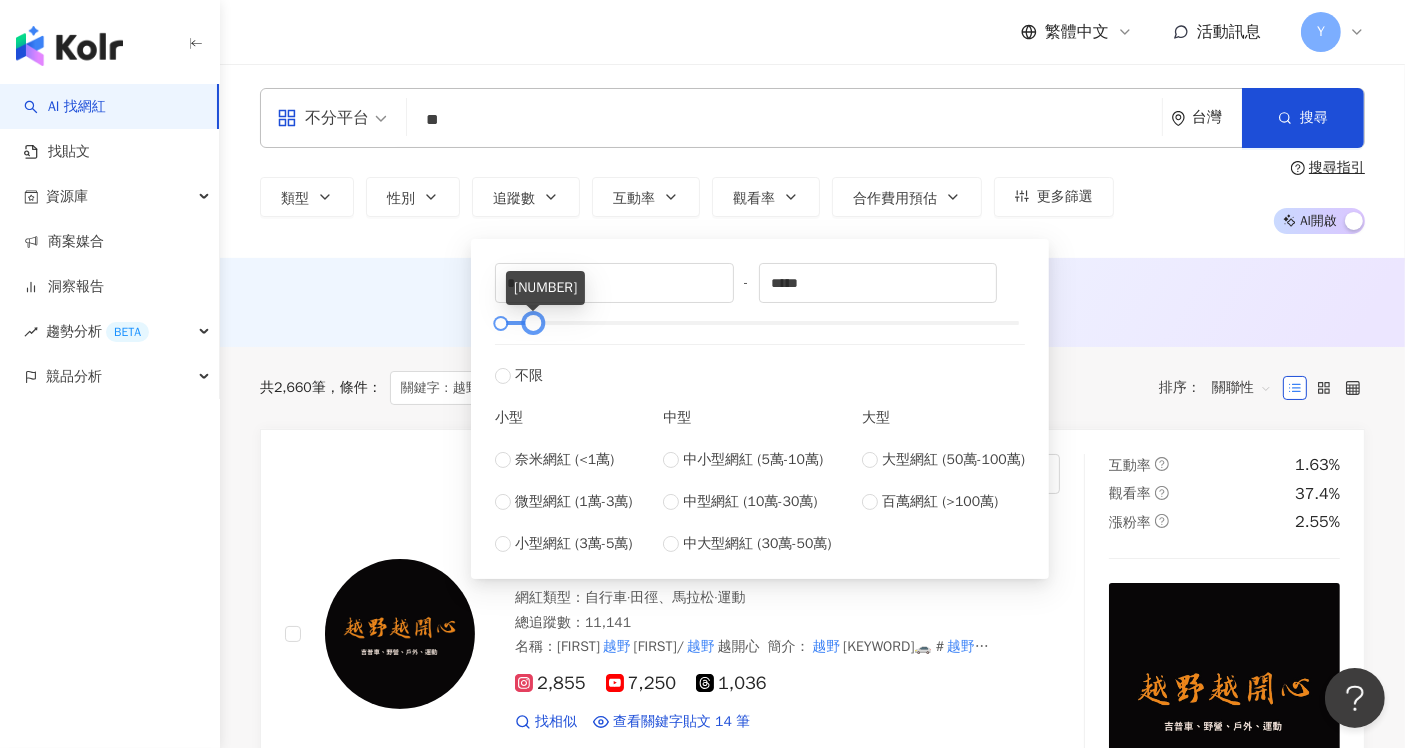 type on "*****" 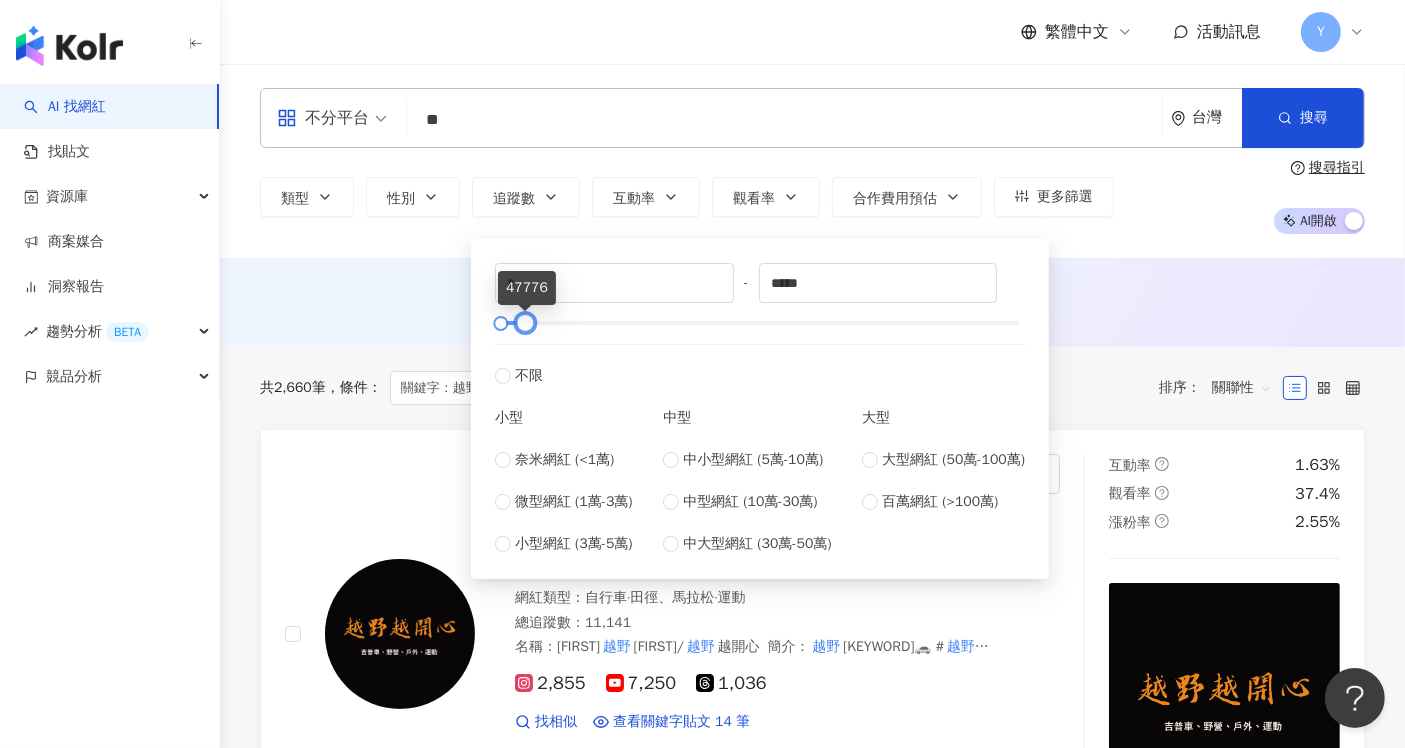 drag, startPoint x: 1012, startPoint y: 320, endPoint x: 518, endPoint y: 333, distance: 494.17102 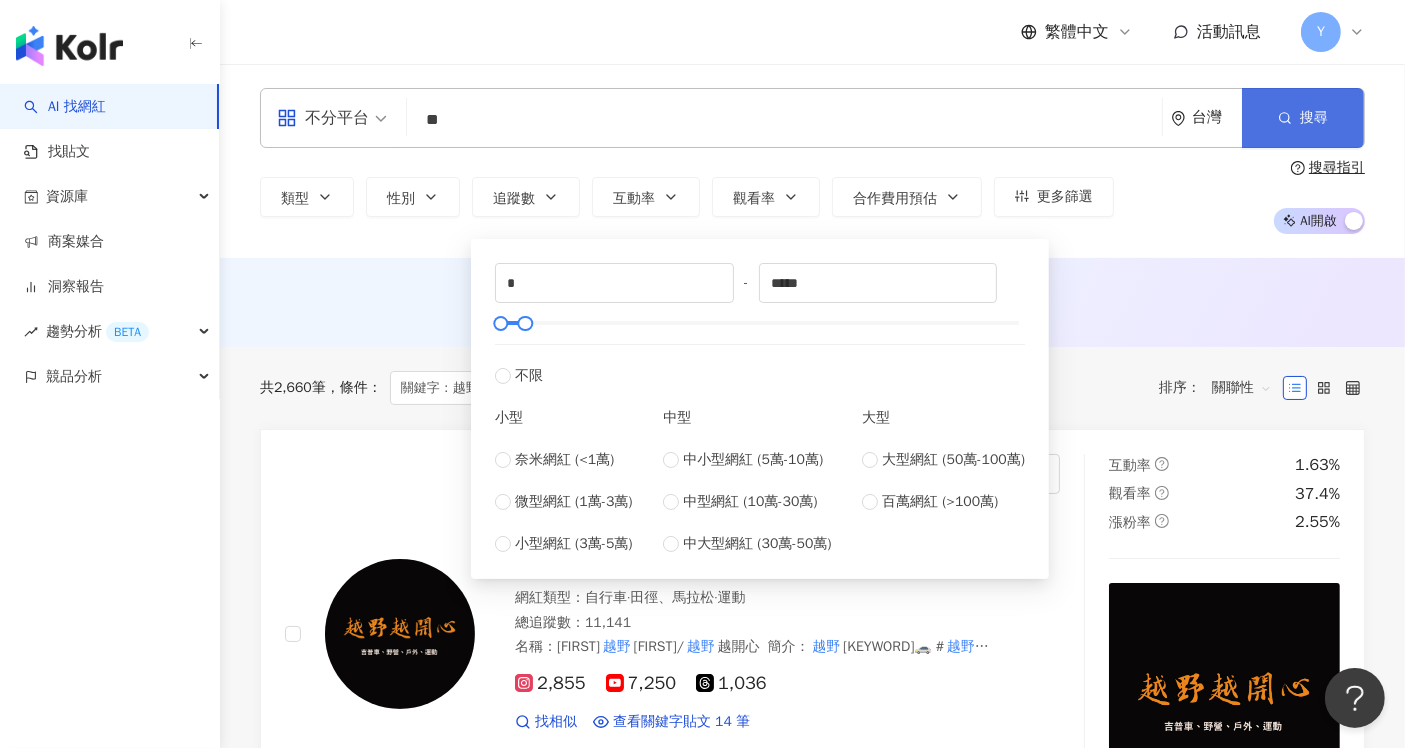 click on "搜尋" at bounding box center [1303, 118] 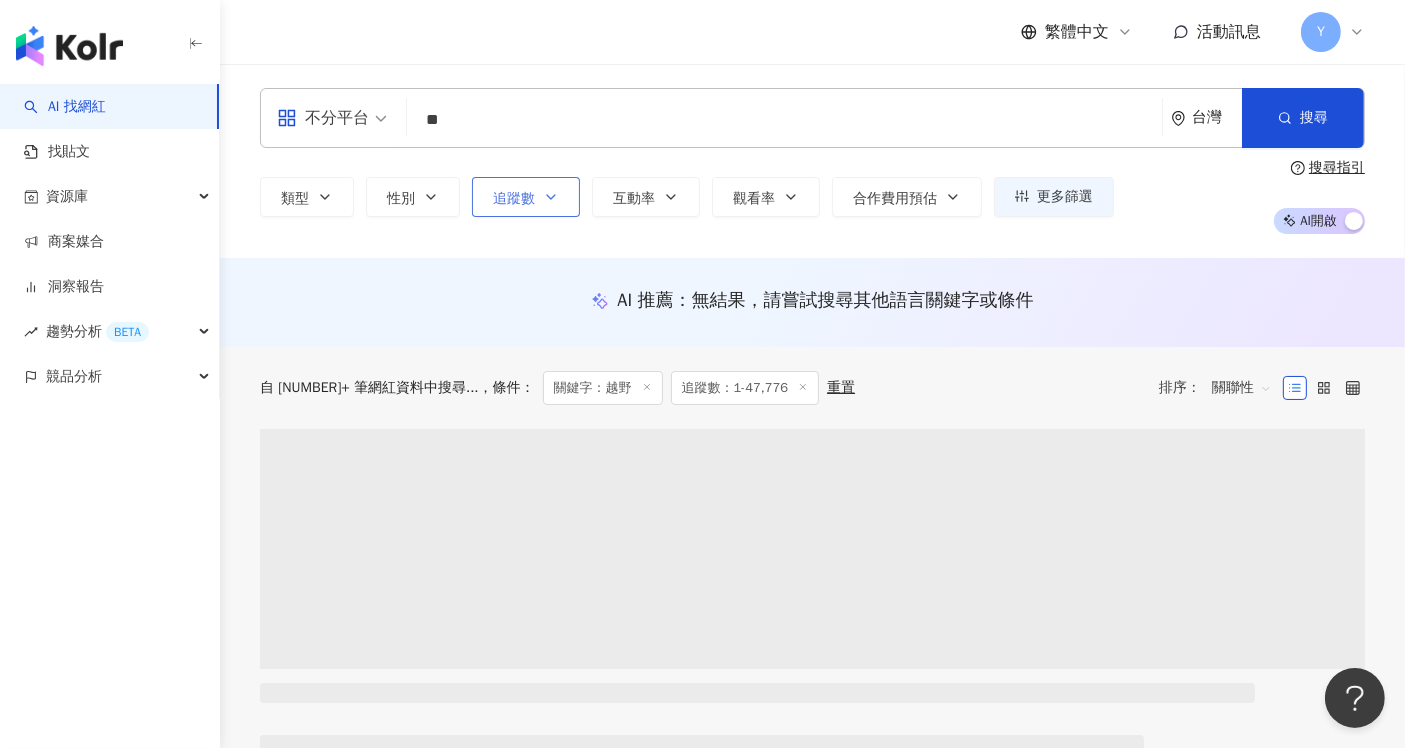 click on "追蹤數" at bounding box center (514, 199) 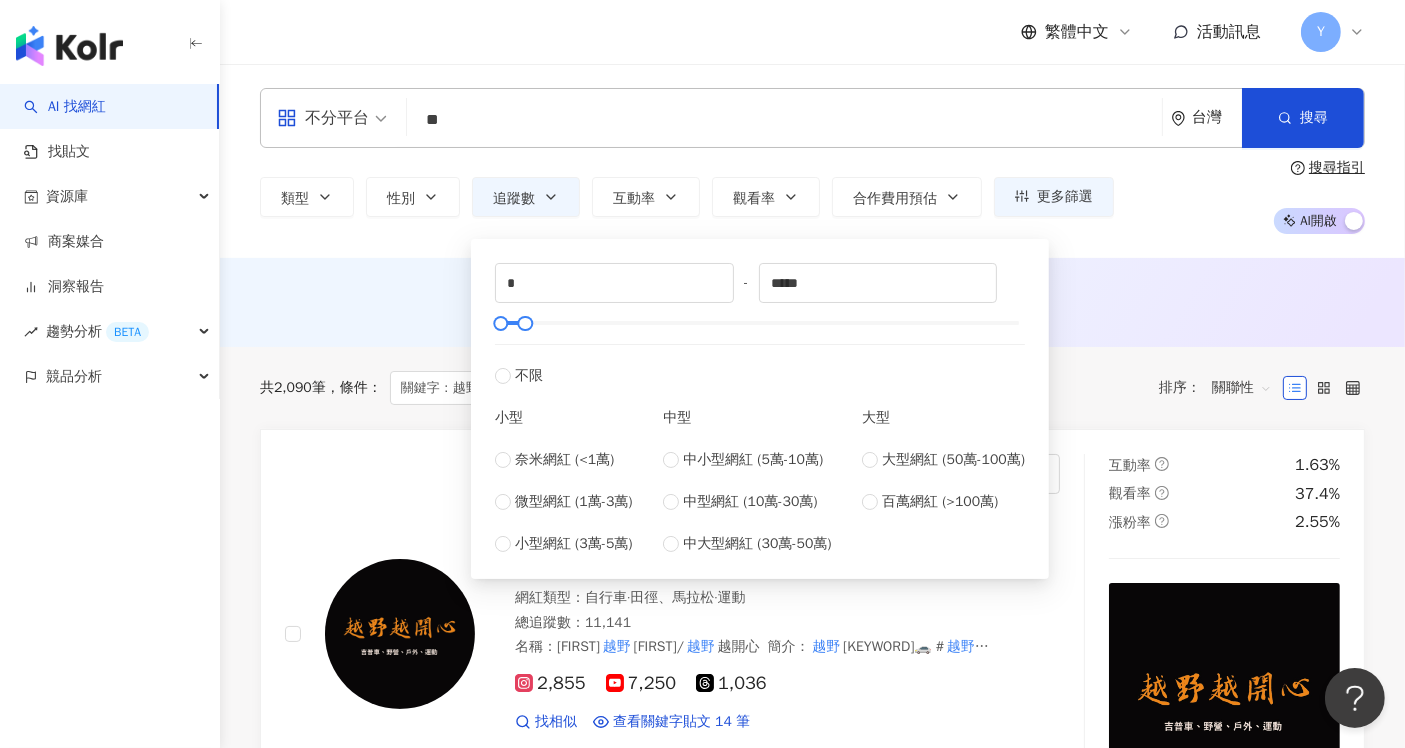 click on "AI 推薦 ： 無結果，請嘗試搜尋其他語言關鍵字或條件" at bounding box center [812, 302] 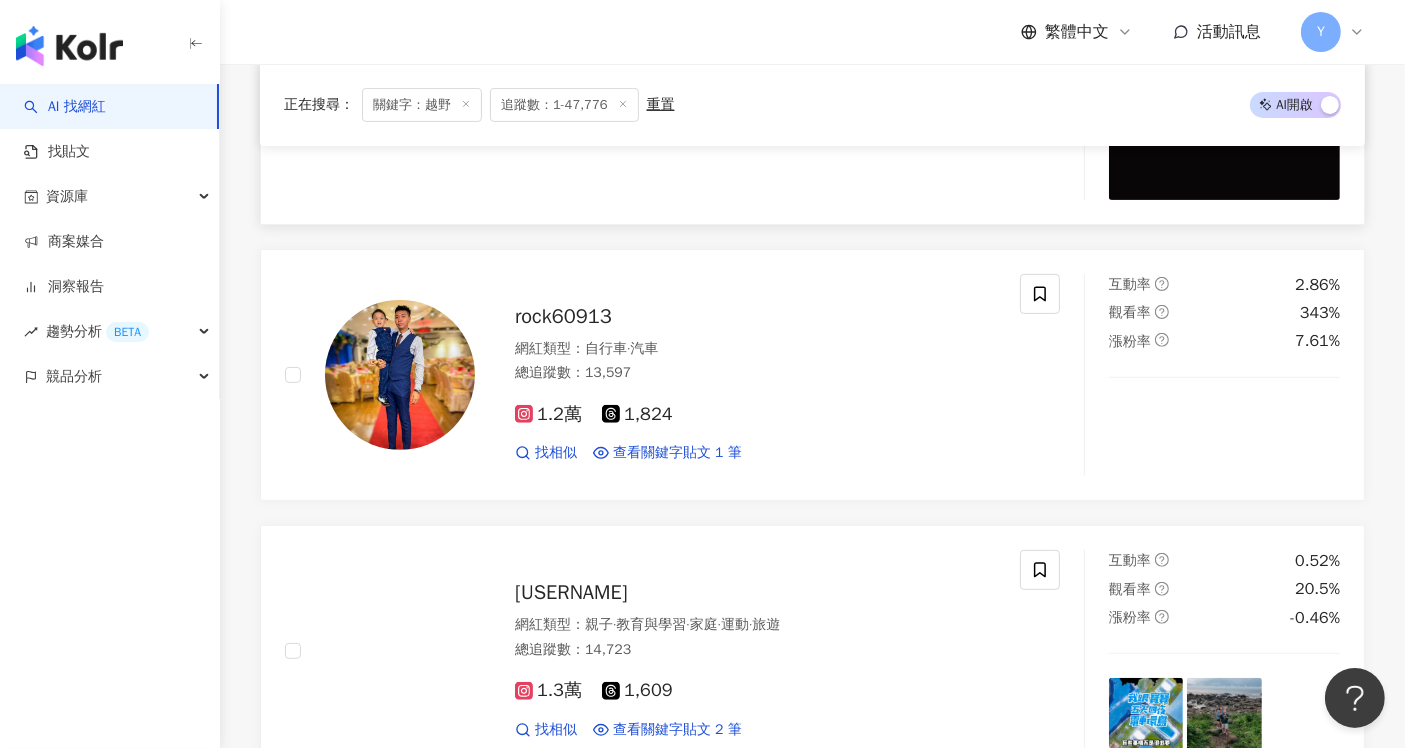scroll, scrollTop: 888, scrollLeft: 0, axis: vertical 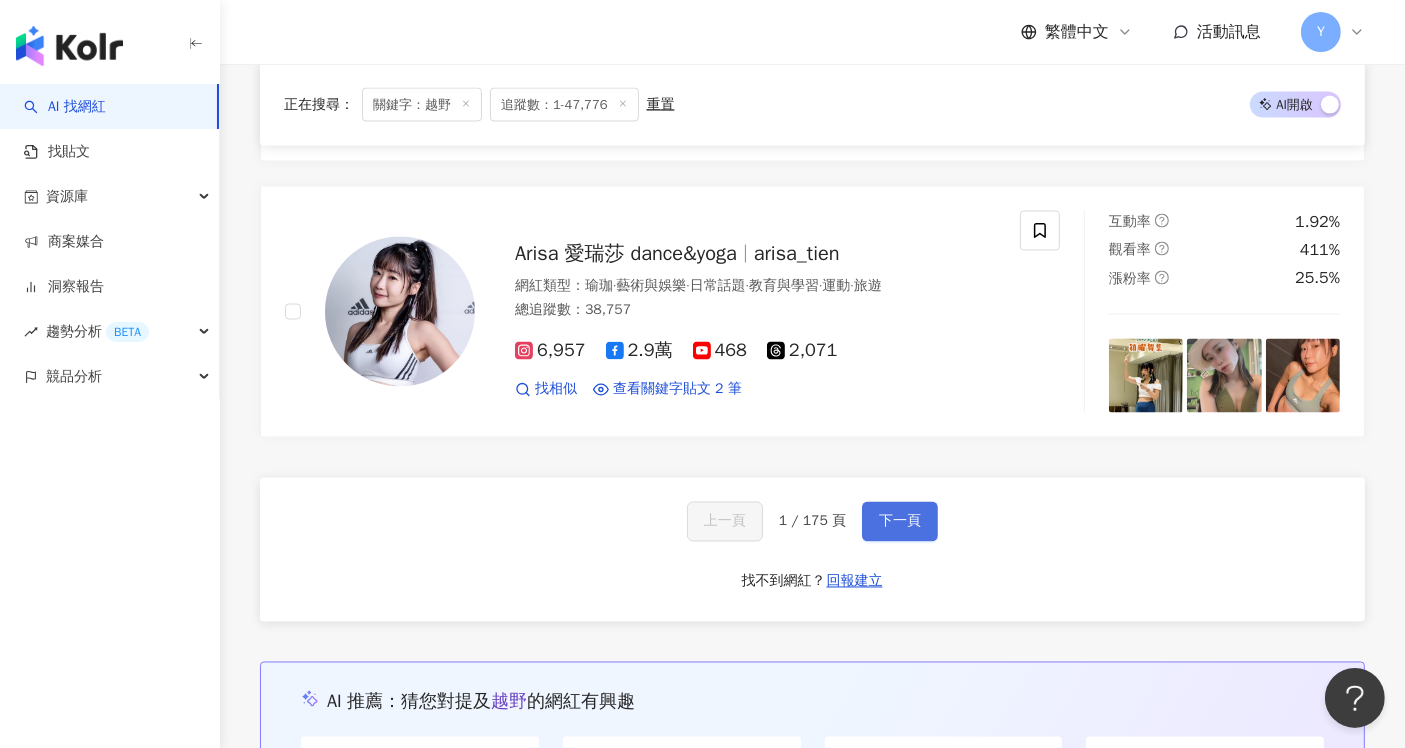 click on "下一頁" at bounding box center [900, 522] 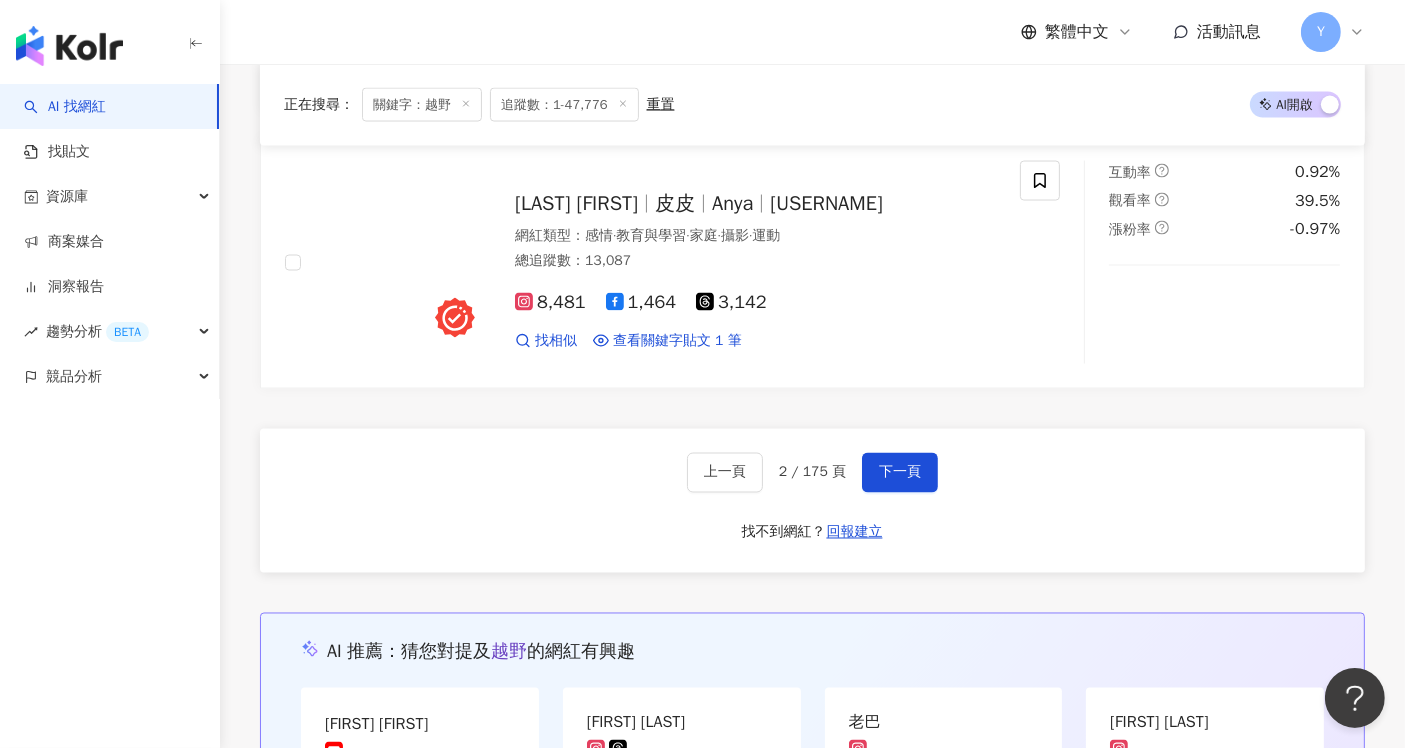 scroll, scrollTop: 3333, scrollLeft: 0, axis: vertical 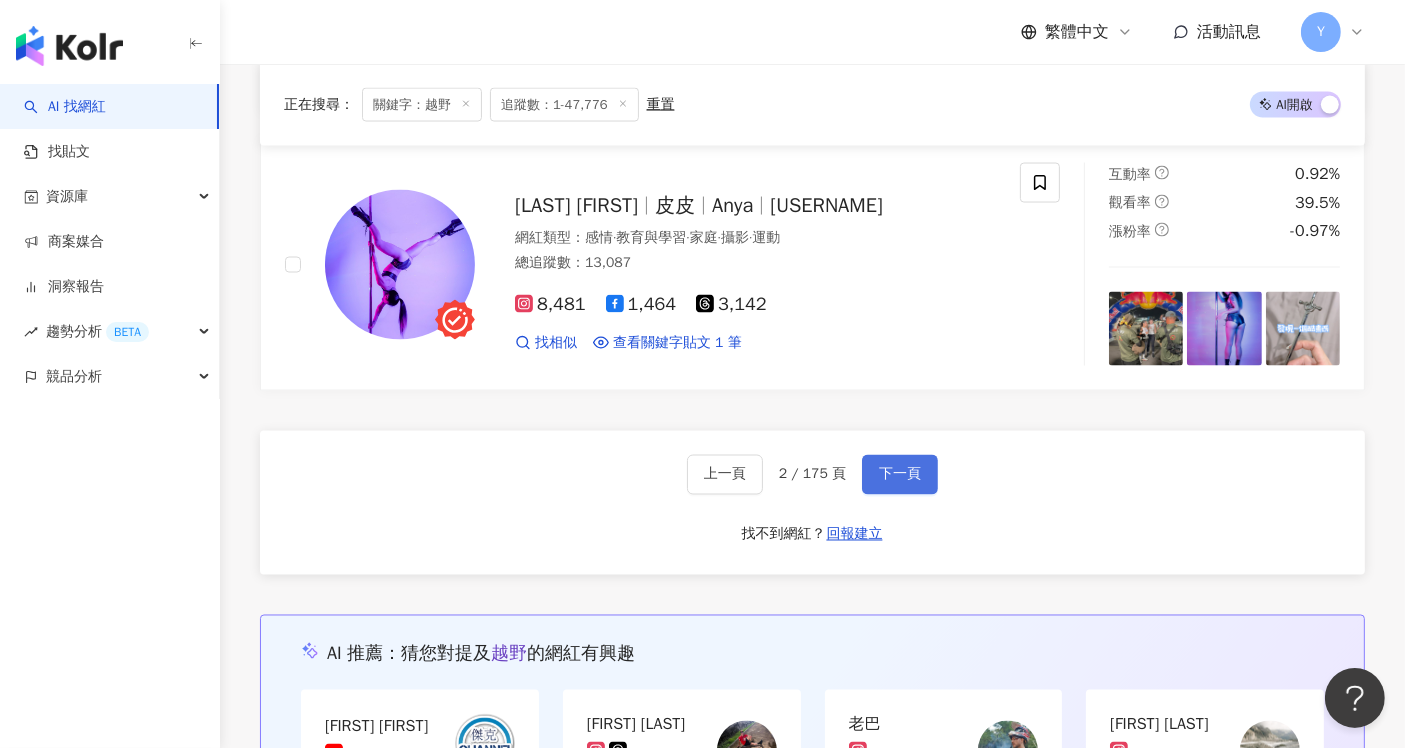 click on "下一頁" at bounding box center [900, 475] 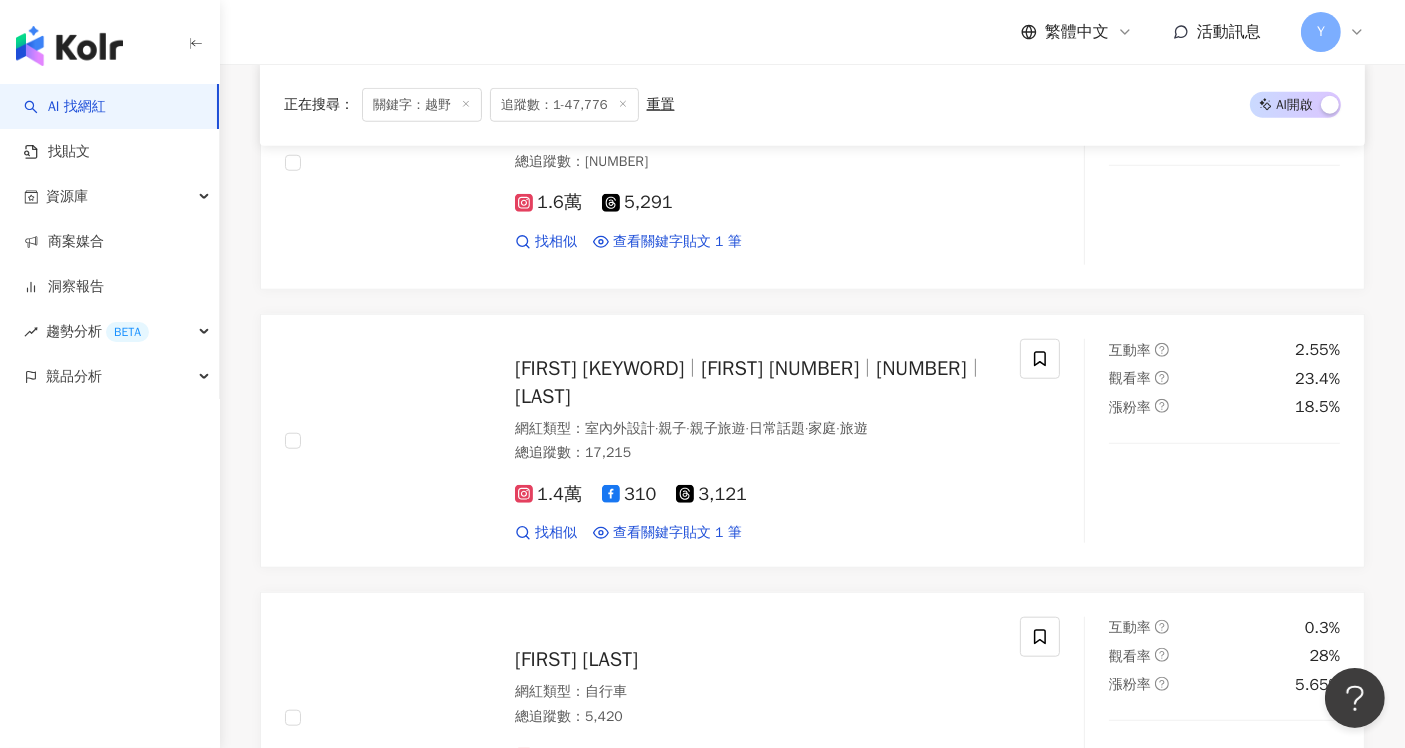 scroll, scrollTop: 1666, scrollLeft: 0, axis: vertical 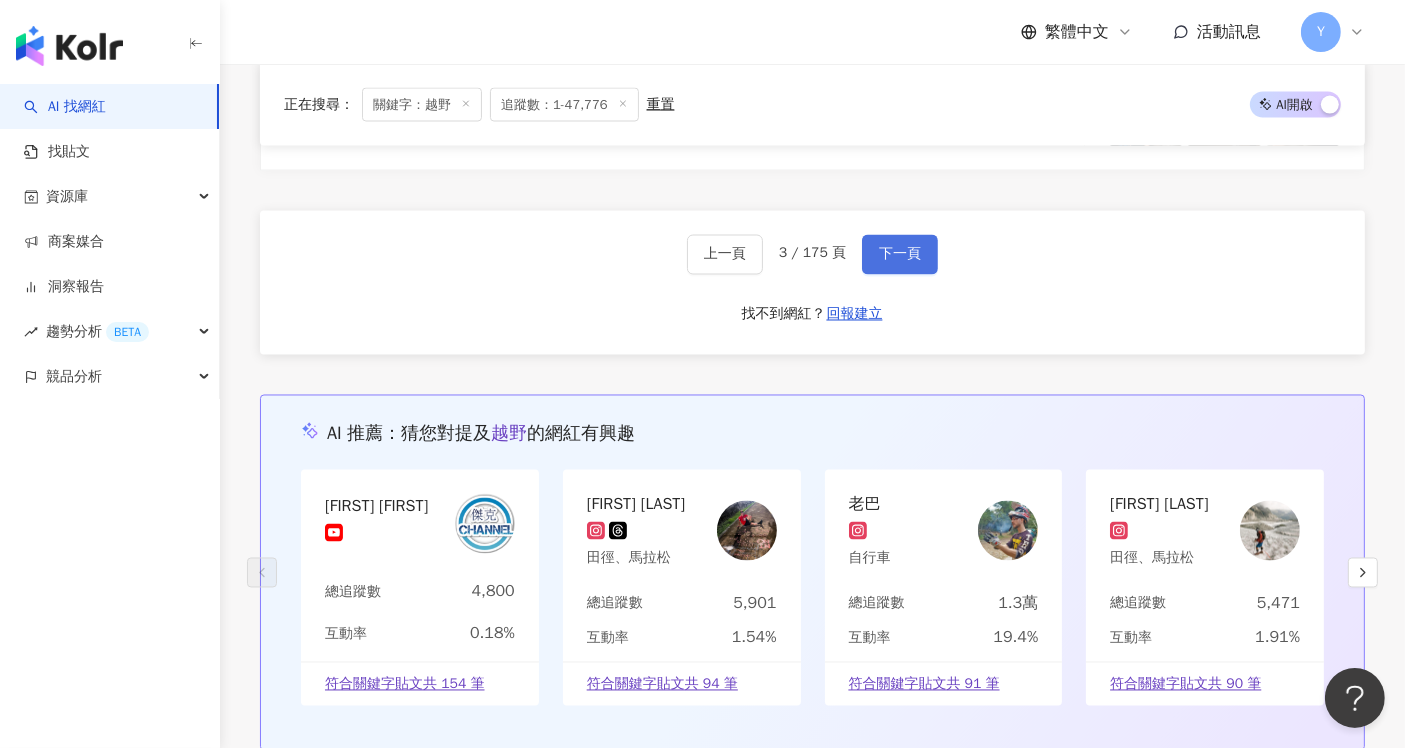 click on "下一頁" at bounding box center (900, 255) 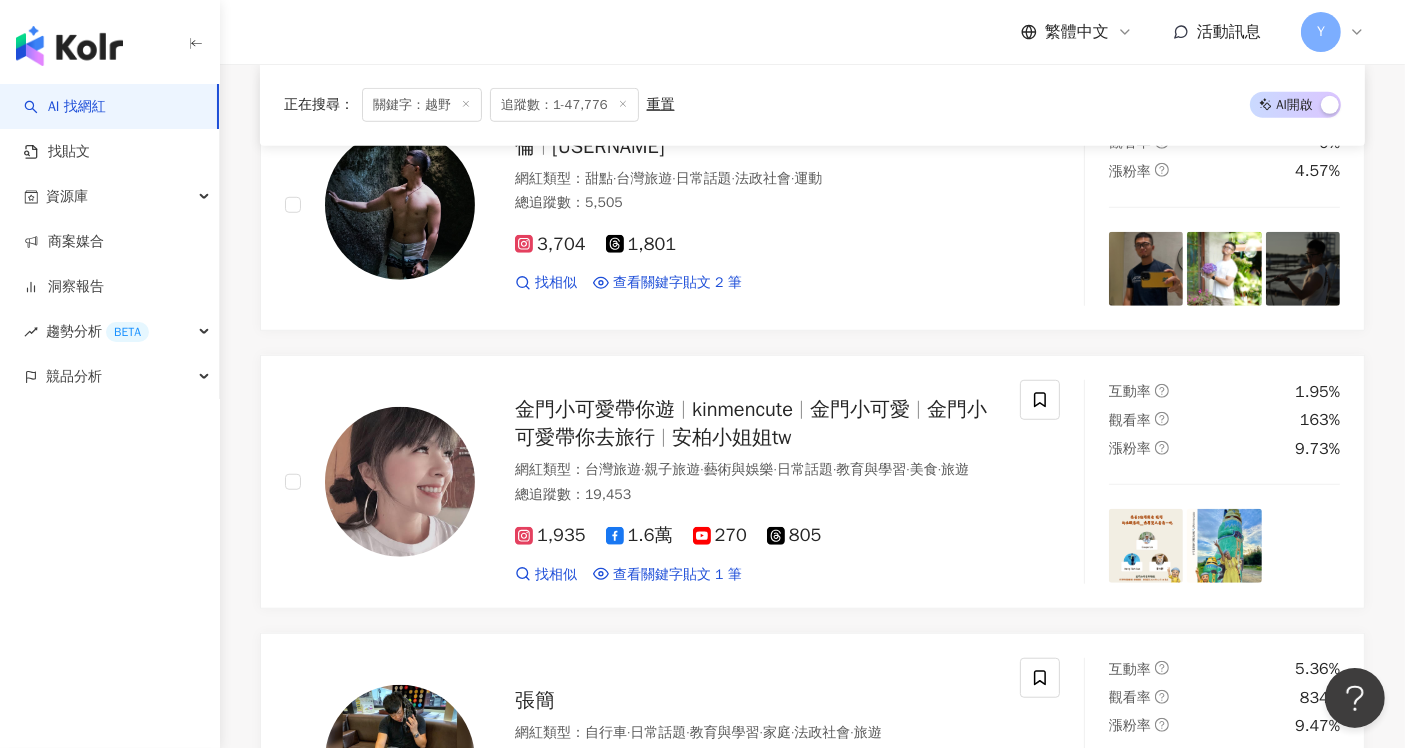 scroll, scrollTop: 3574, scrollLeft: 0, axis: vertical 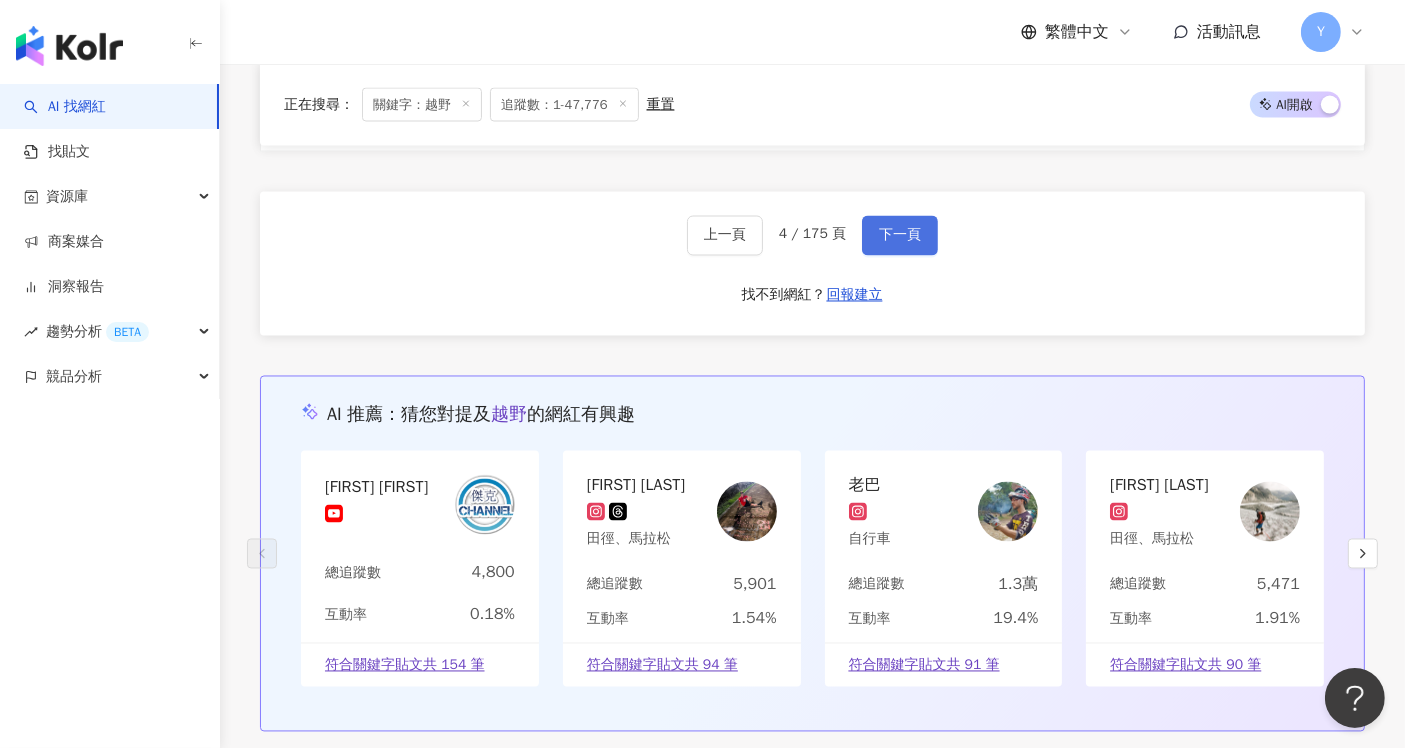 click on "下一頁" at bounding box center [900, 236] 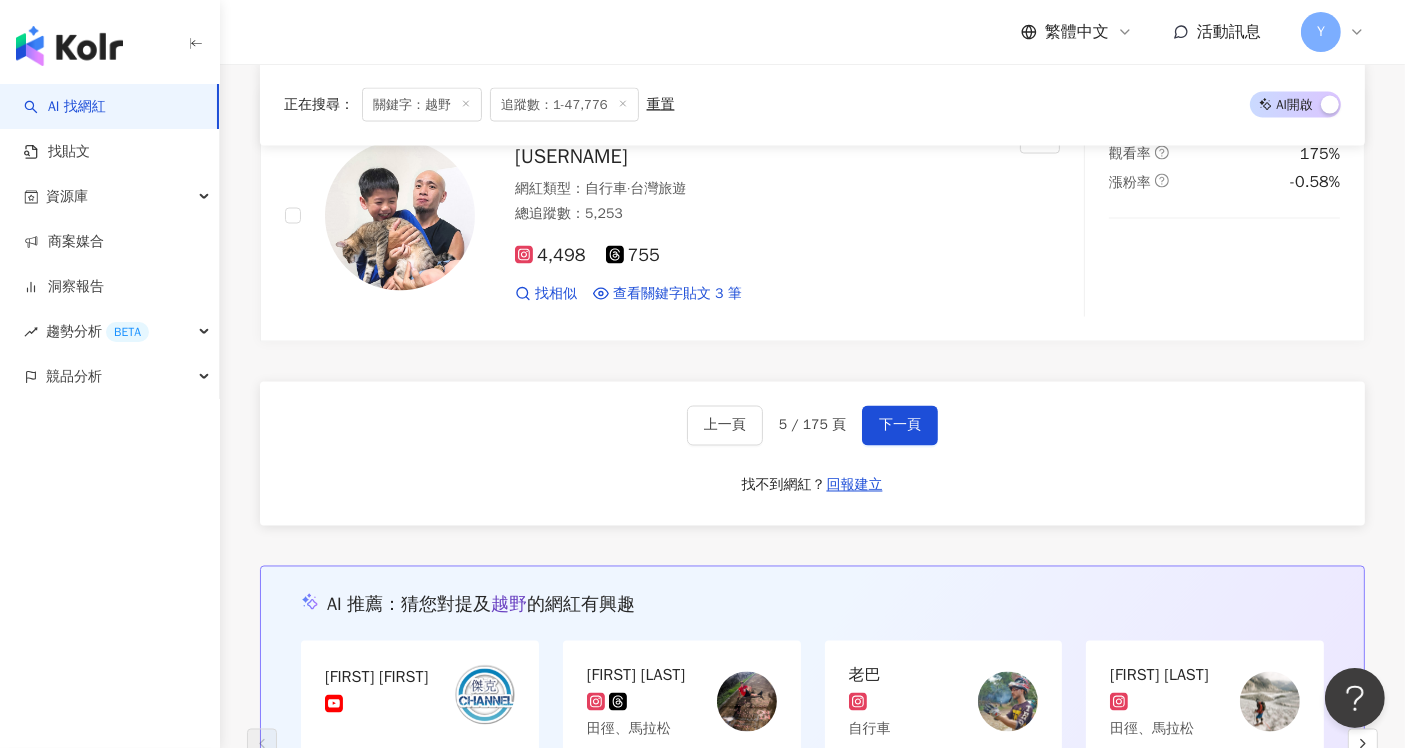 scroll, scrollTop: 3444, scrollLeft: 0, axis: vertical 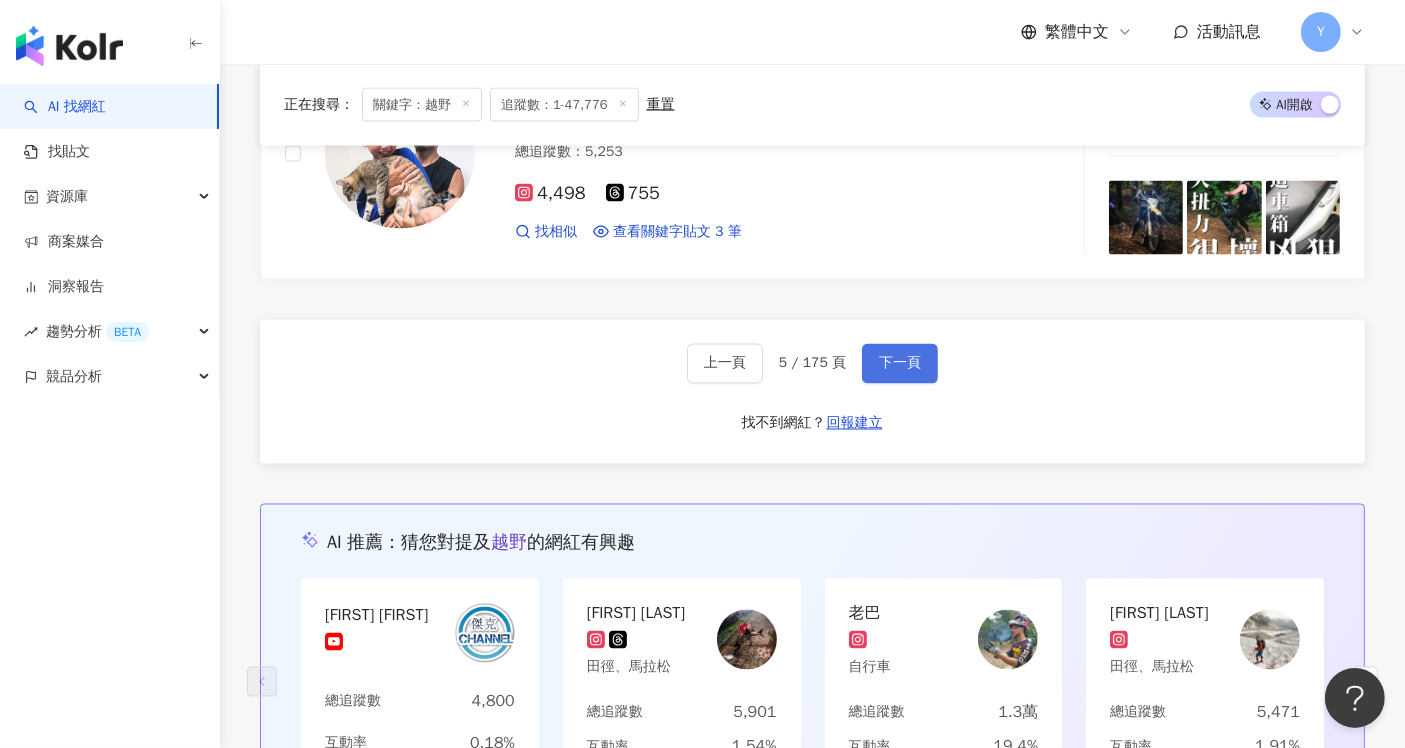 click on "下一頁" at bounding box center (900, 364) 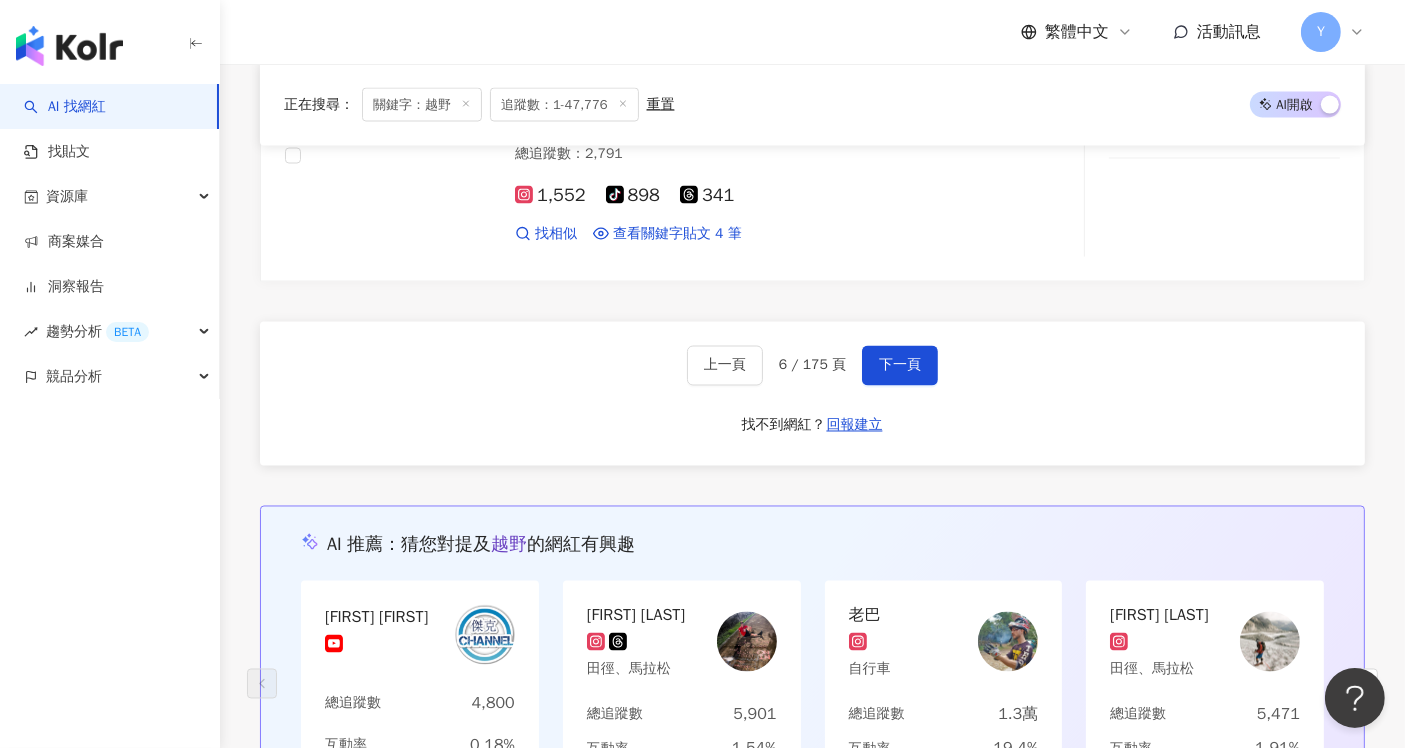scroll, scrollTop: 3444, scrollLeft: 0, axis: vertical 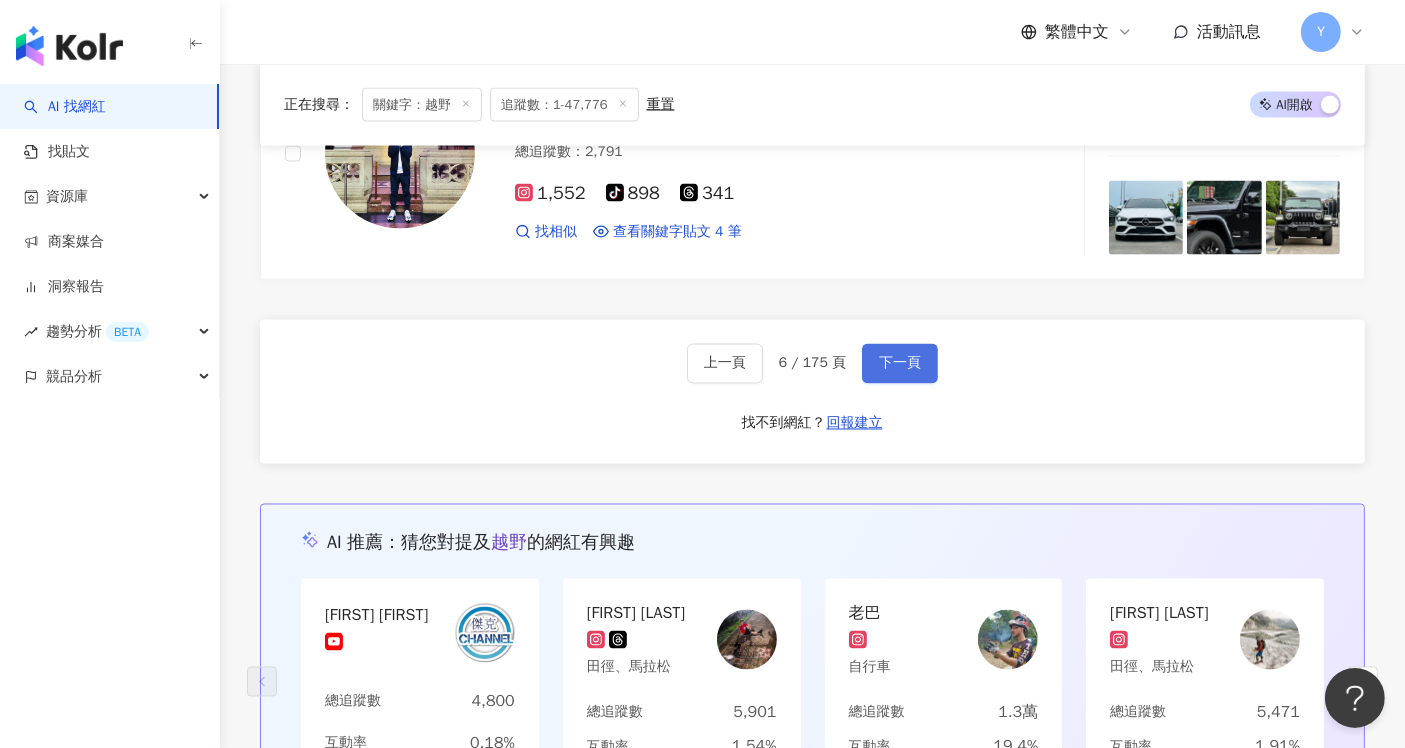 click on "下一頁" at bounding box center (900, 364) 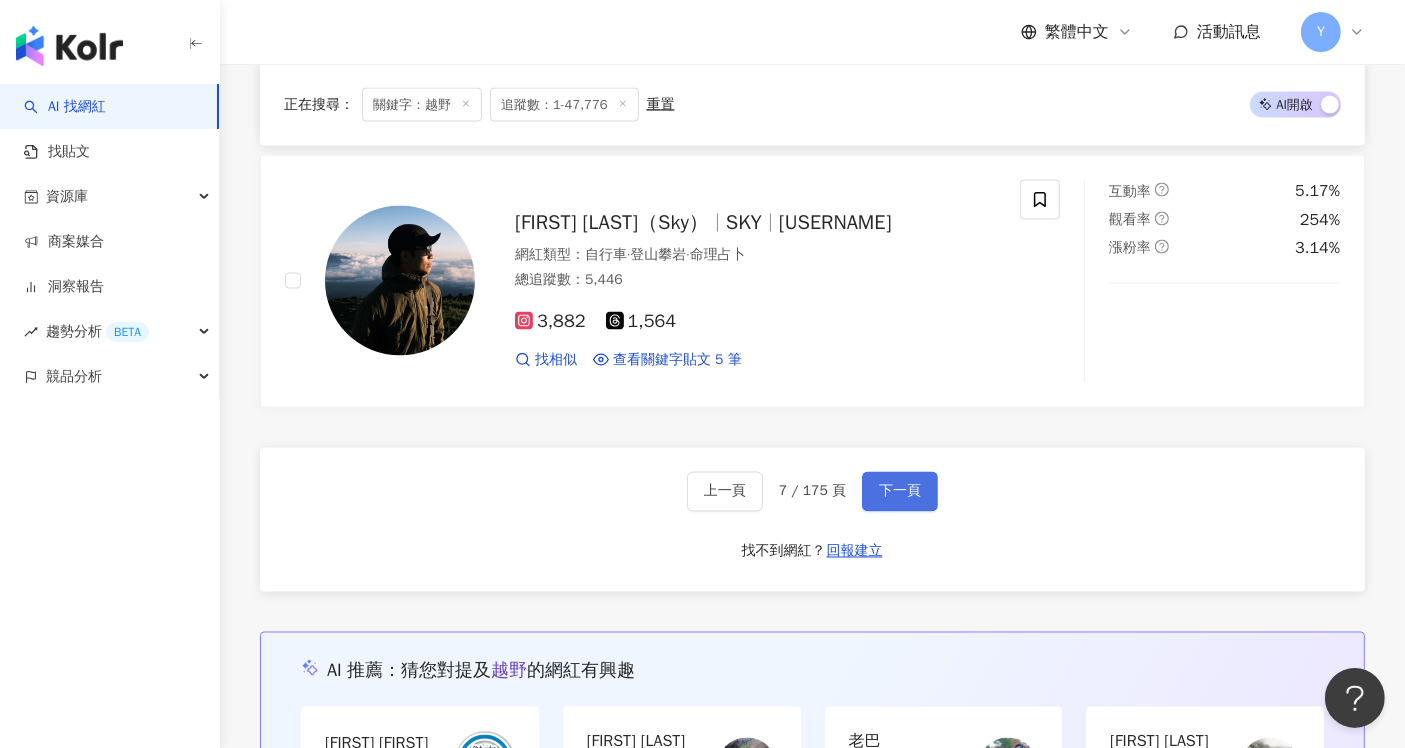 scroll, scrollTop: 3261, scrollLeft: 0, axis: vertical 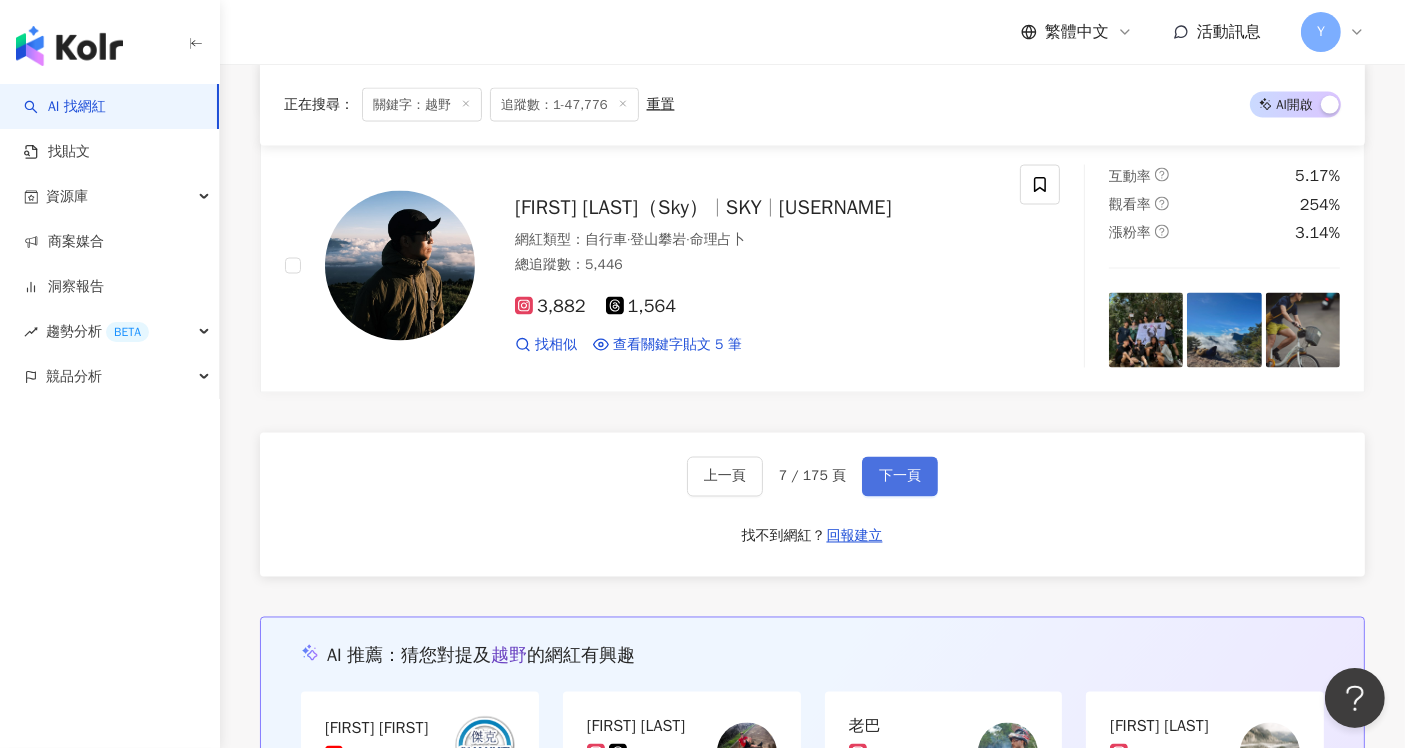 click on "下一頁" at bounding box center [900, 477] 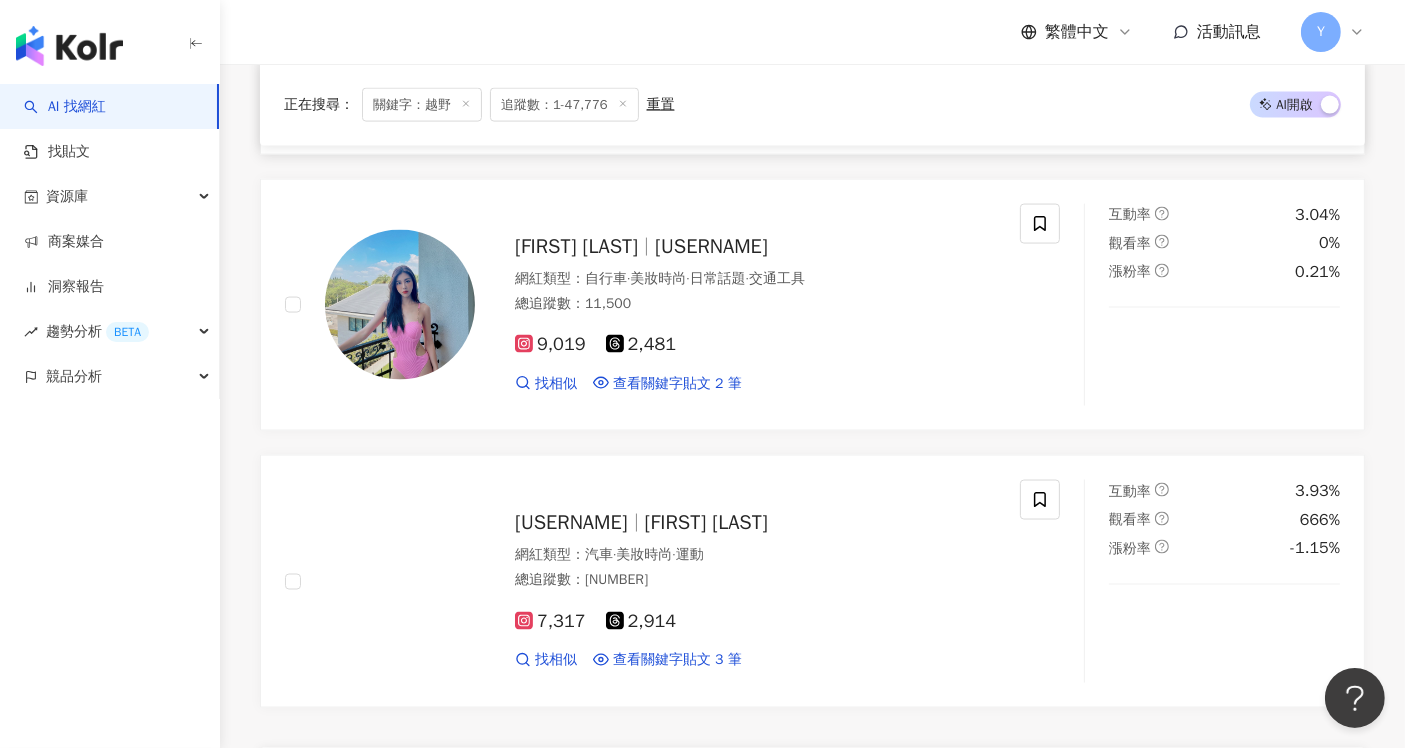 scroll, scrollTop: 3333, scrollLeft: 0, axis: vertical 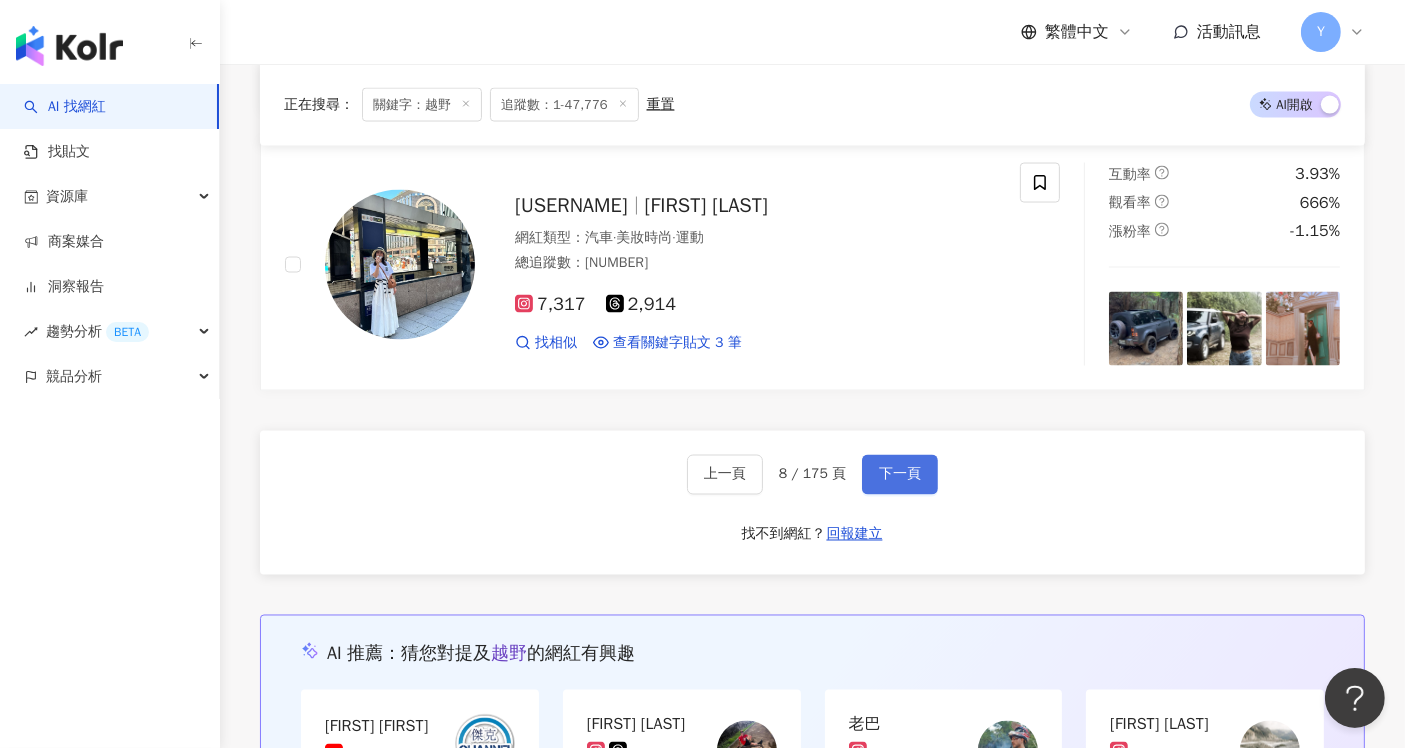 click on "下一頁" at bounding box center (900, 475) 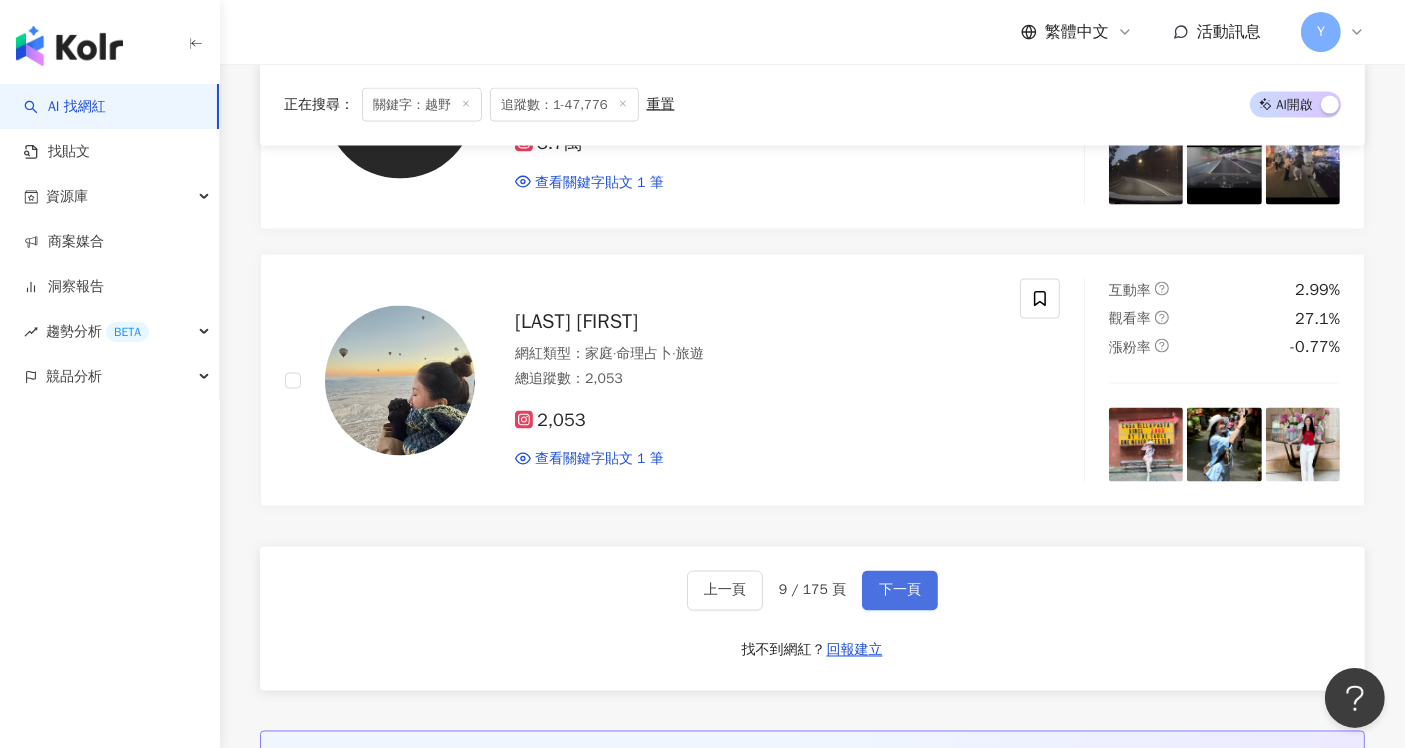 scroll, scrollTop: 3222, scrollLeft: 0, axis: vertical 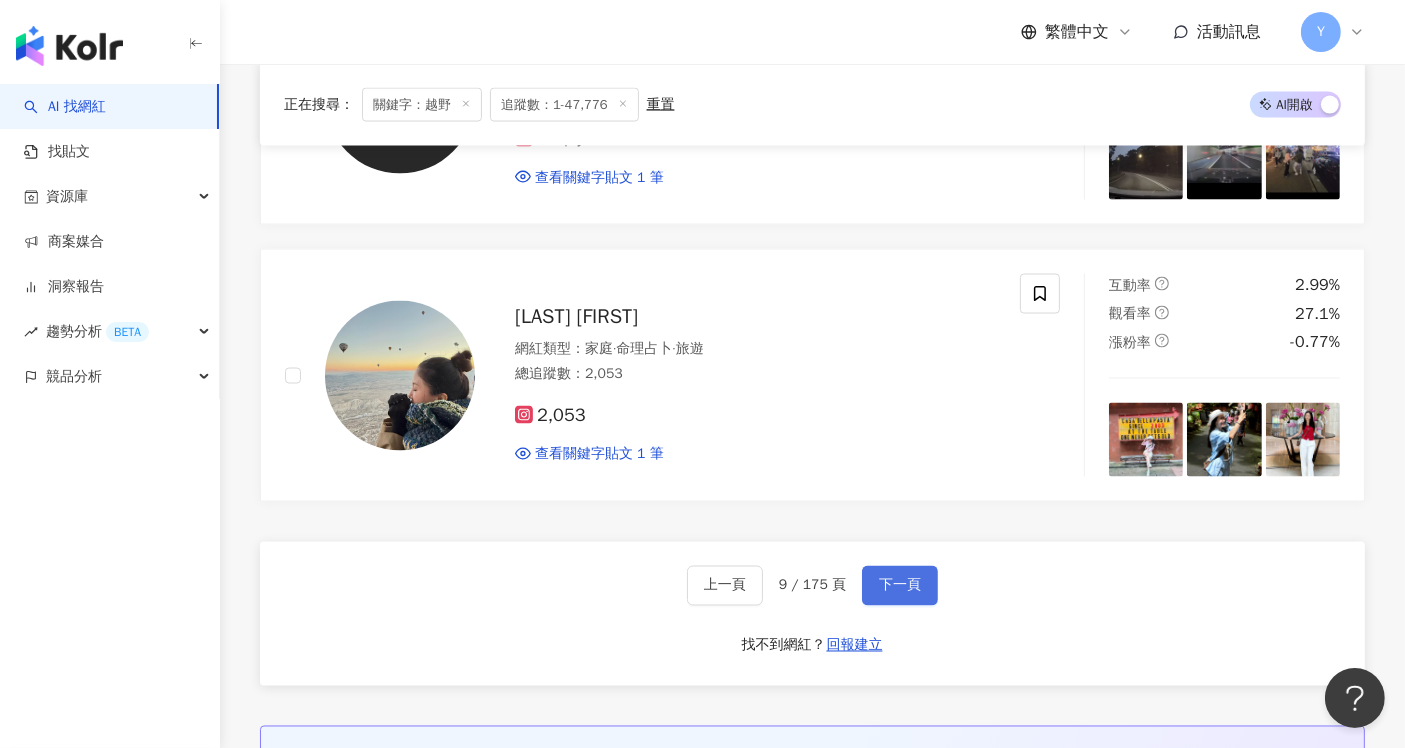 click on "下一頁" at bounding box center (900, 586) 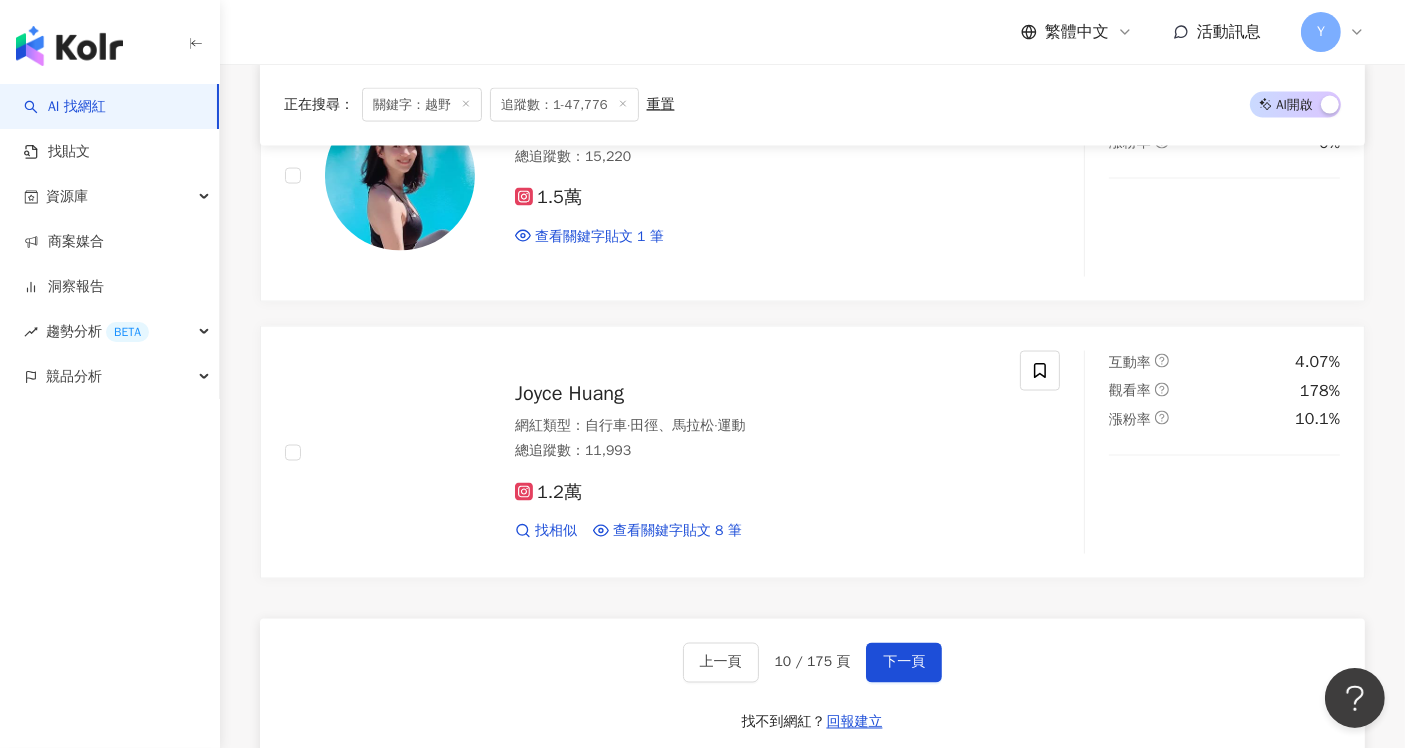 scroll, scrollTop: 3111, scrollLeft: 0, axis: vertical 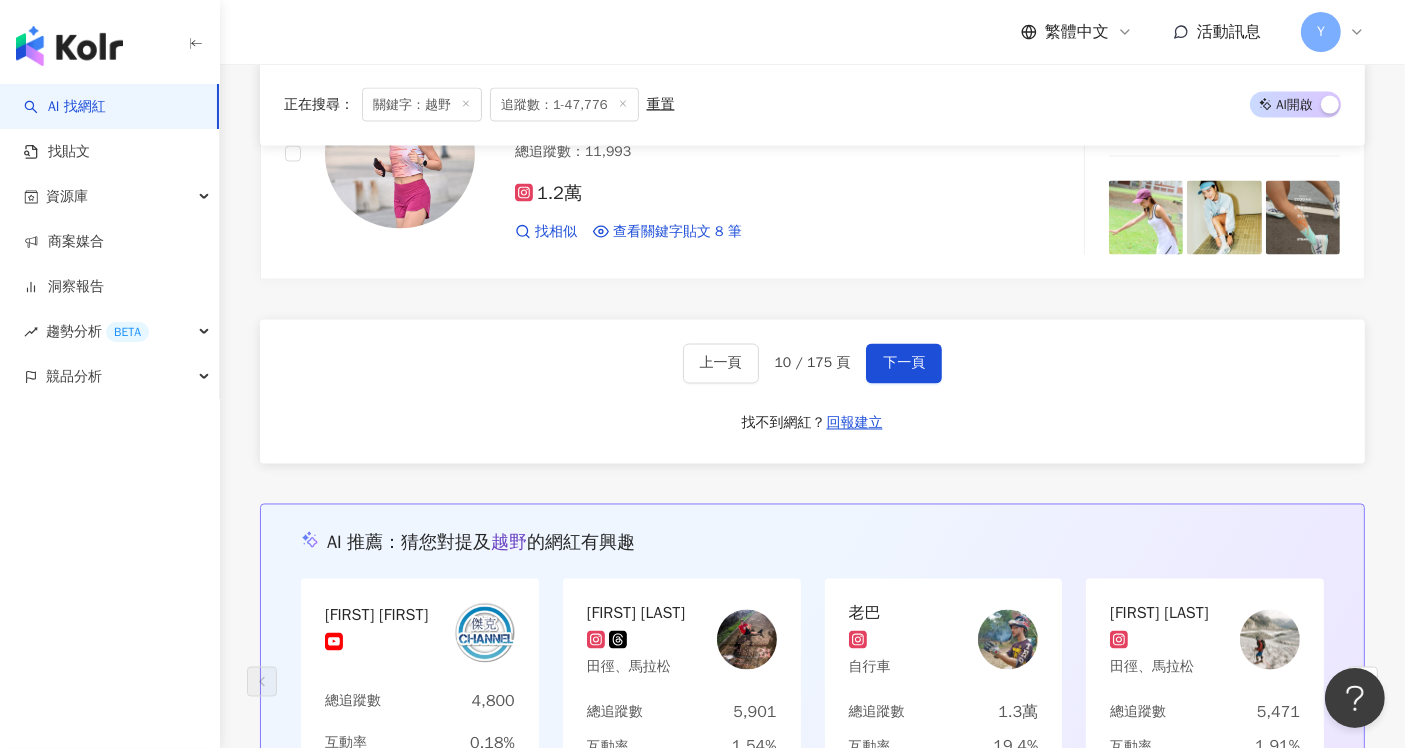 click on "下一頁" at bounding box center (904, 364) 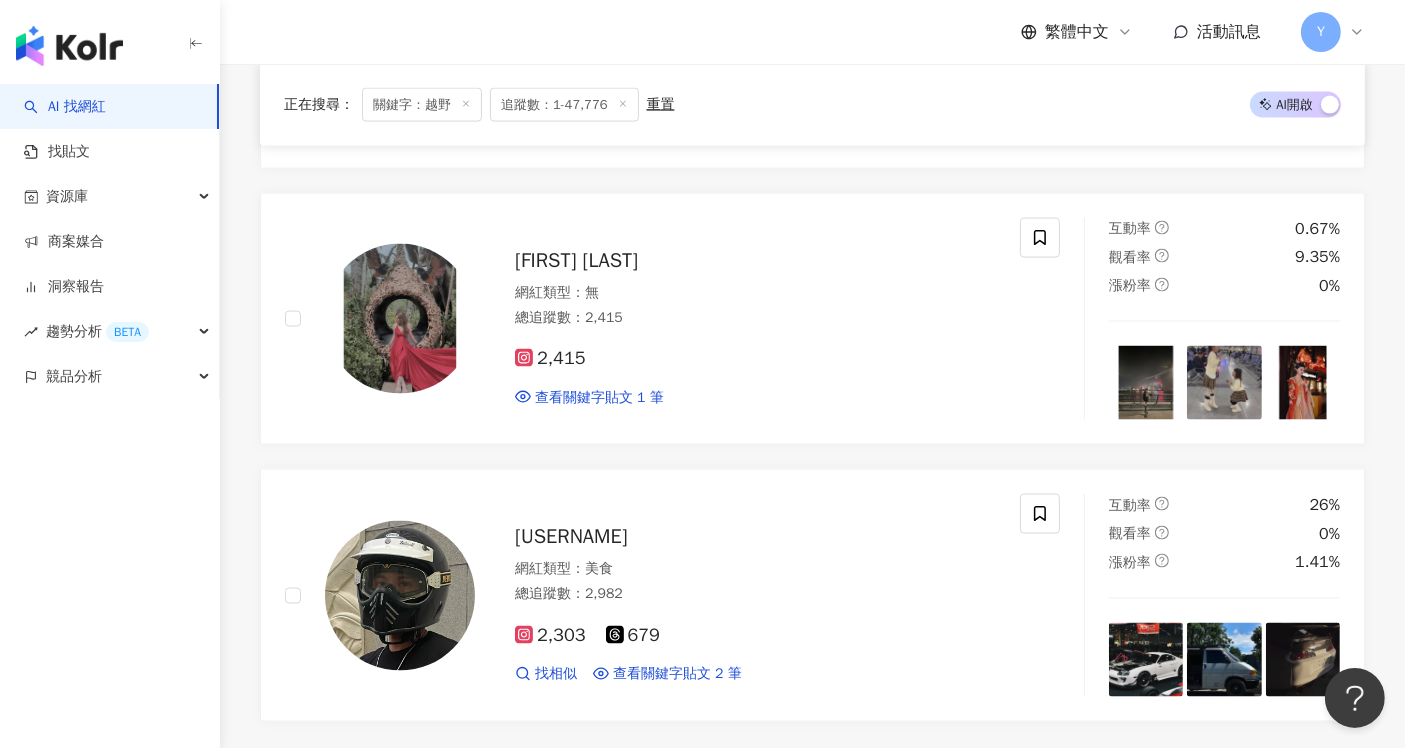 scroll, scrollTop: 3333, scrollLeft: 0, axis: vertical 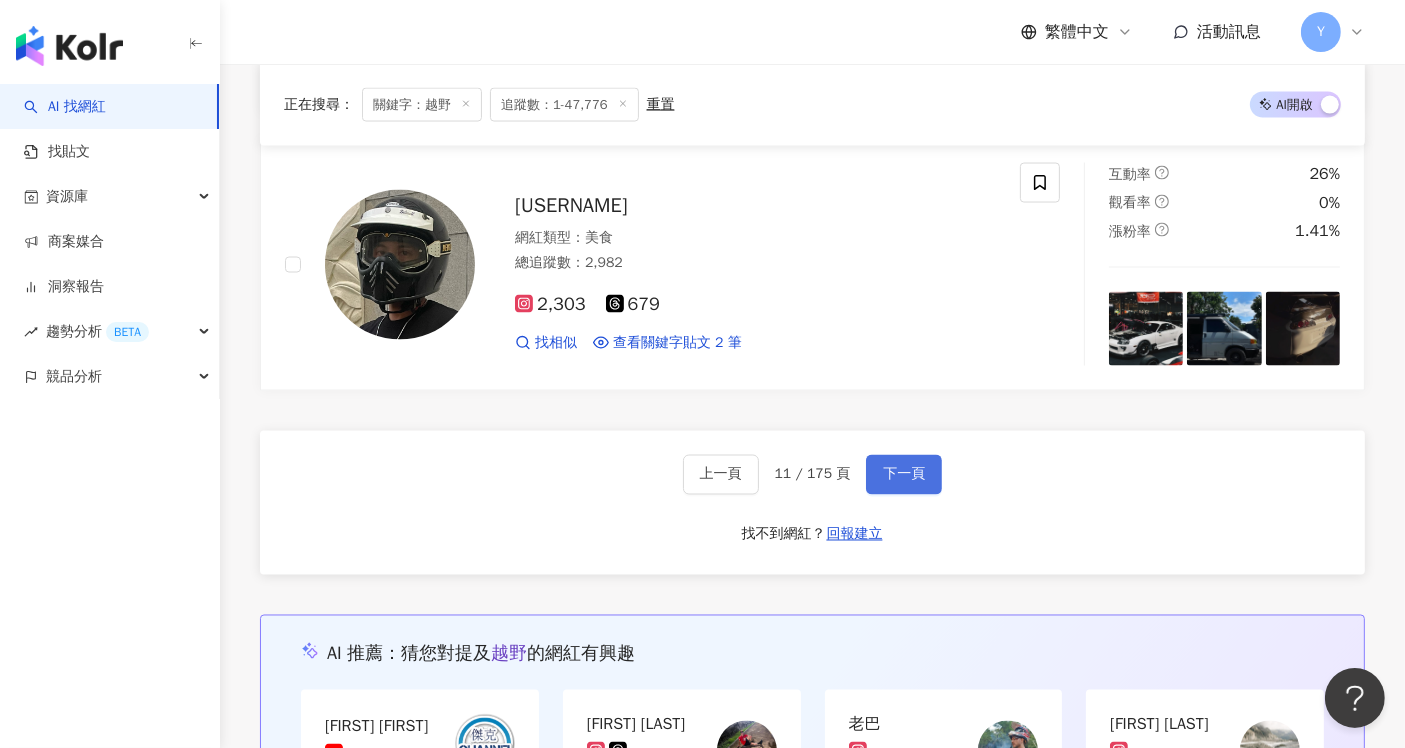 click on "下一頁" at bounding box center [904, 475] 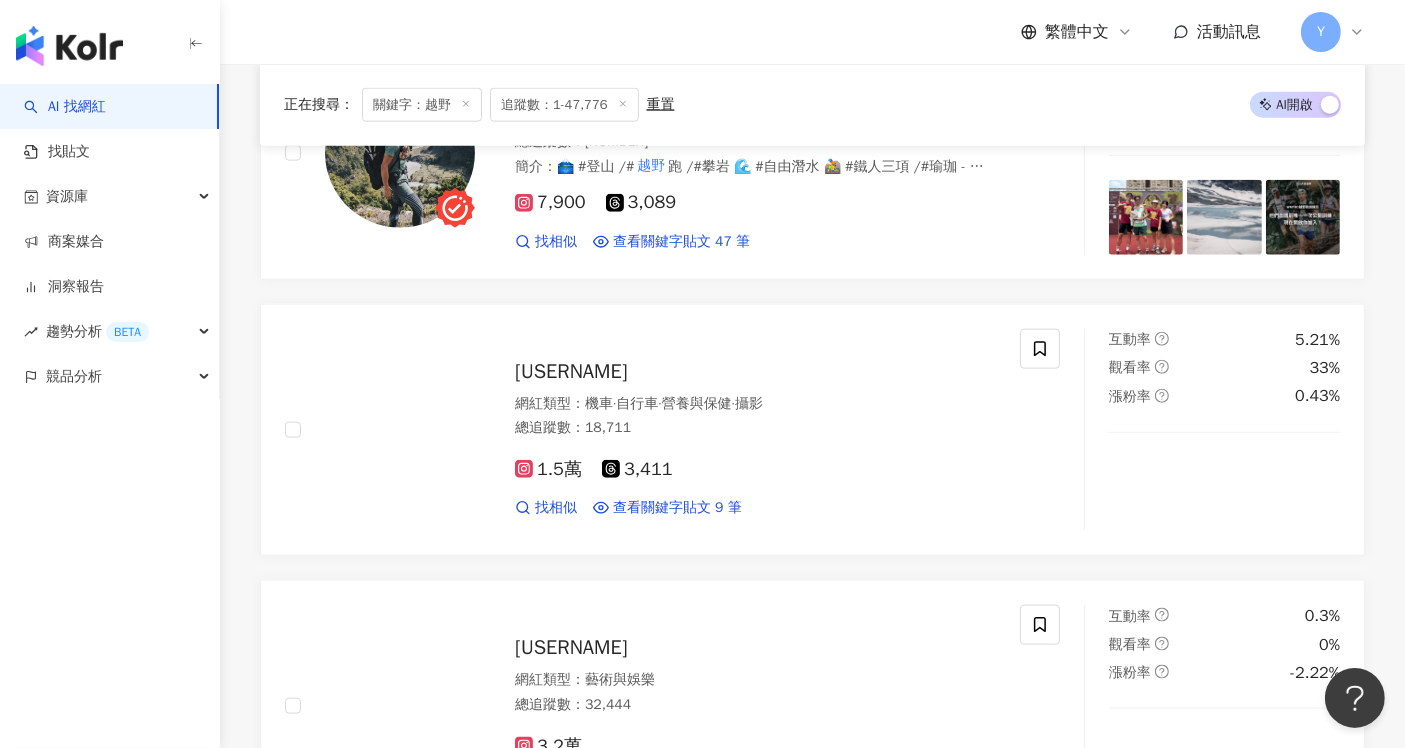 scroll, scrollTop: 2333, scrollLeft: 0, axis: vertical 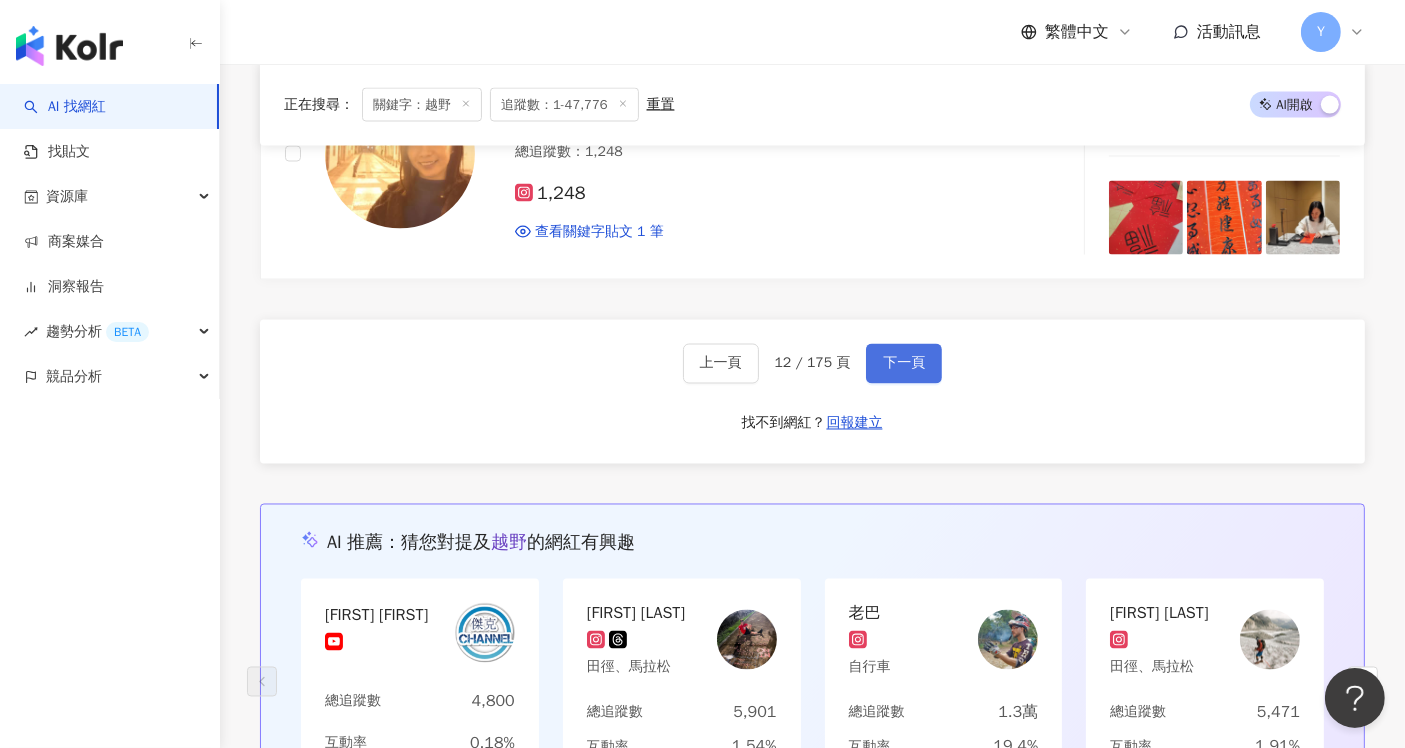 click on "下一頁" at bounding box center [904, 364] 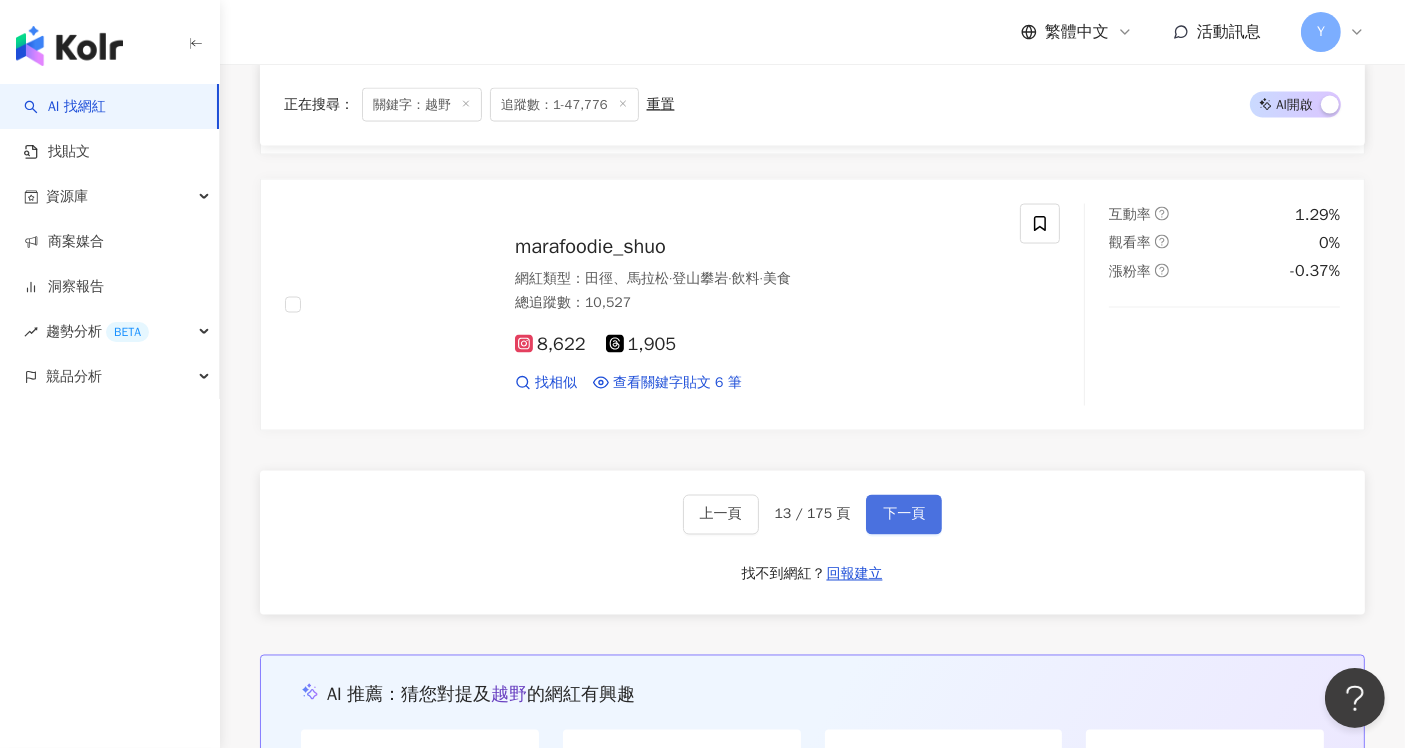 scroll, scrollTop: 3344, scrollLeft: 0, axis: vertical 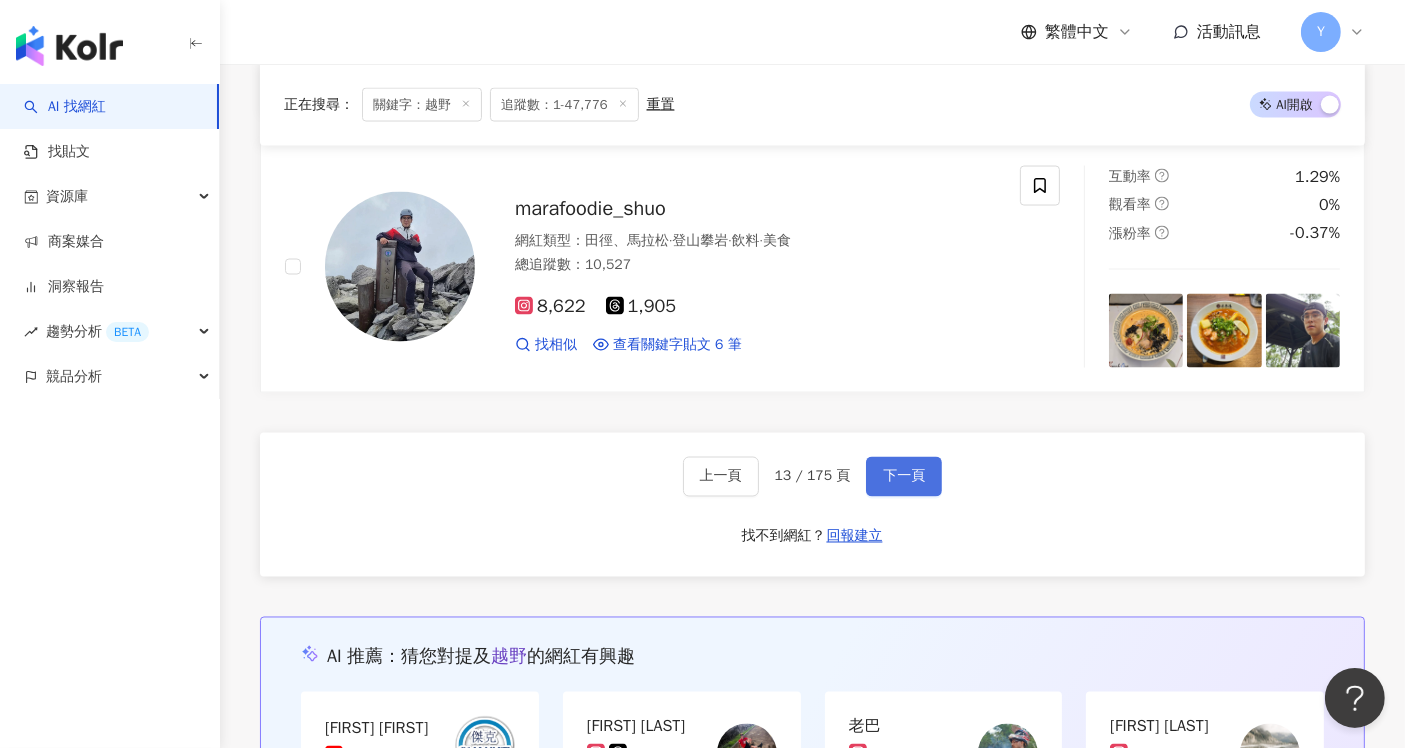 click on "下一頁" at bounding box center (904, 477) 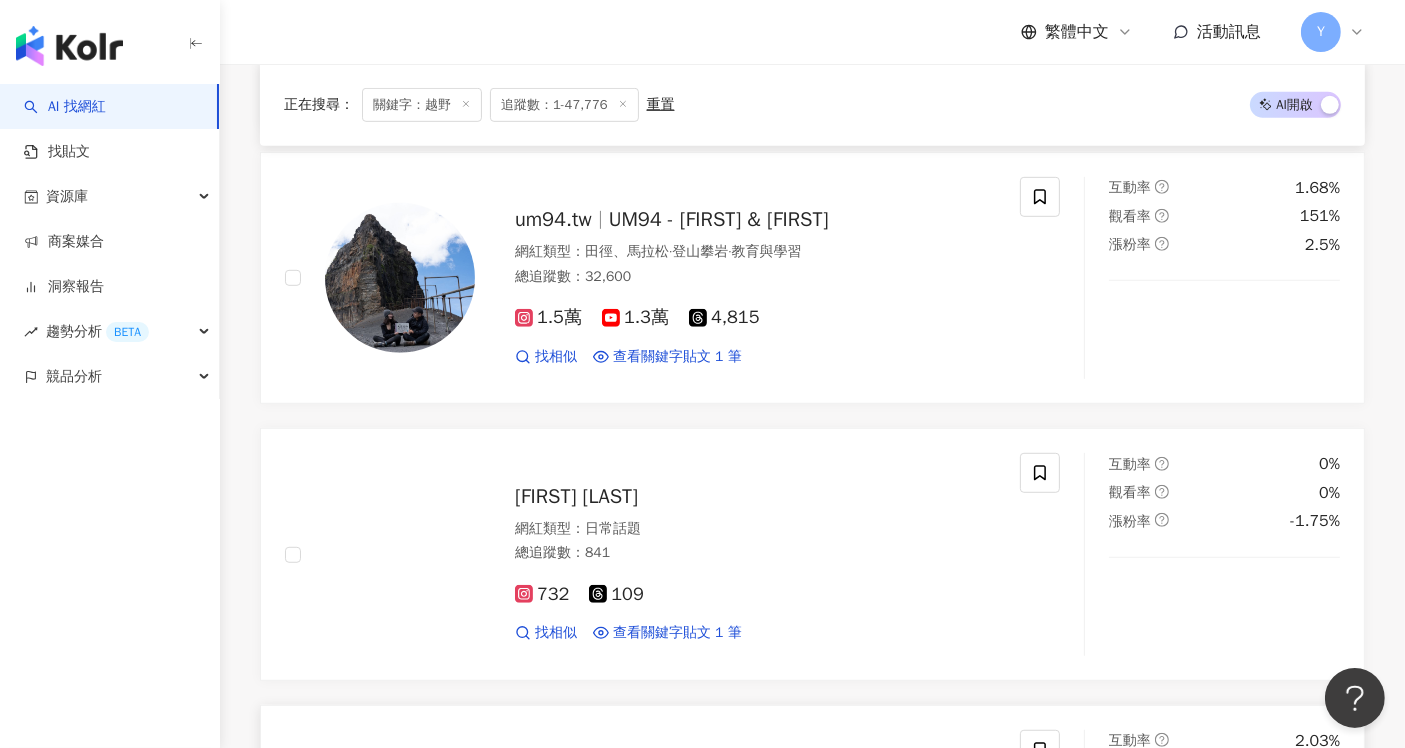 scroll, scrollTop: 1057, scrollLeft: 0, axis: vertical 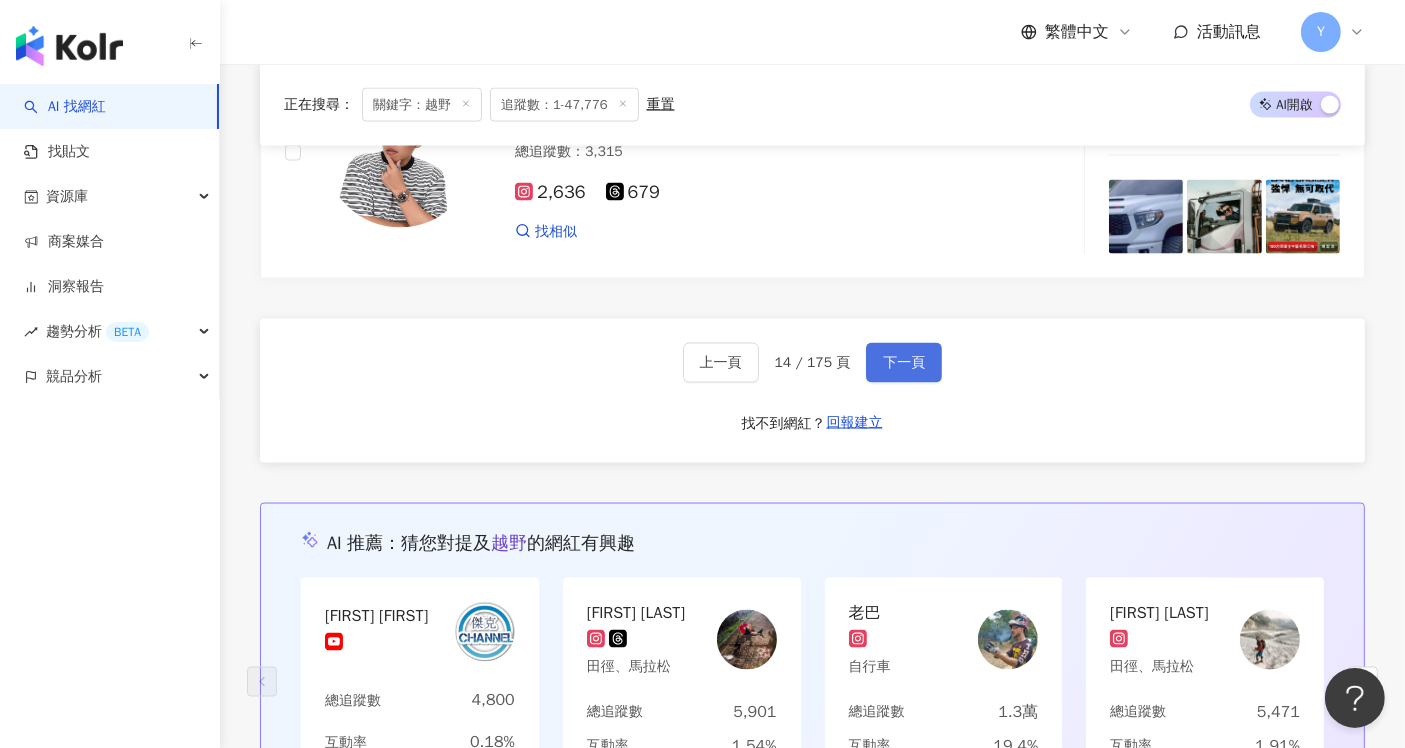 click on "下一頁" at bounding box center (904, 363) 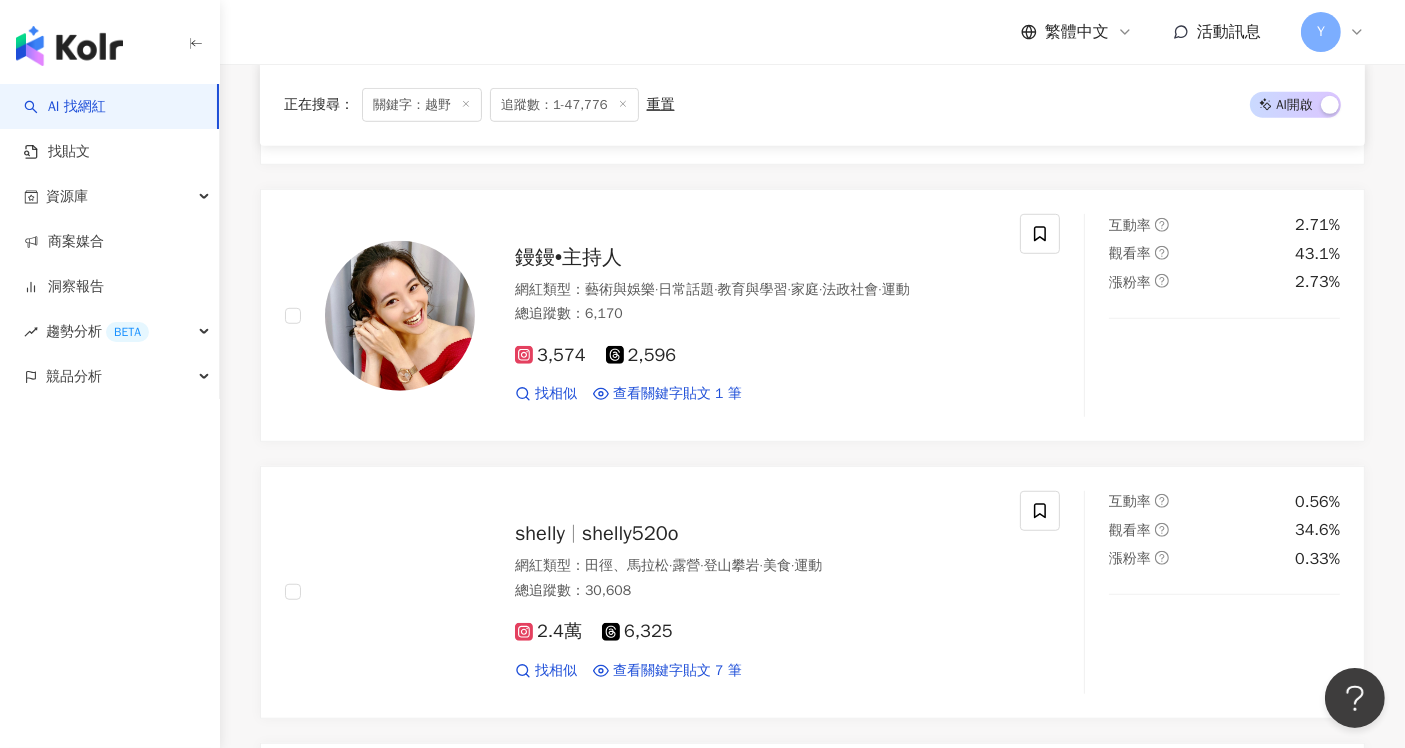 scroll, scrollTop: 3444, scrollLeft: 0, axis: vertical 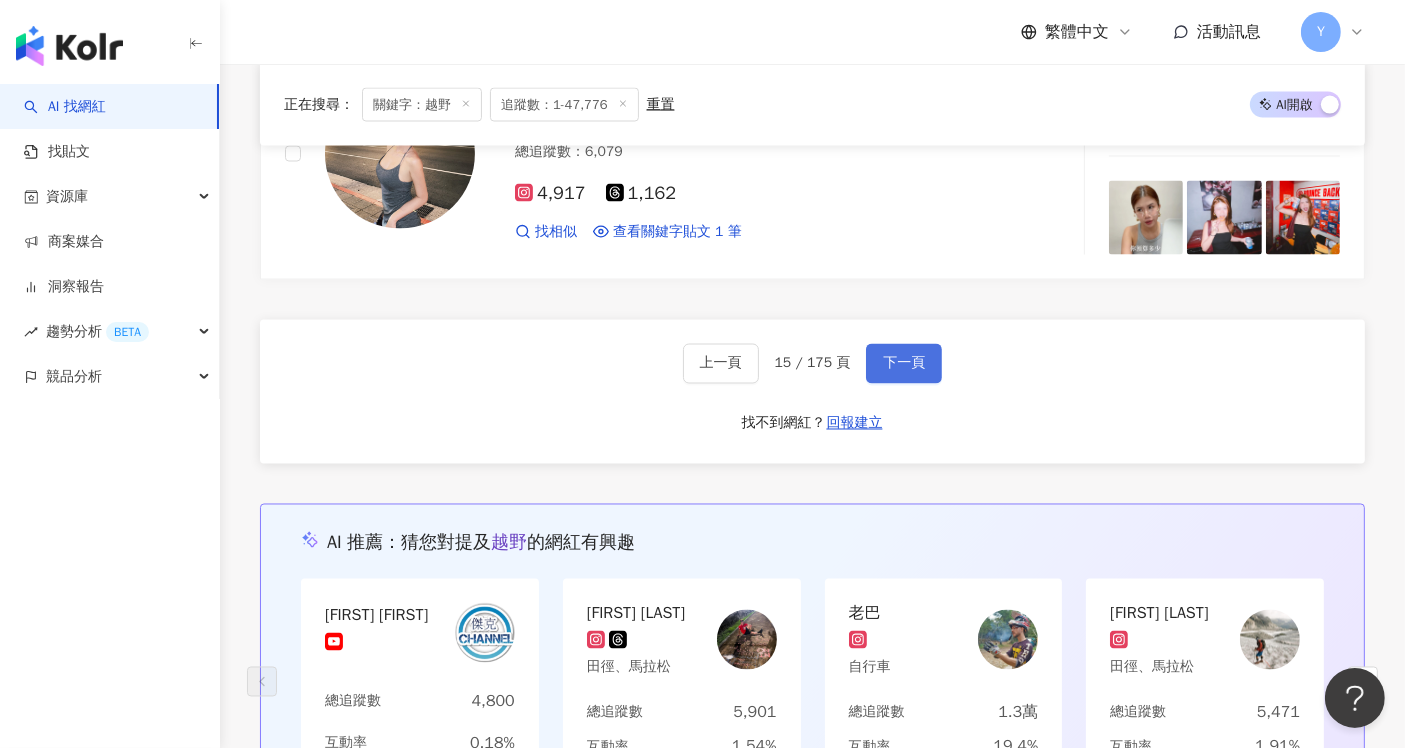click on "下一頁" at bounding box center (904, 364) 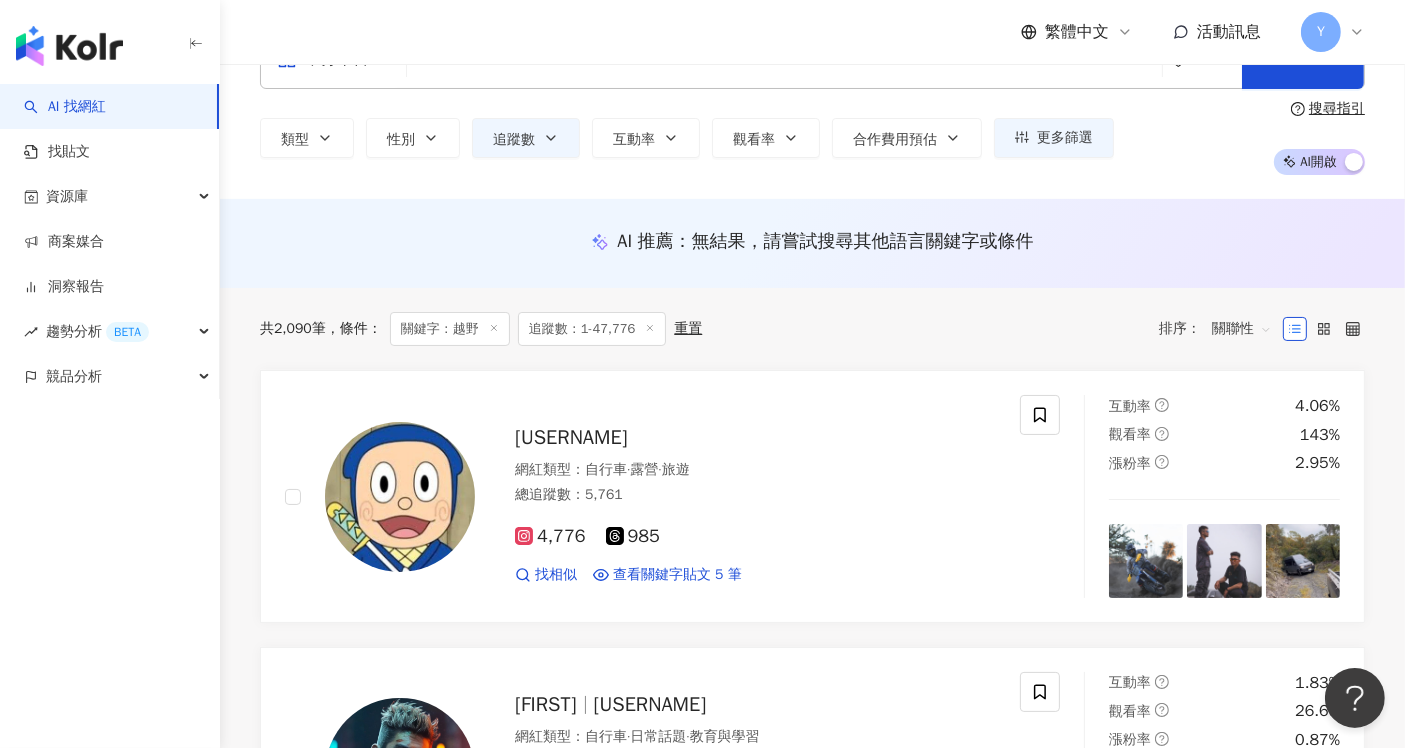 scroll, scrollTop: 0, scrollLeft: 0, axis: both 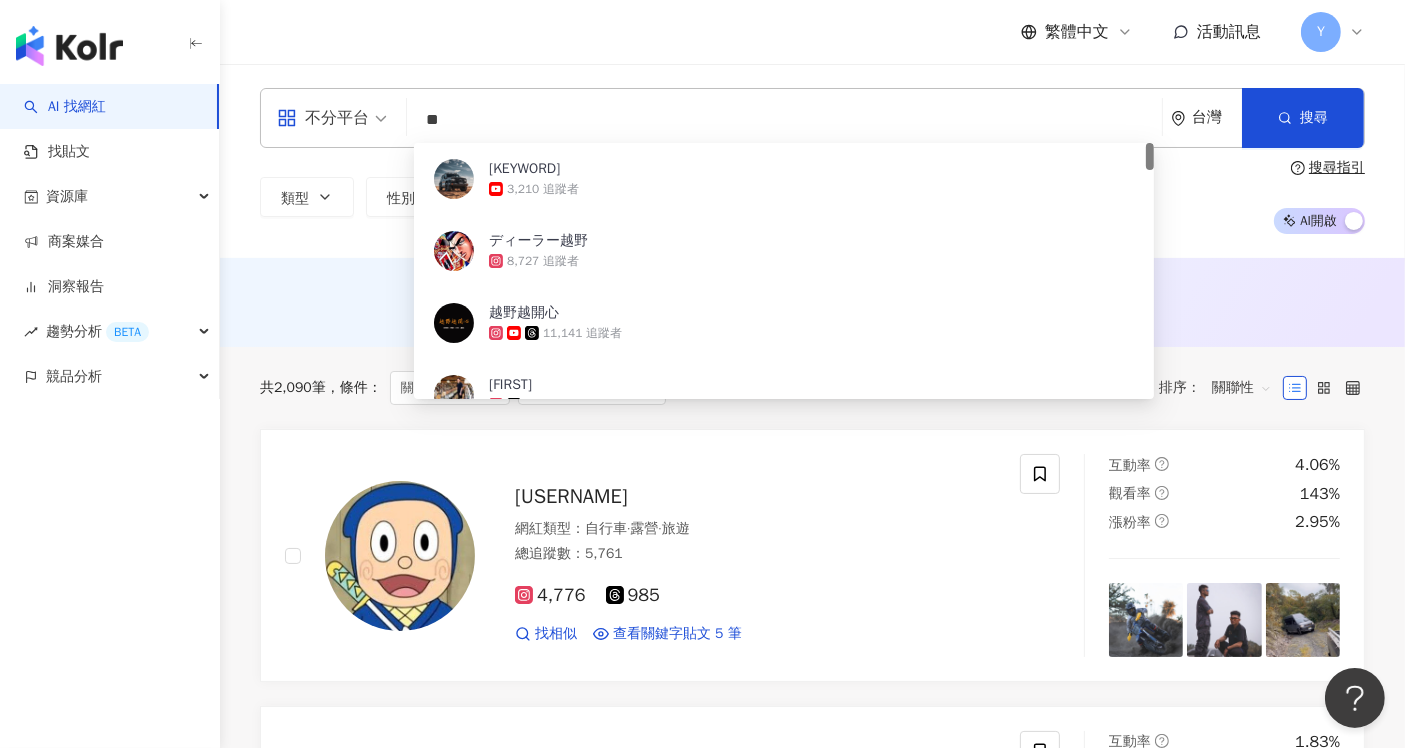 click on "不分平台 ** 台灣 搜尋 943c7641-422b-4d2e-bfda-99bacada4ea1 越野马帮 3,210   追蹤者 ディーラー越野 8,727   追蹤者 越野越開心 11,141   追蹤者 越野勤 1,764   追蹤者 越野盛節 1,872   追蹤者" at bounding box center (812, 118) 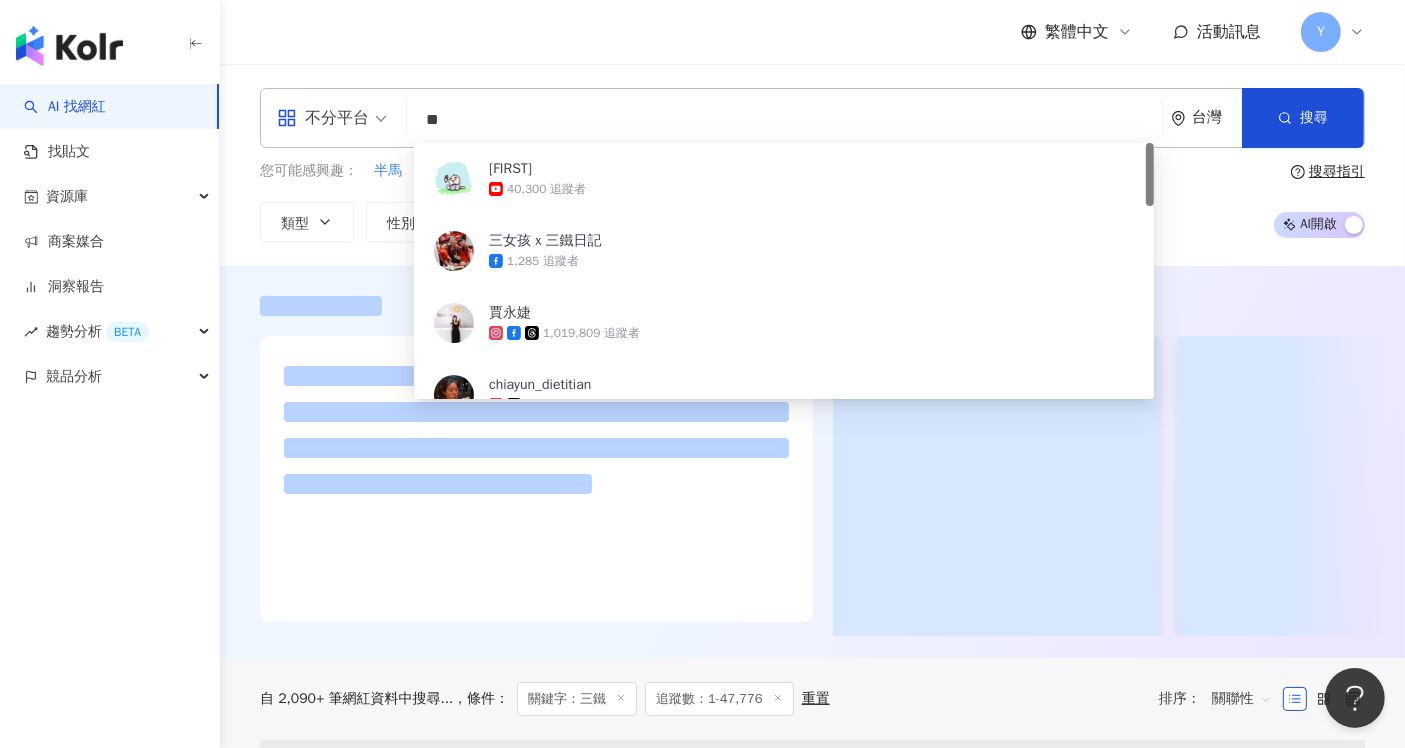 type on "**" 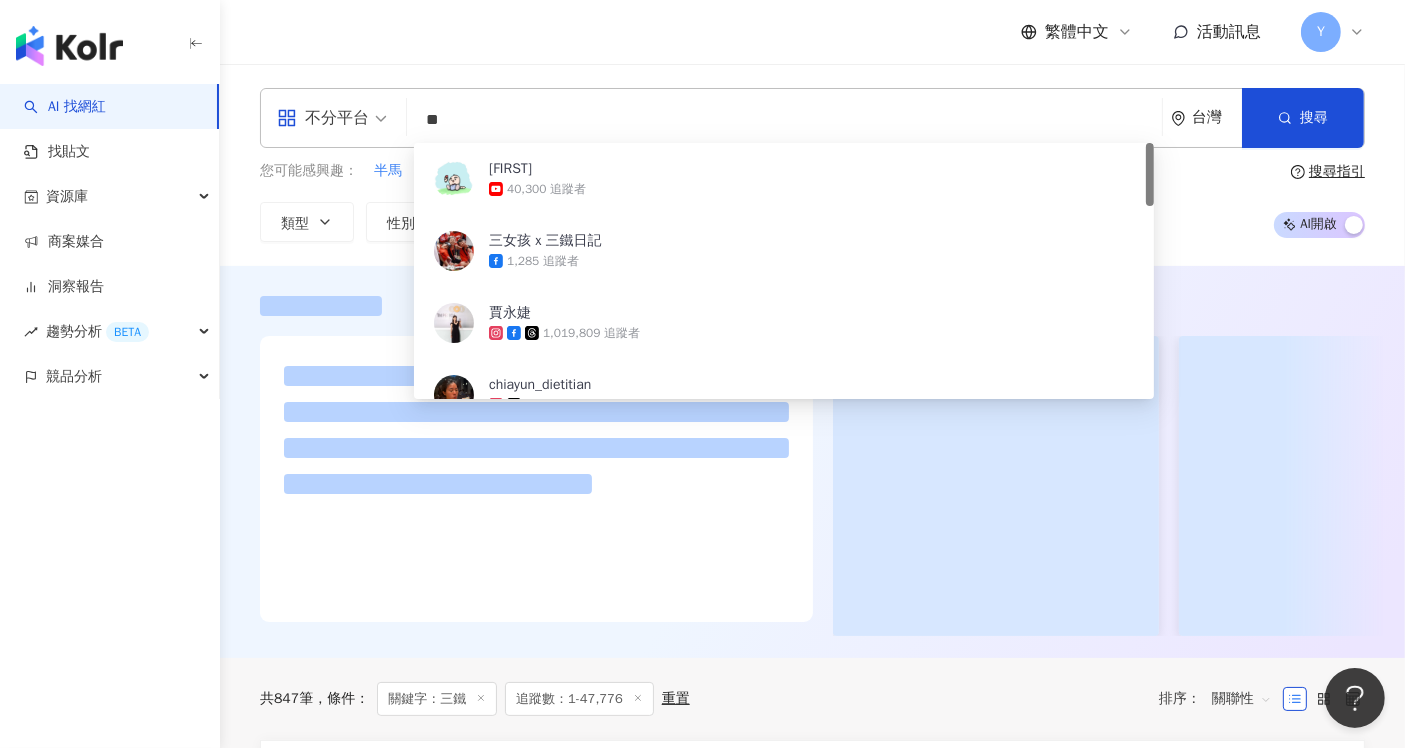 click on "不分平台 三鐵 ** 台灣 搜尋 d5eb773c-641f-40f2-b160-d36ed9880898 阿冬玩三鐵 40,300   追蹤者 三女孩 x 三鐵日記 1,285   追蹤者 賈永婕 1,019,809   追蹤者 chiayun_dietitian 39,949   追蹤者 馬甲妹的三鐵日記 Hui An Hsu 8,770   追蹤者 您可能感興趣： 半馬  triathlon  野跑  fxt  鐵人賽  類型 性別 追蹤數 互動率 觀看率 合作費用預估  更多篩選 *  -  ***** 不限 小型 奈米網紅 (<1萬) 微型網紅 (1萬-3萬) 小型網紅 (3萬-5萬) 中型 中小型網紅 (5萬-10萬) 中型網紅 (10萬-30萬) 中大型網紅 (30萬-50萬) 大型 大型網紅 (50萬-100萬) 百萬網紅 (>100萬) 搜尋指引 AI  開啟 AI  關閉" at bounding box center (812, 165) 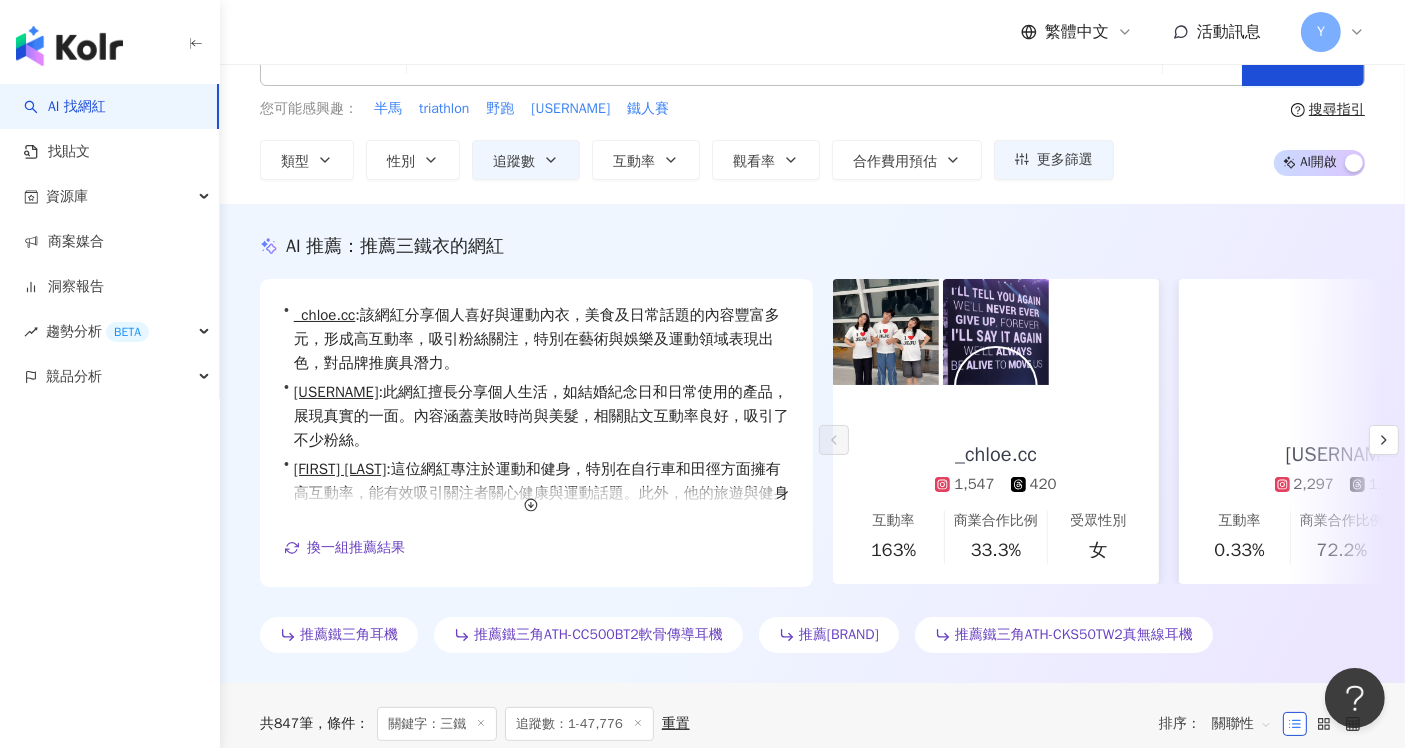 scroll, scrollTop: 111, scrollLeft: 0, axis: vertical 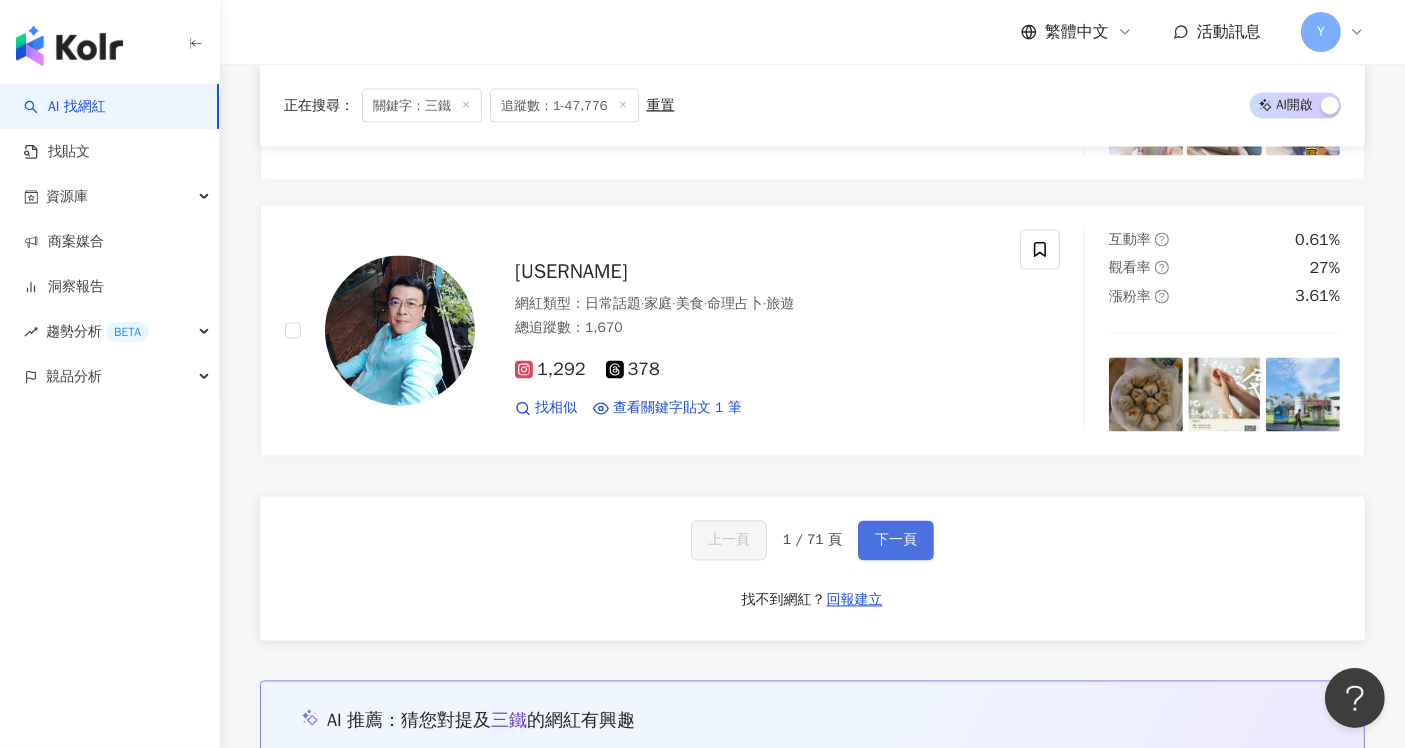 click on "下一頁" at bounding box center [896, 541] 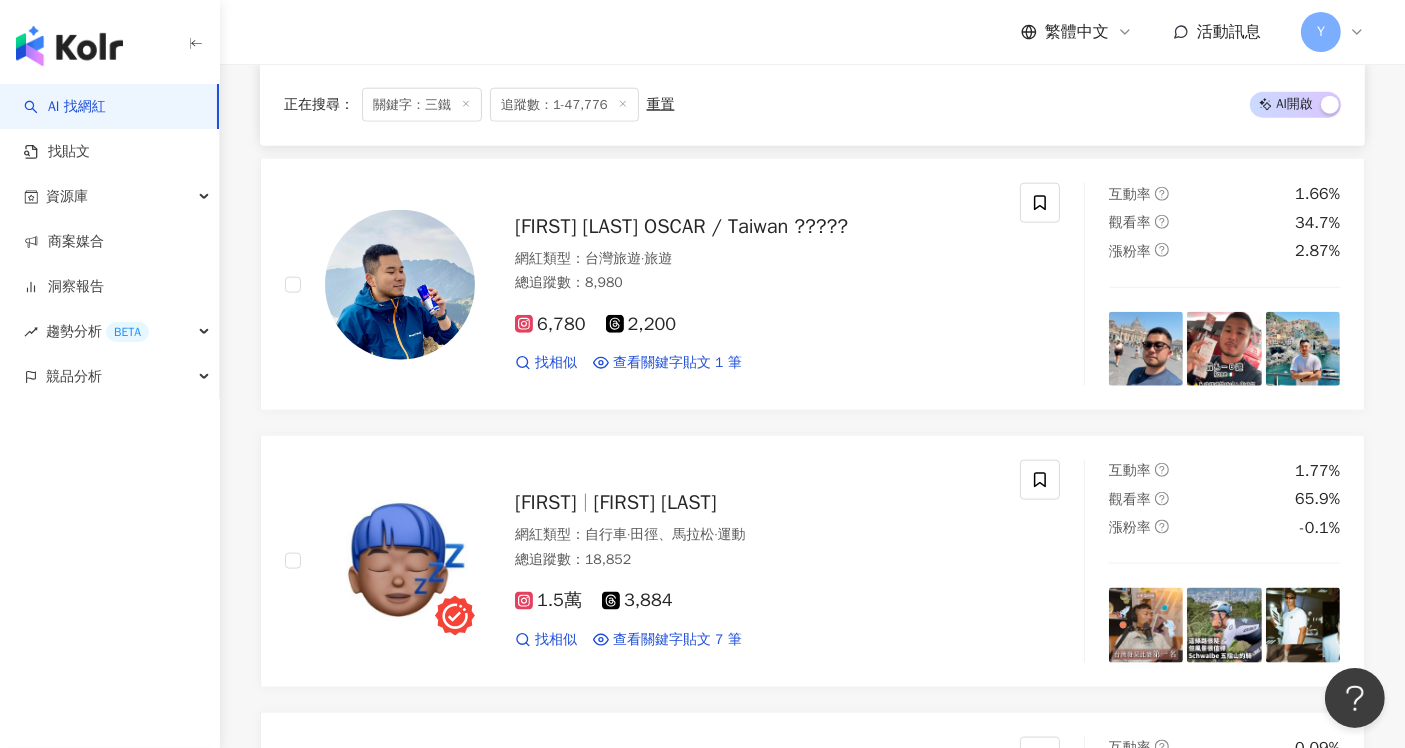 scroll, scrollTop: 2397, scrollLeft: 0, axis: vertical 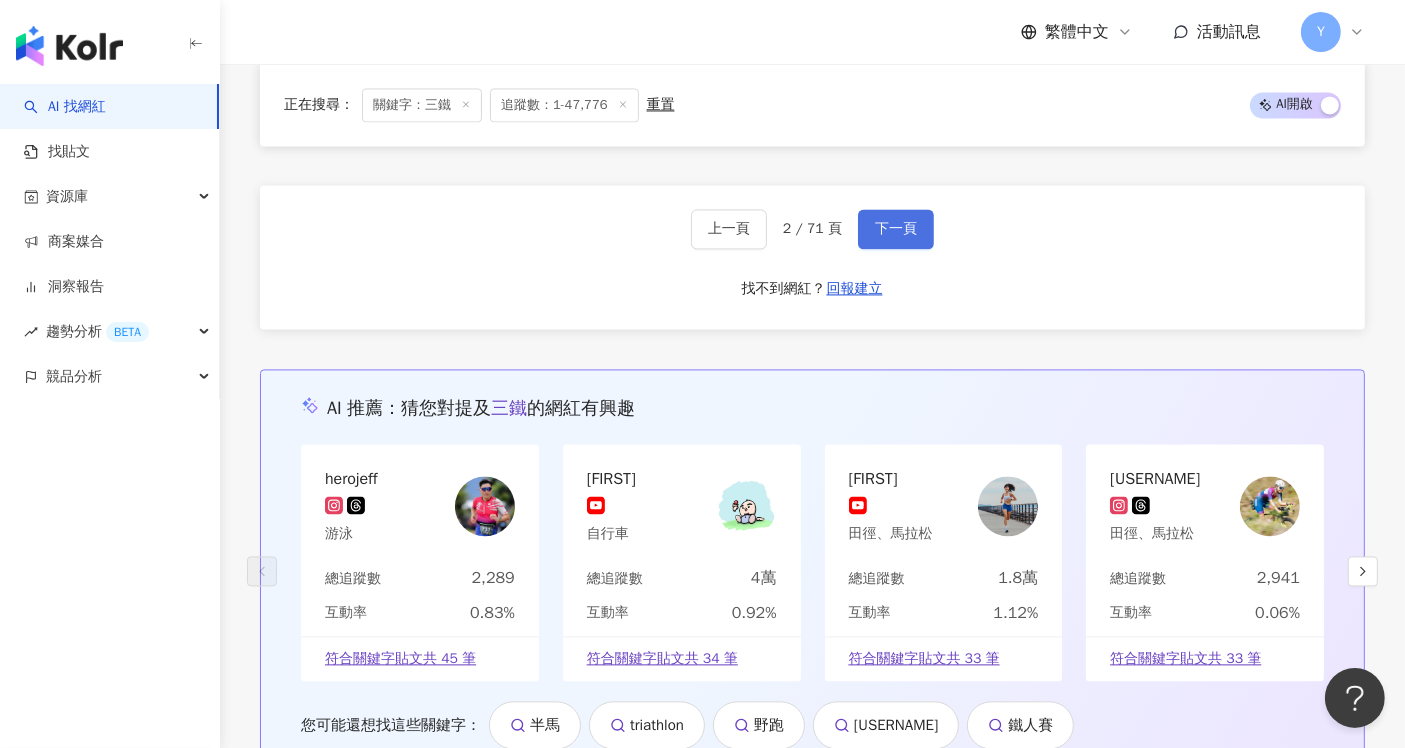 click on "下一頁" at bounding box center (896, 229) 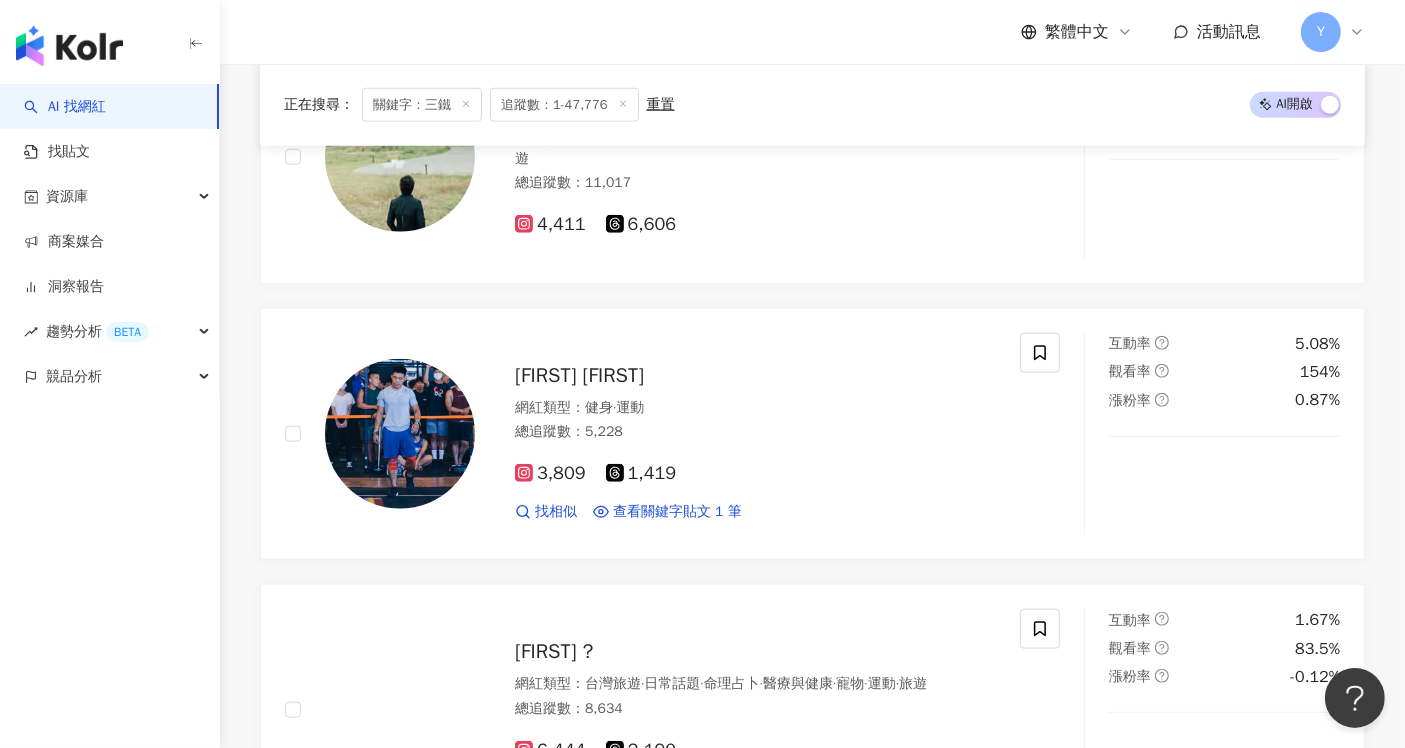 scroll, scrollTop: 4011, scrollLeft: 0, axis: vertical 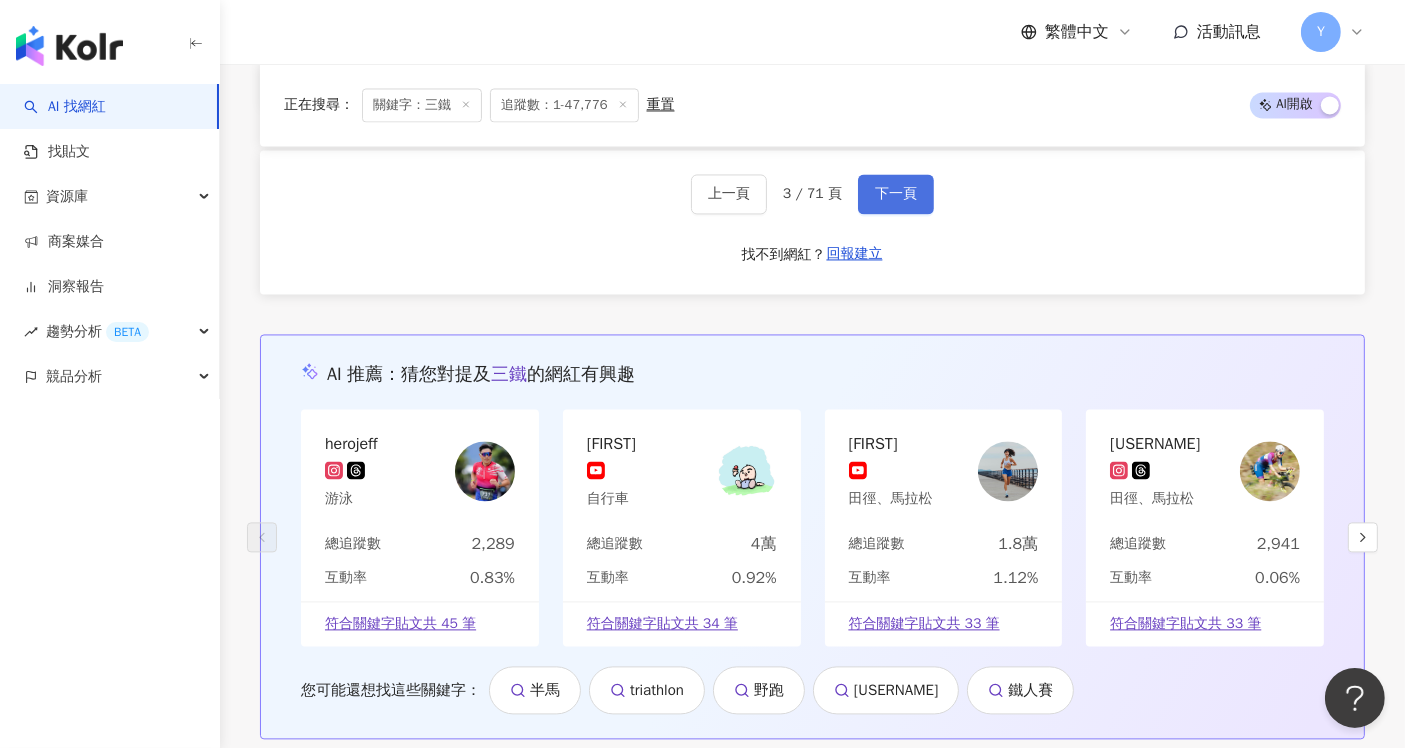 click on "下一頁" at bounding box center (896, 194) 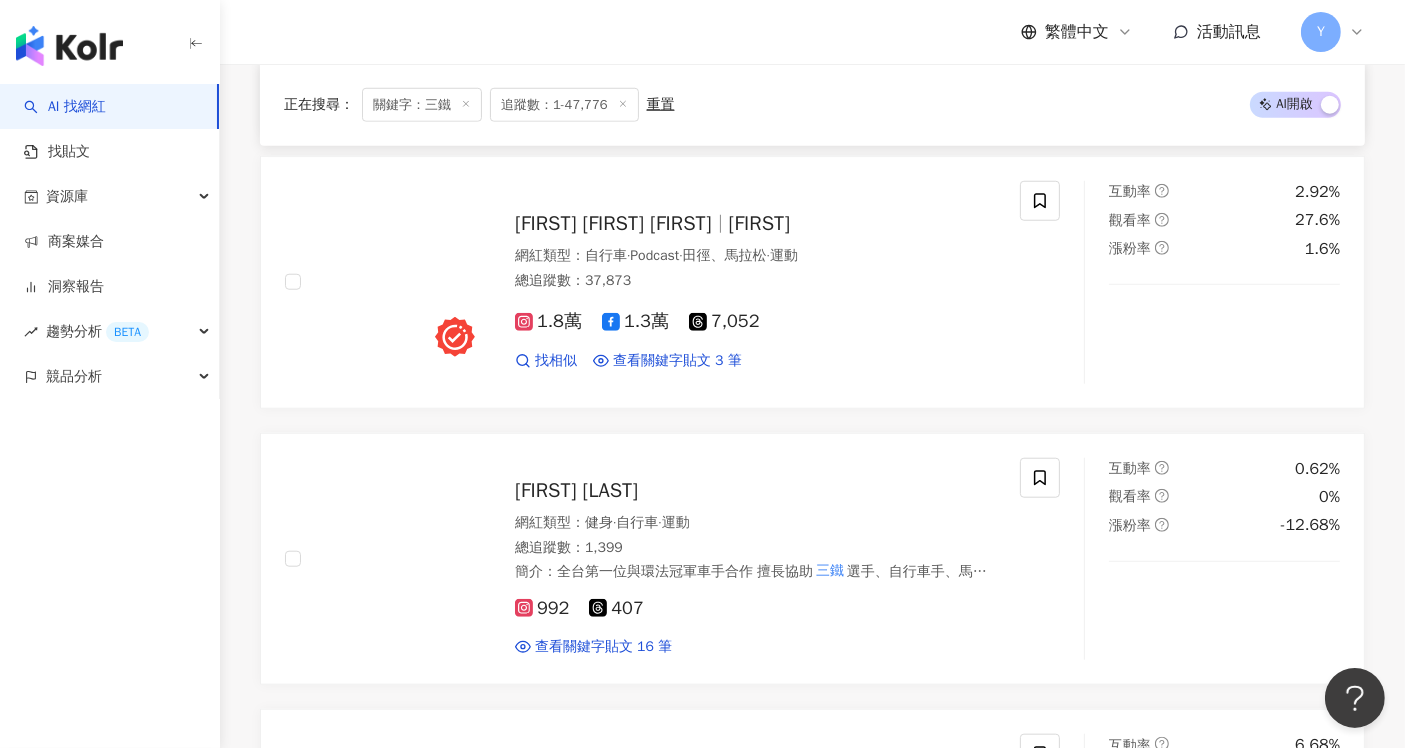 scroll, scrollTop: 1666, scrollLeft: 0, axis: vertical 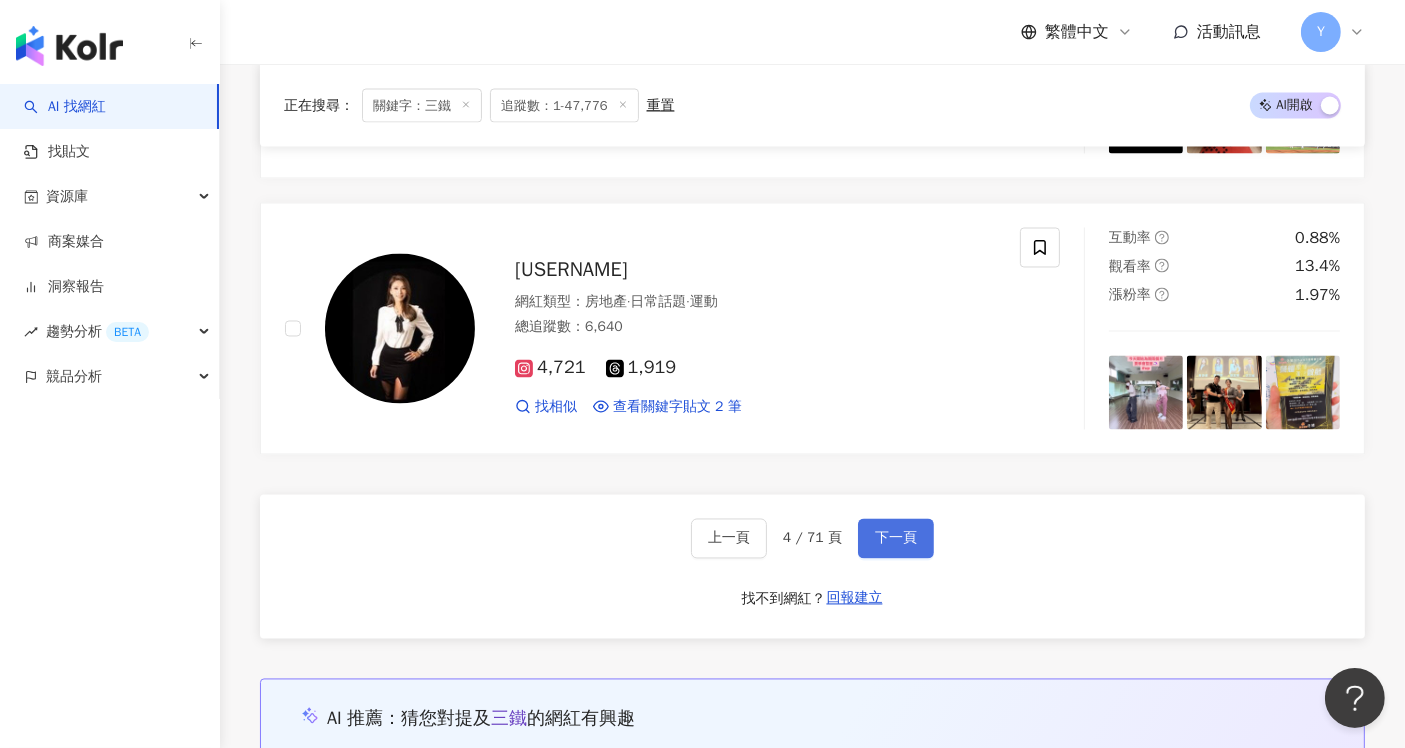 click on "下一頁" at bounding box center [896, 539] 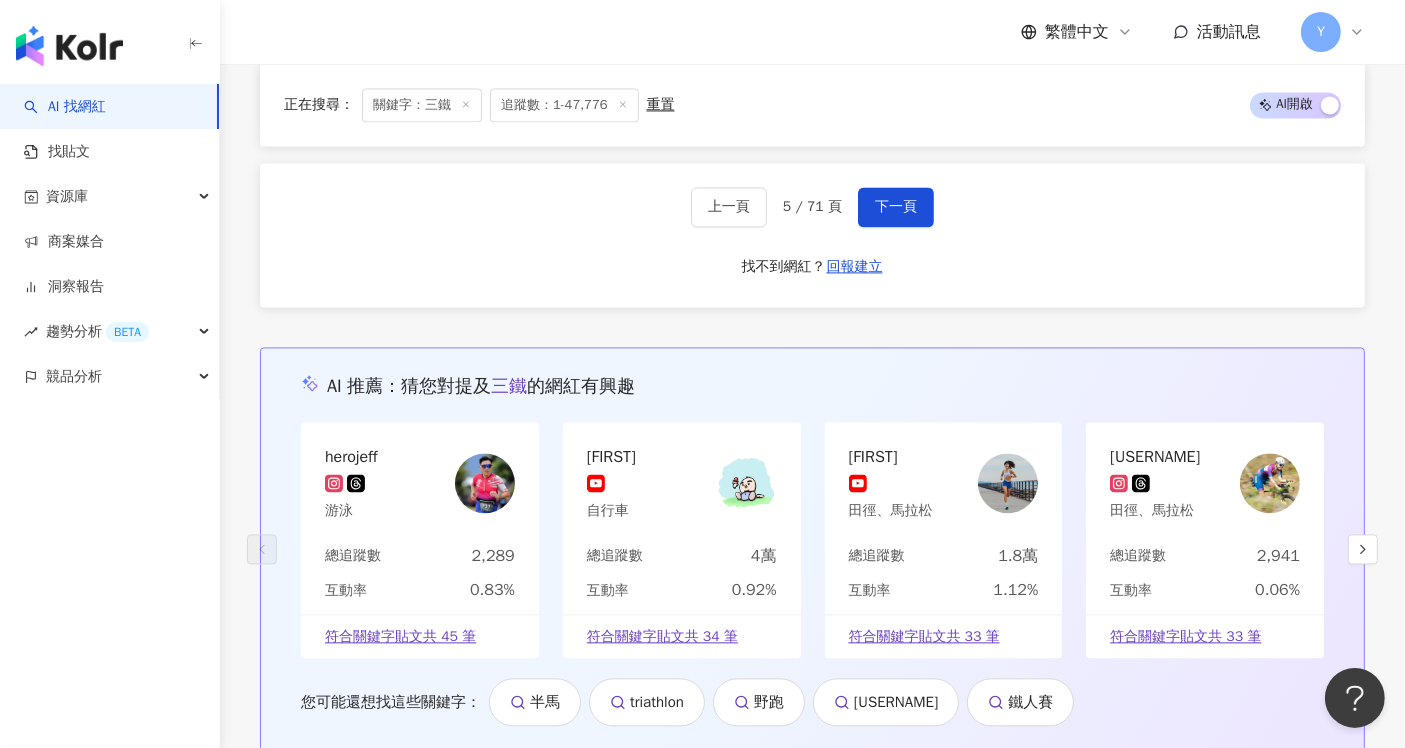 scroll, scrollTop: 4045, scrollLeft: 0, axis: vertical 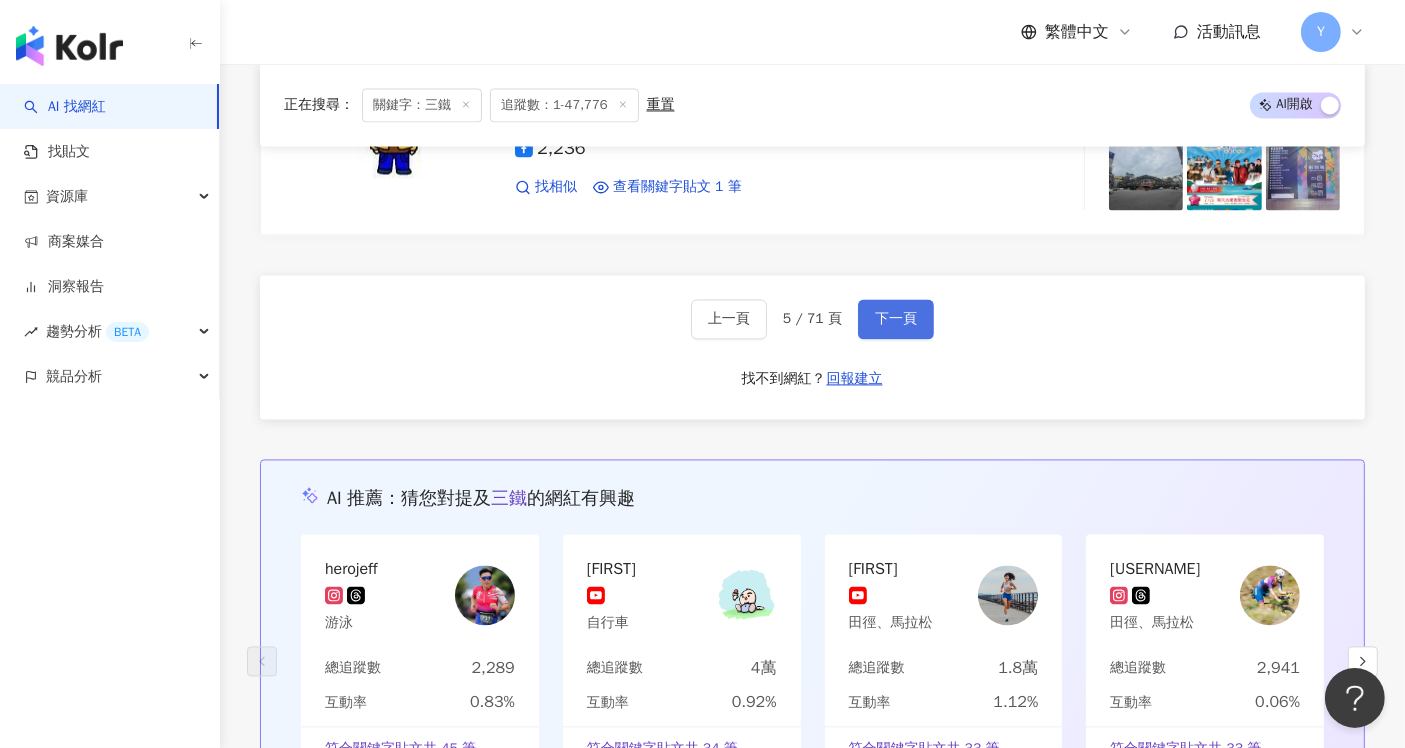 click on "下一頁" at bounding box center [896, 319] 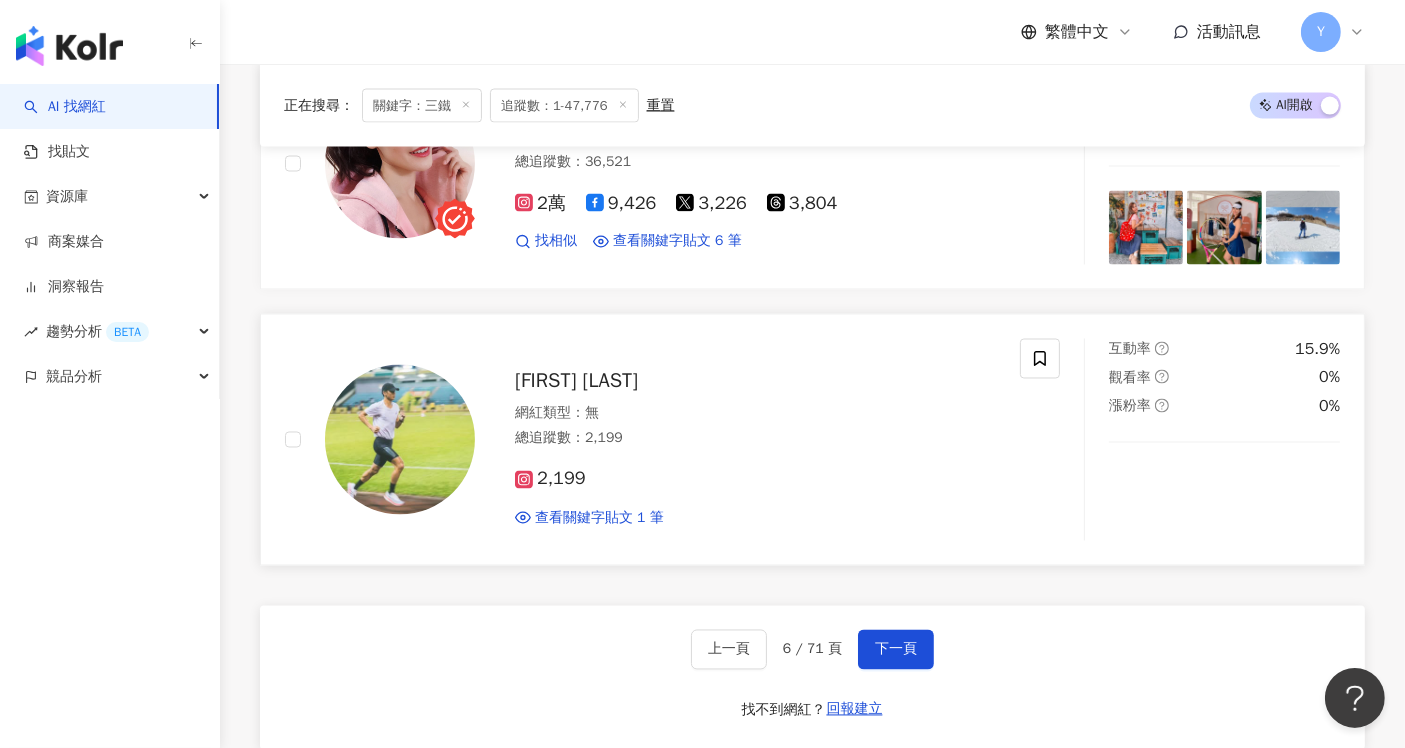 scroll, scrollTop: 3444, scrollLeft: 0, axis: vertical 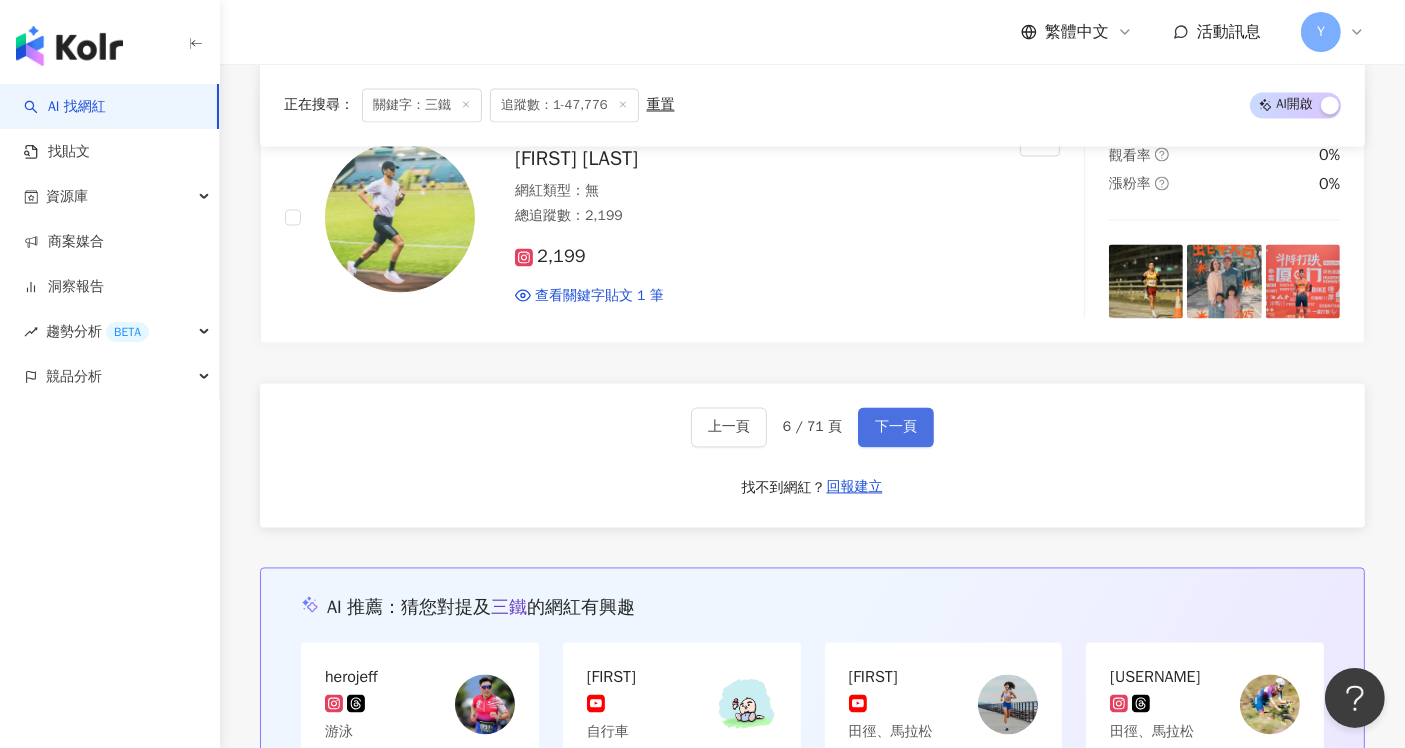 click on "下一頁" at bounding box center (896, 428) 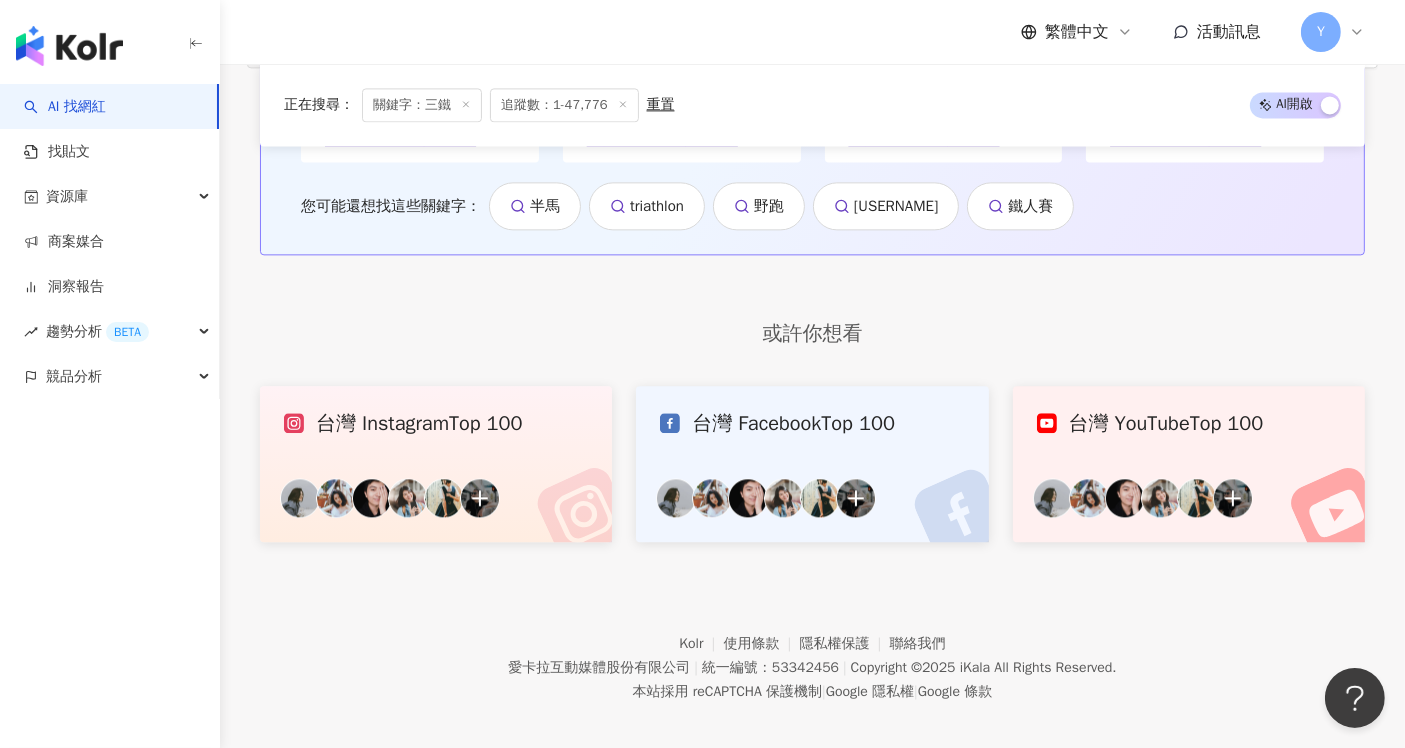 scroll, scrollTop: 4008, scrollLeft: 0, axis: vertical 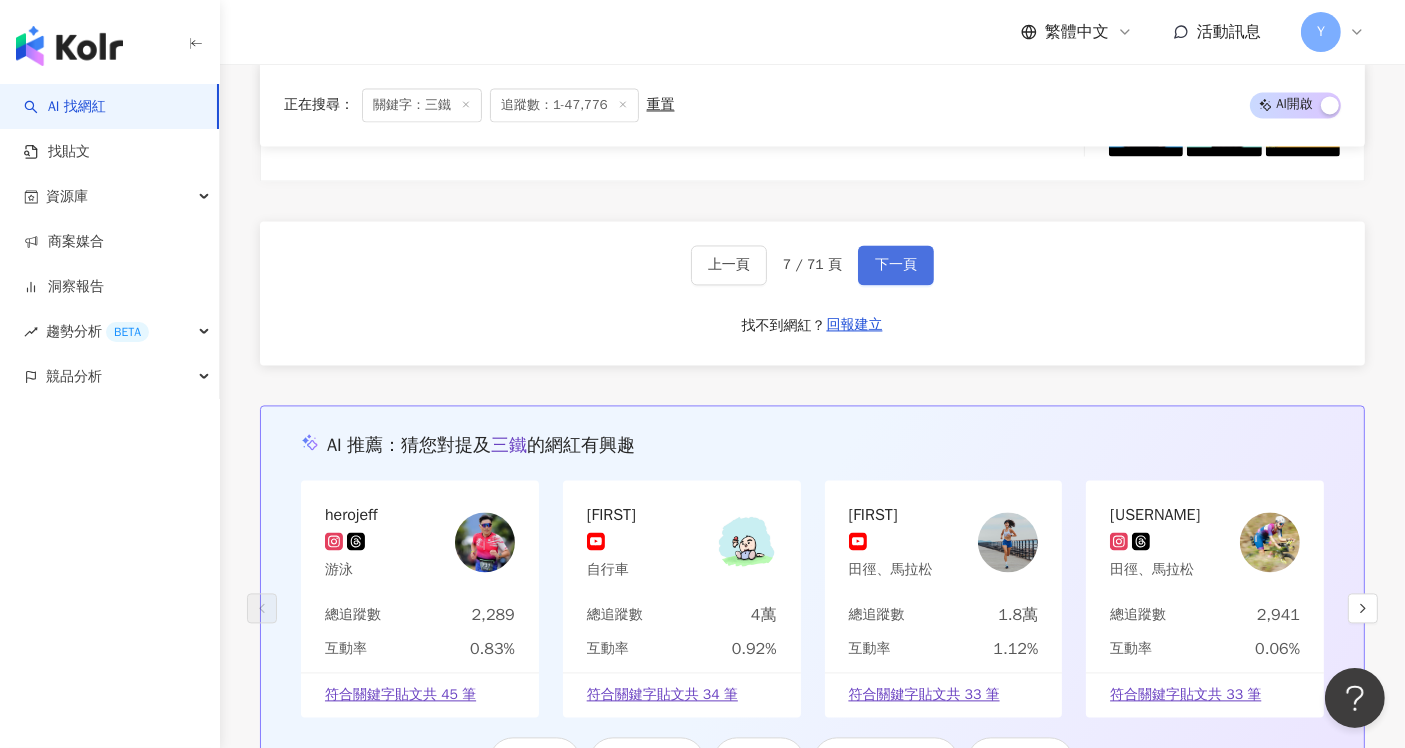 click on "下一頁" at bounding box center (896, 265) 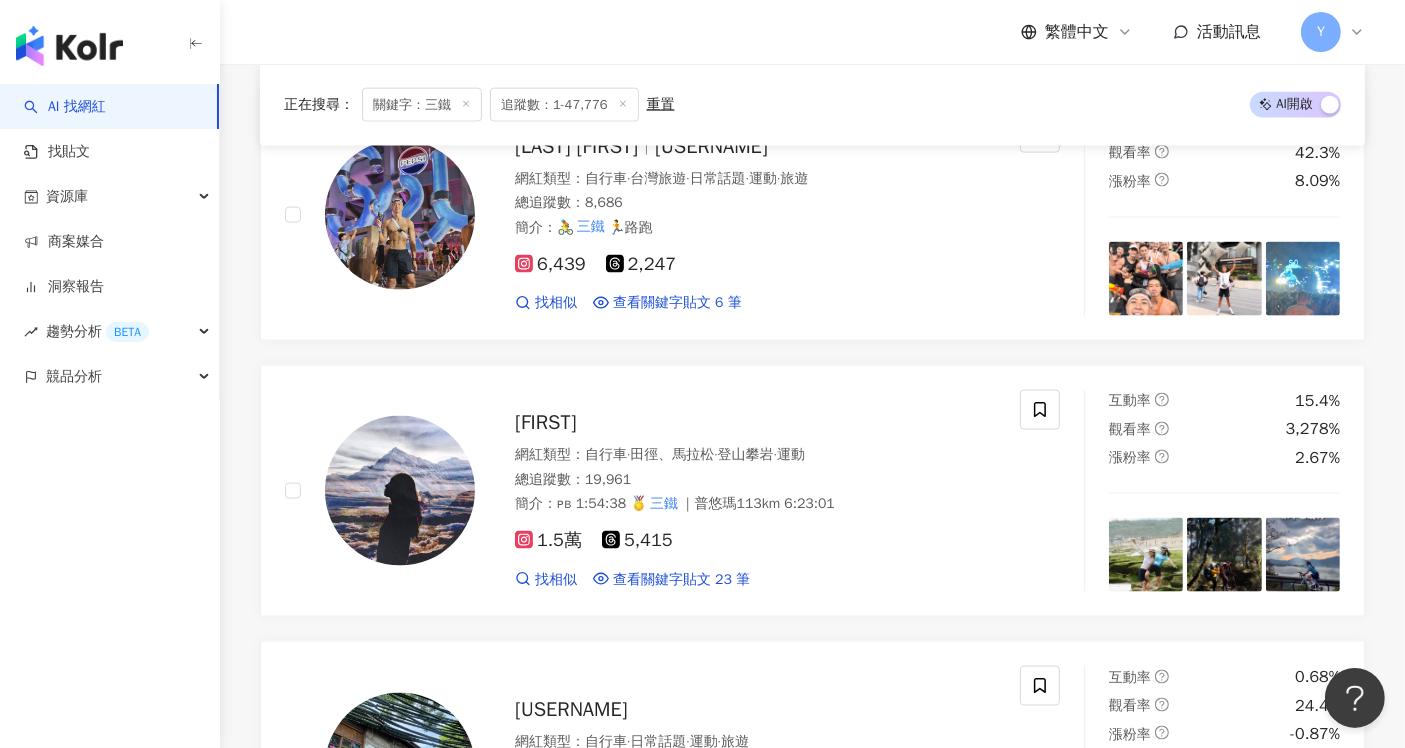 scroll, scrollTop: 2786, scrollLeft: 0, axis: vertical 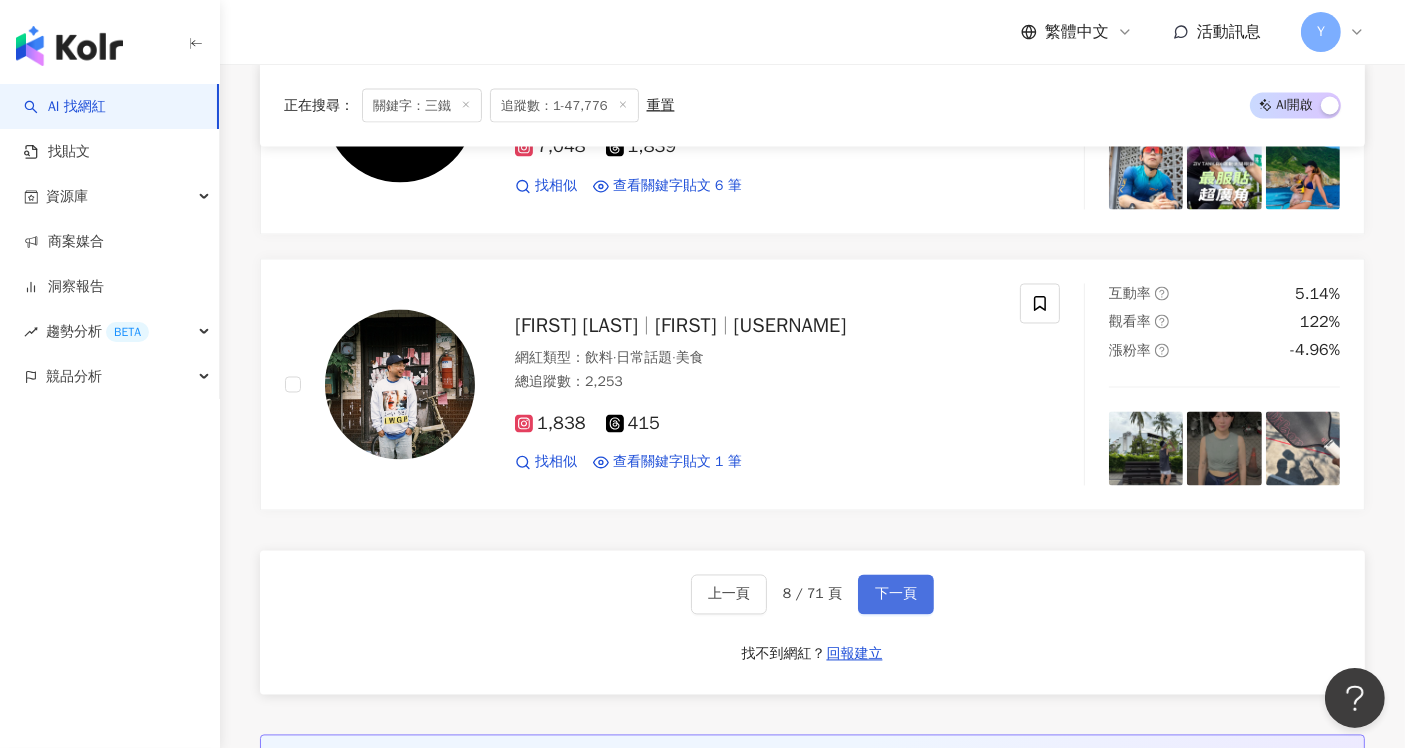 click on "下一頁" at bounding box center [896, 595] 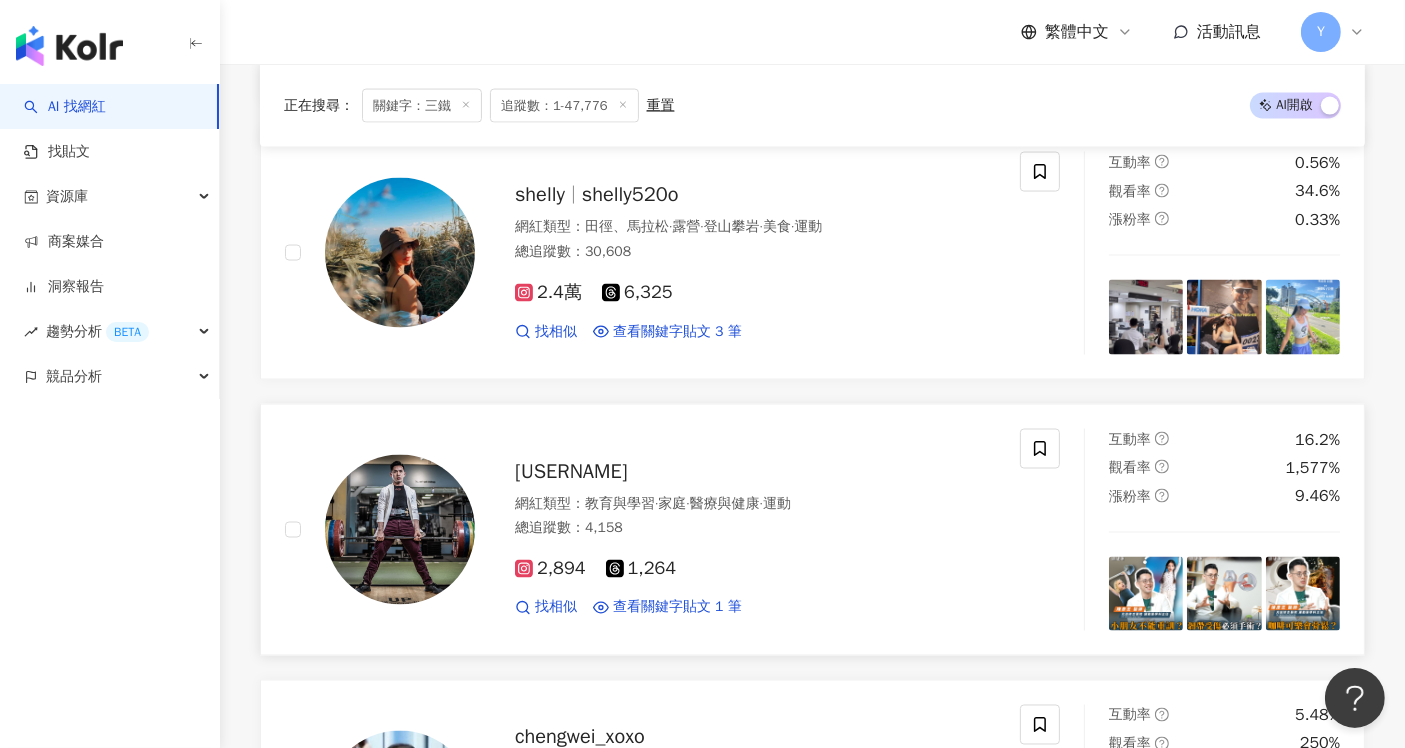 scroll, scrollTop: 3117, scrollLeft: 0, axis: vertical 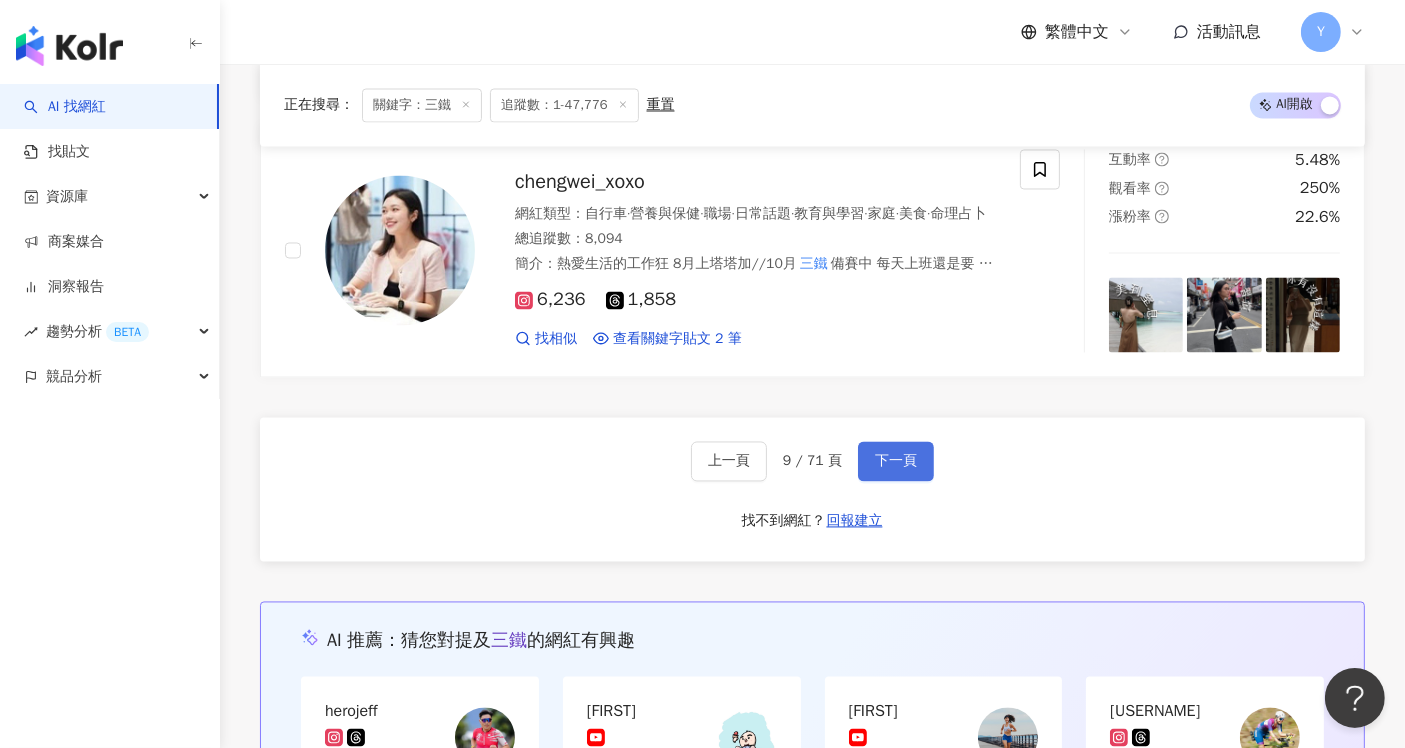 click on "下一頁" at bounding box center (896, 462) 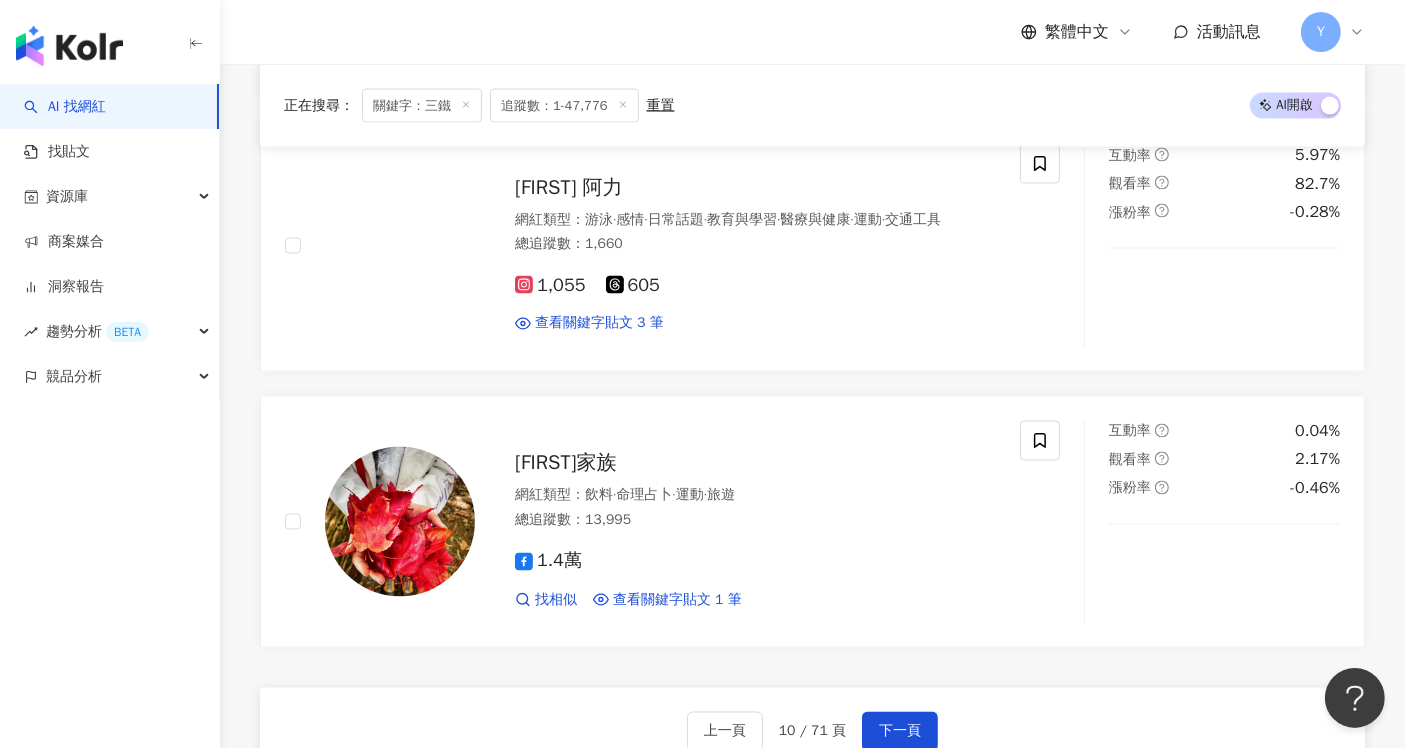 scroll, scrollTop: 3722, scrollLeft: 0, axis: vertical 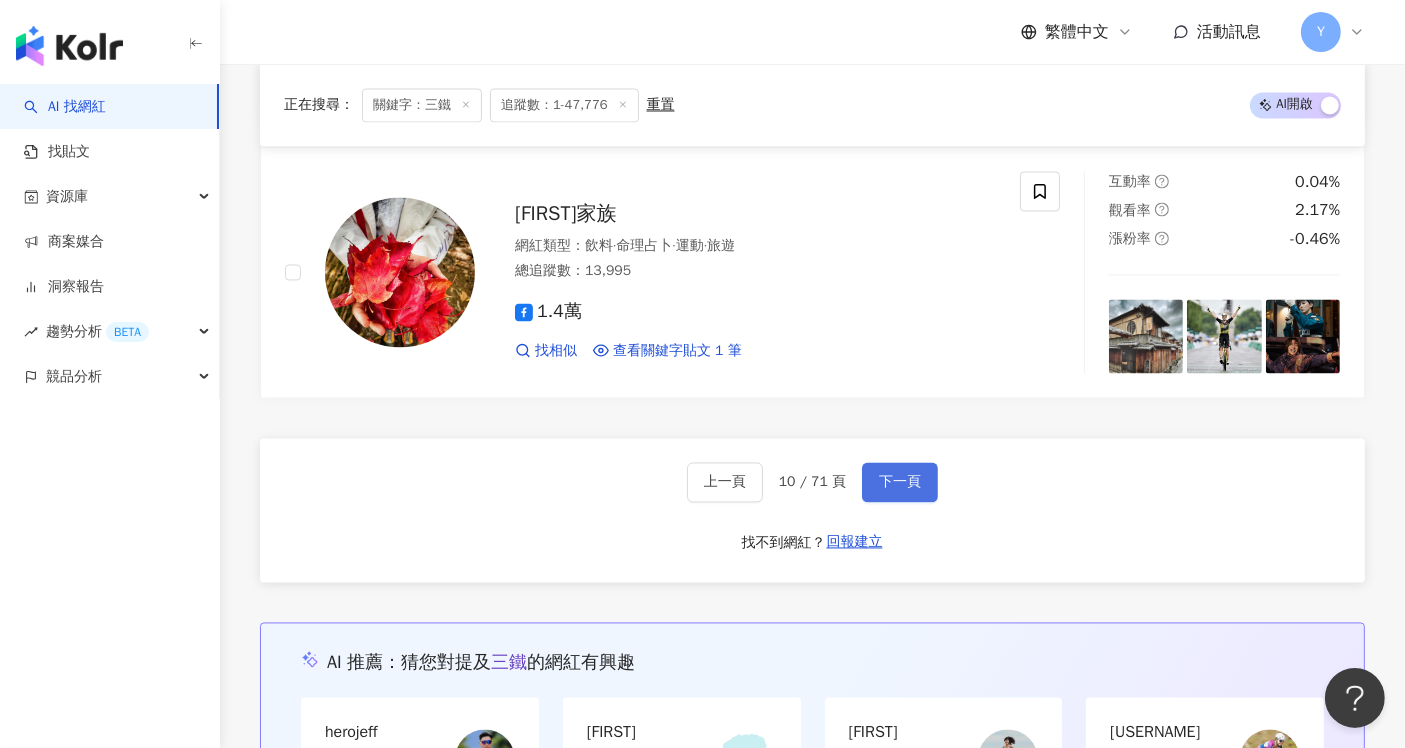 click on "下一頁" at bounding box center (900, 483) 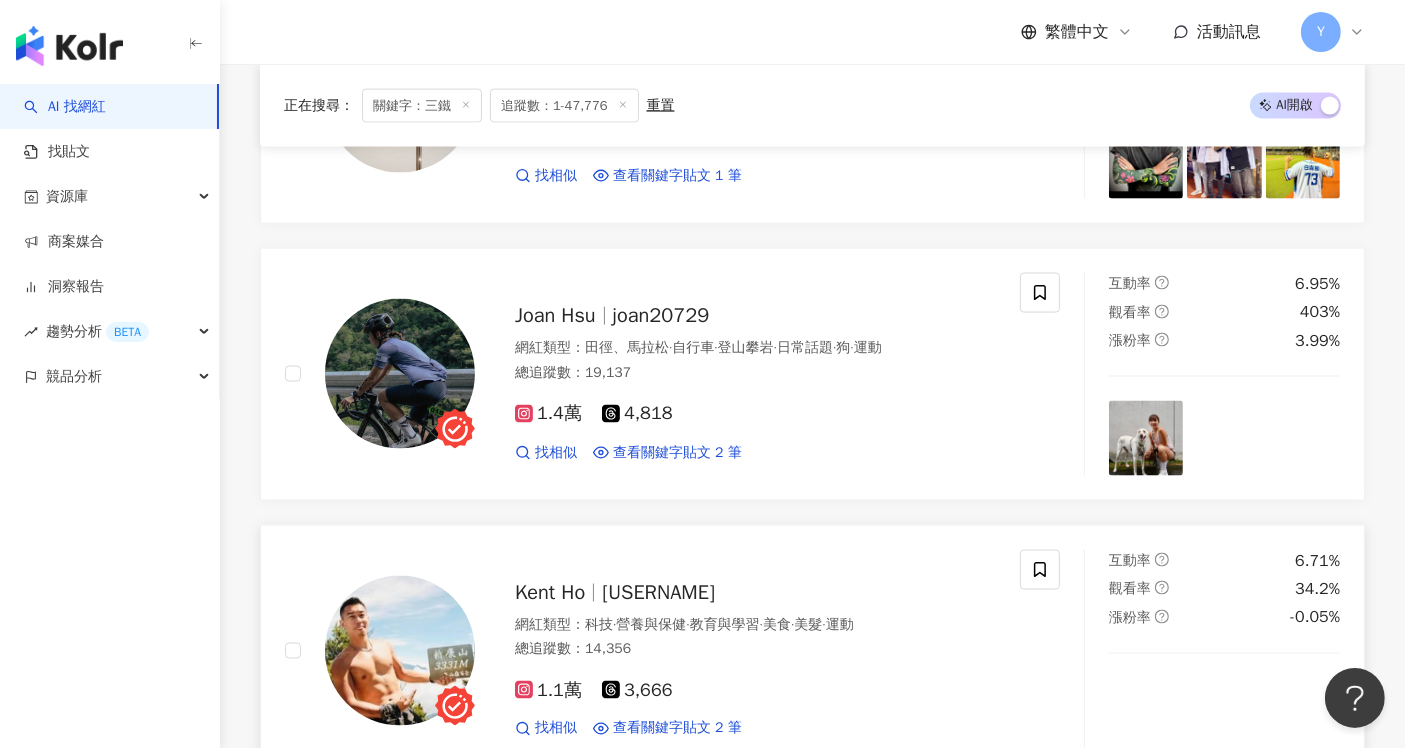 scroll, scrollTop: 2963, scrollLeft: 0, axis: vertical 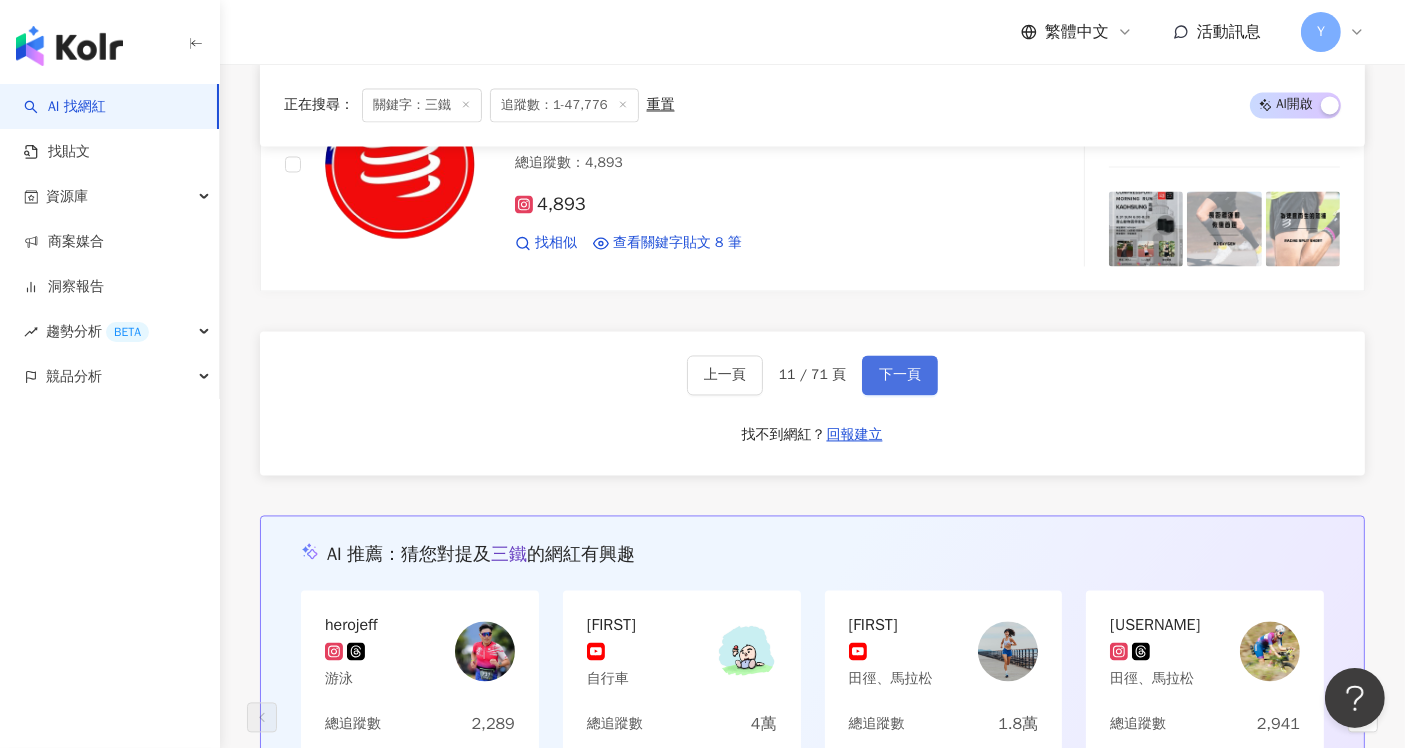 click on "下一頁" at bounding box center [900, 375] 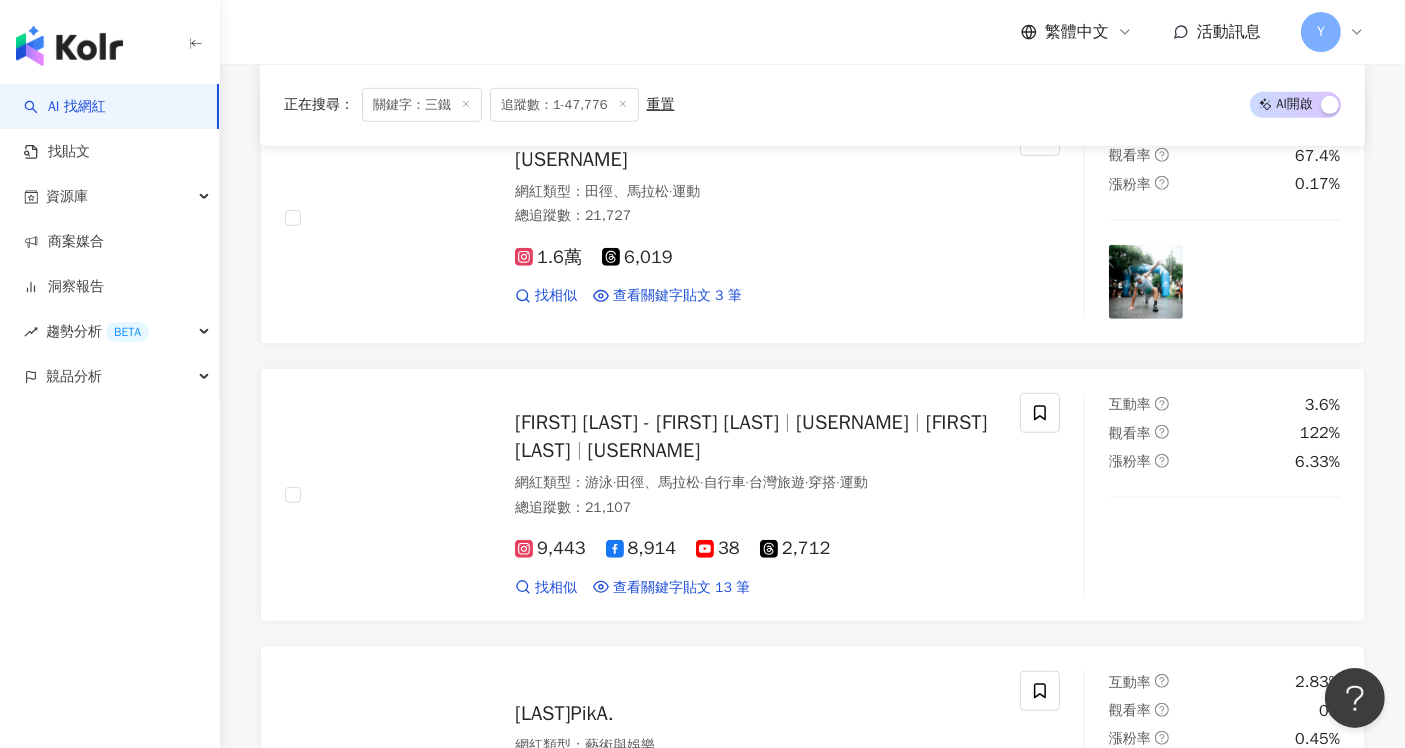 scroll, scrollTop: 1008, scrollLeft: 0, axis: vertical 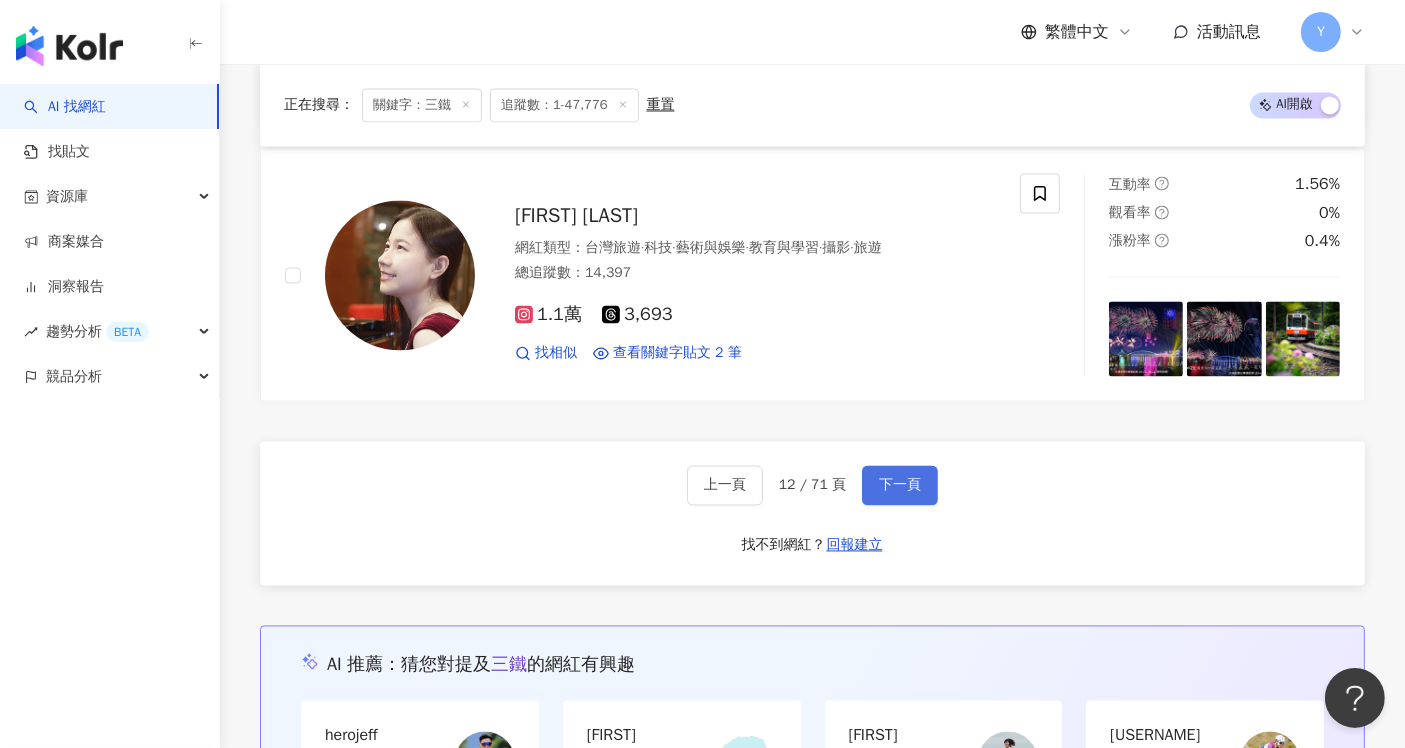 click on "下一頁" at bounding box center (900, 486) 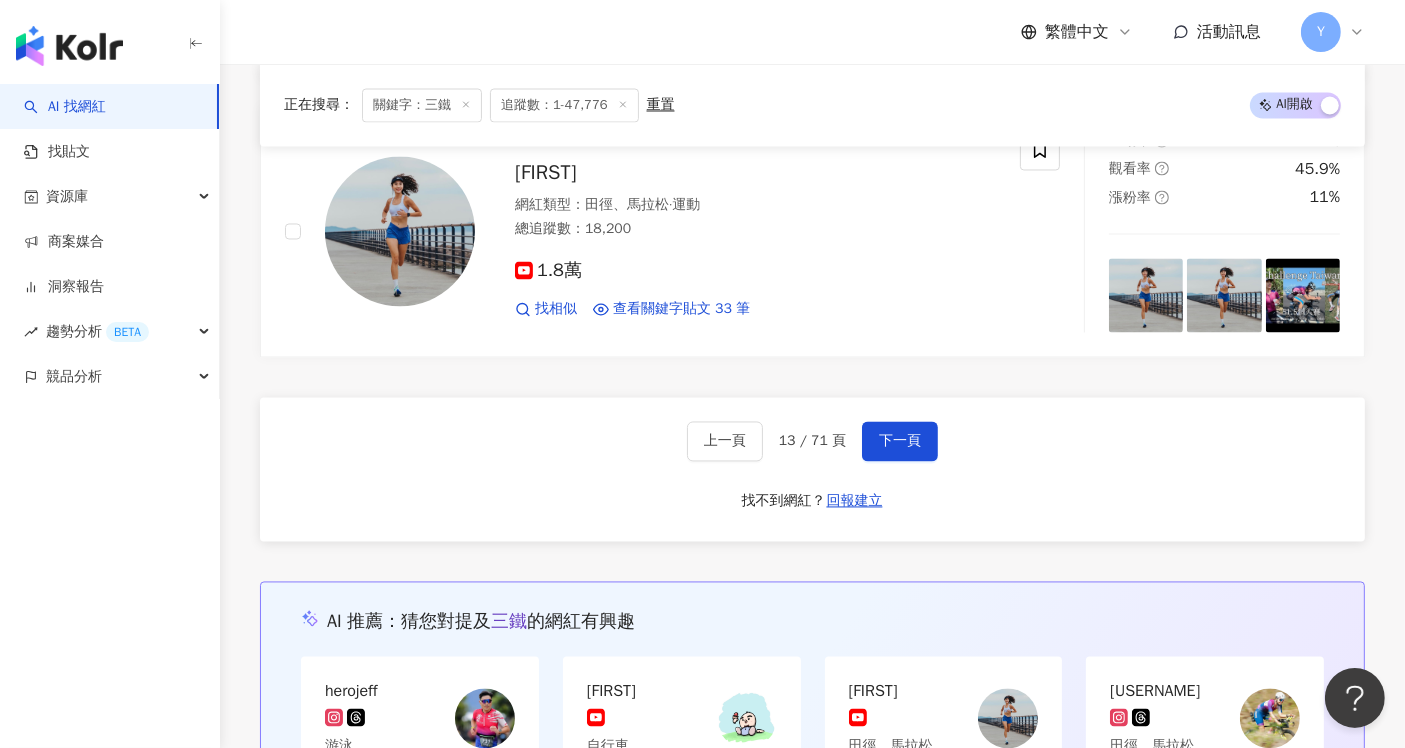 scroll, scrollTop: 3722, scrollLeft: 0, axis: vertical 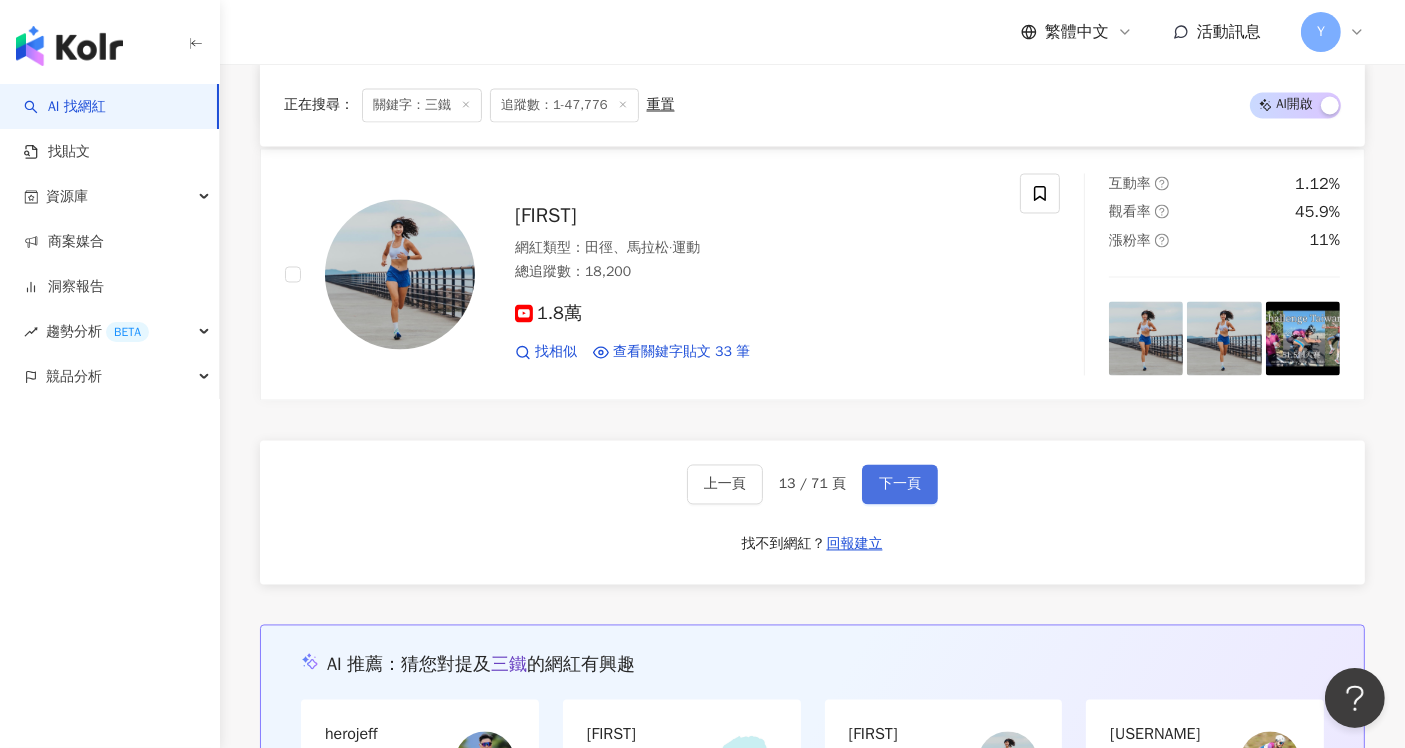 click on "下一頁" at bounding box center [900, 485] 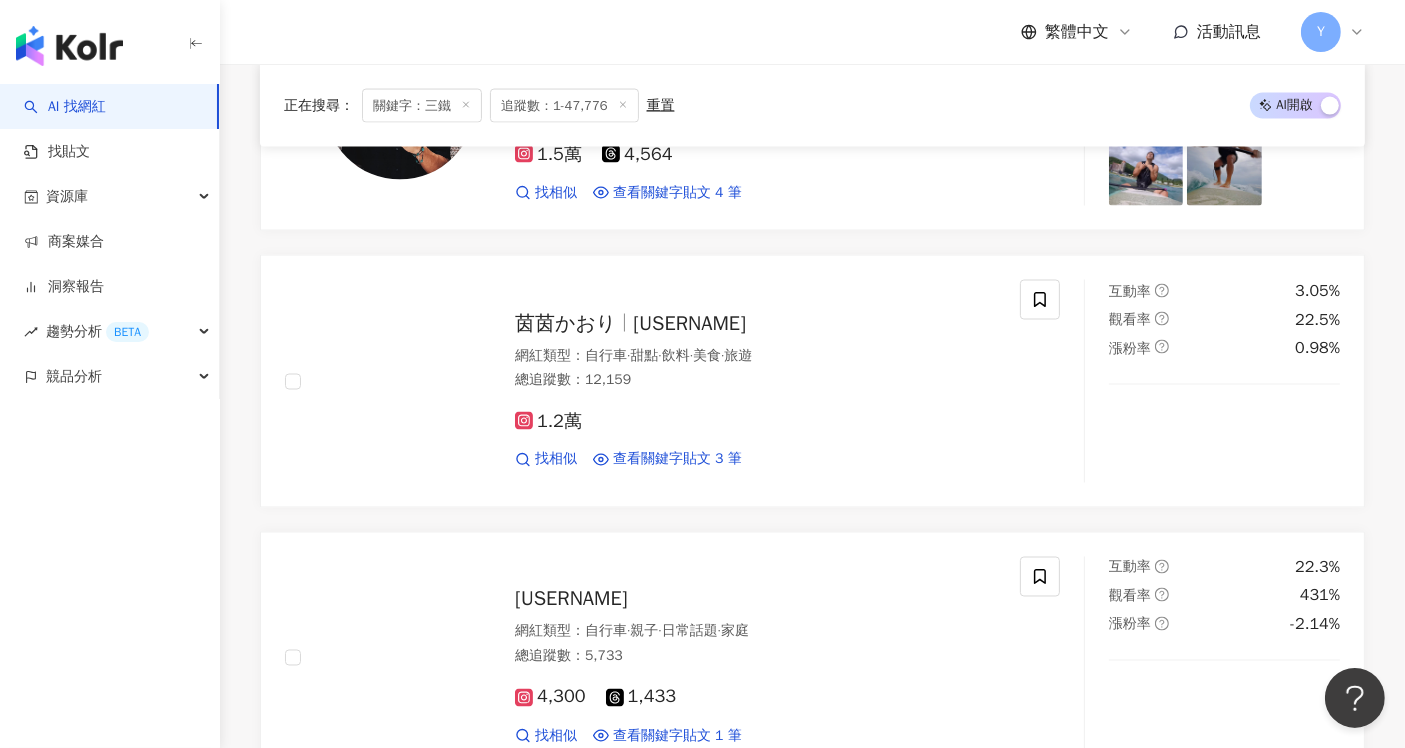scroll, scrollTop: 3288, scrollLeft: 0, axis: vertical 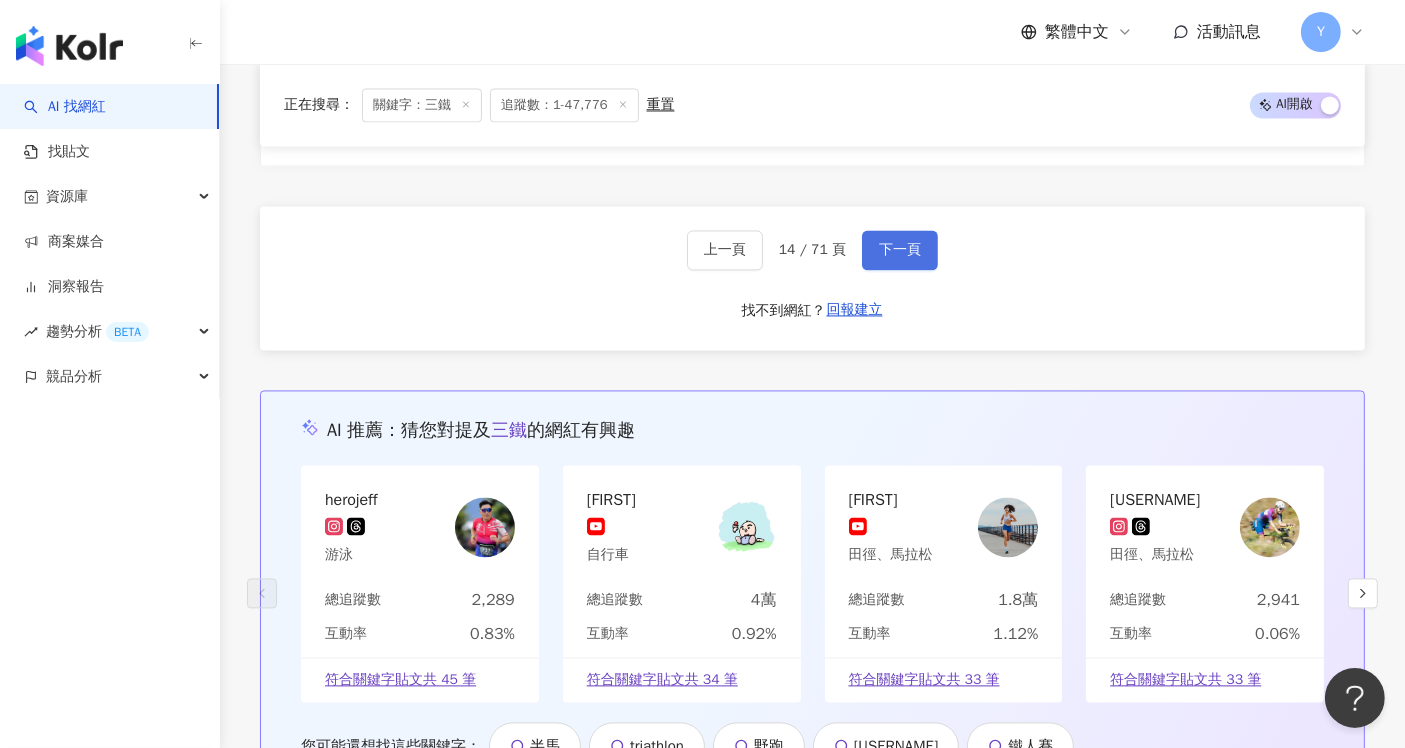 click on "下一頁" at bounding box center [900, 250] 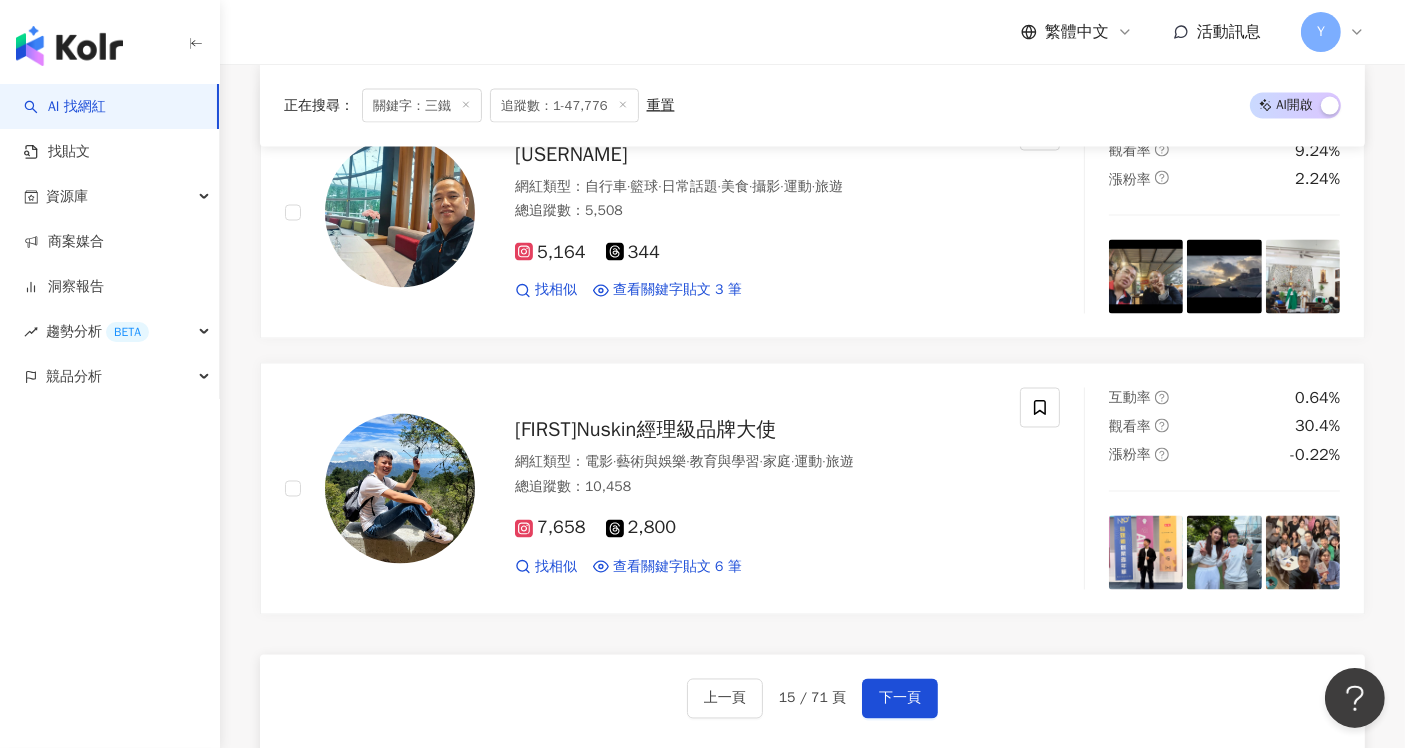 scroll, scrollTop: 3833, scrollLeft: 0, axis: vertical 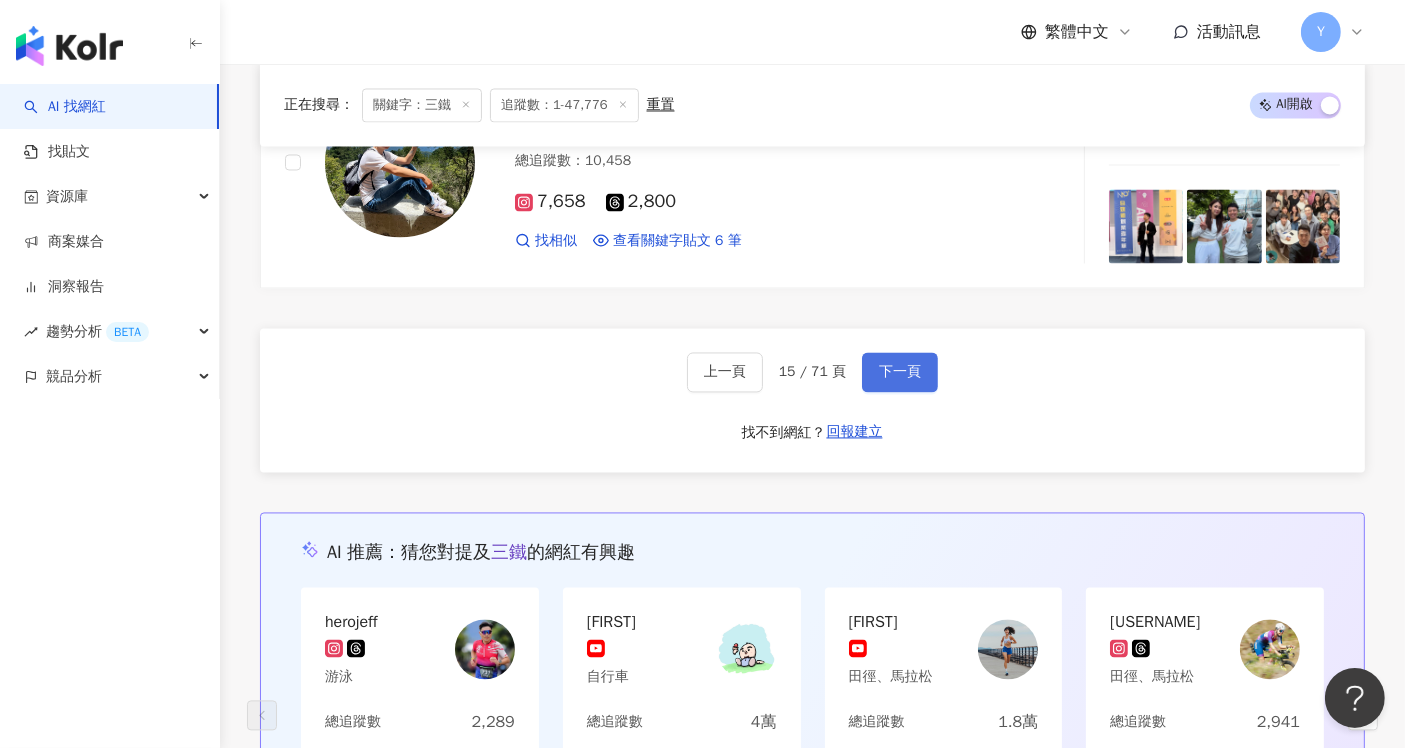 click on "下一頁" at bounding box center (900, 372) 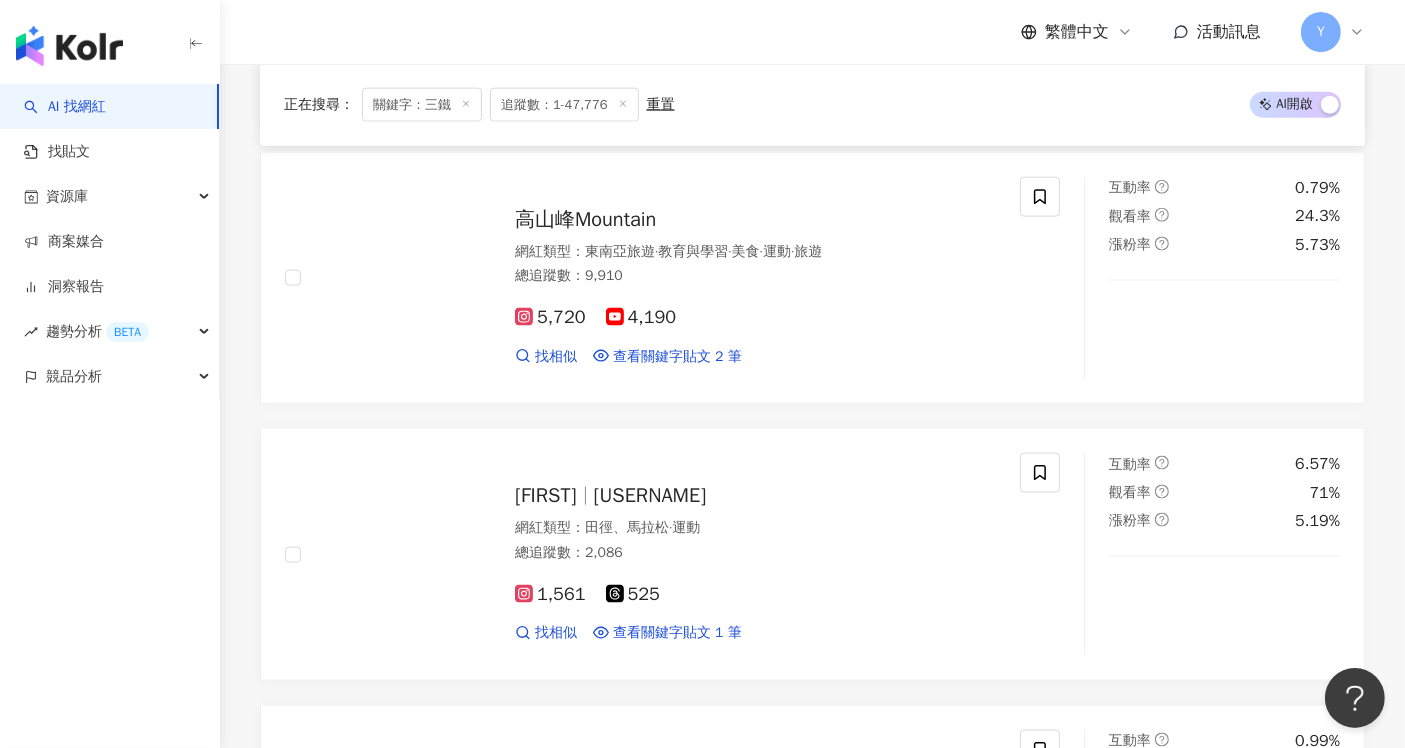 scroll, scrollTop: 2388, scrollLeft: 0, axis: vertical 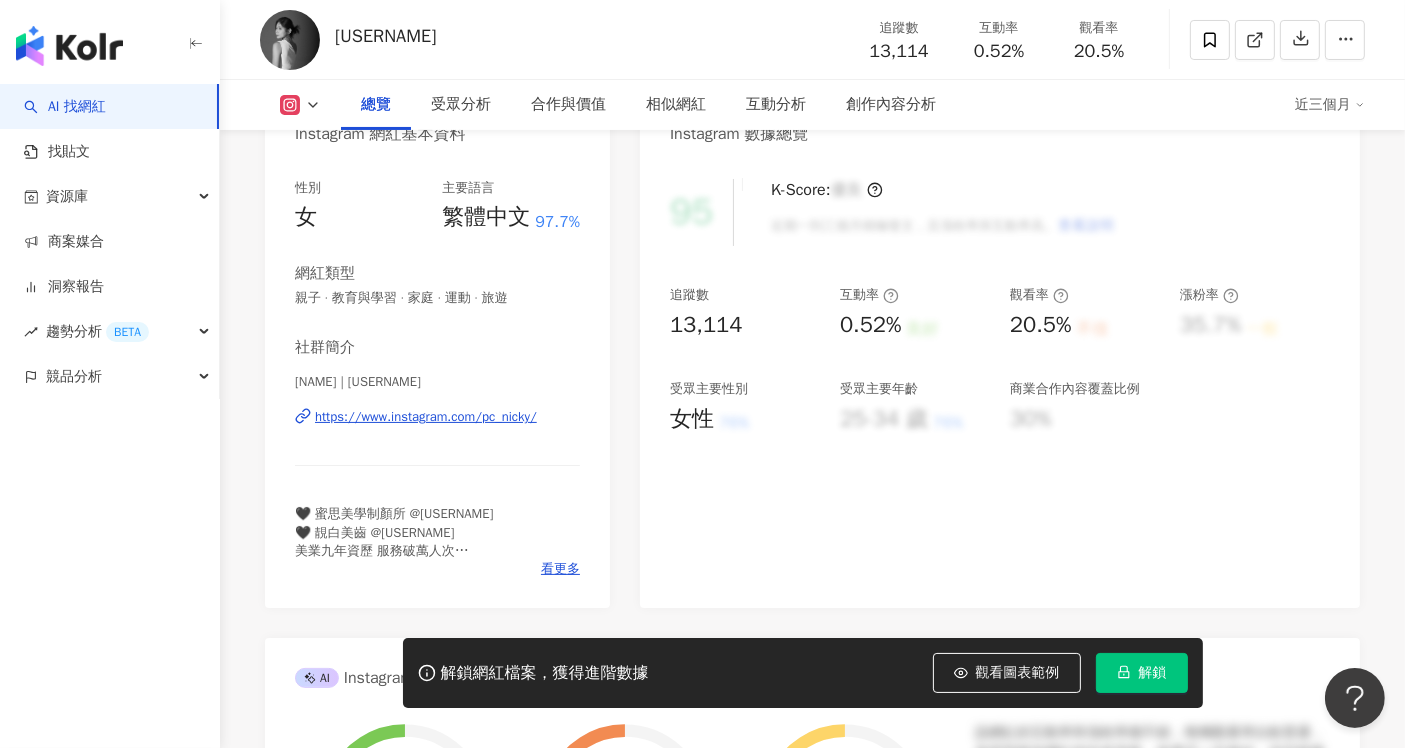 click on "https://www.instagram.com/pc_nicky/" at bounding box center [426, 417] 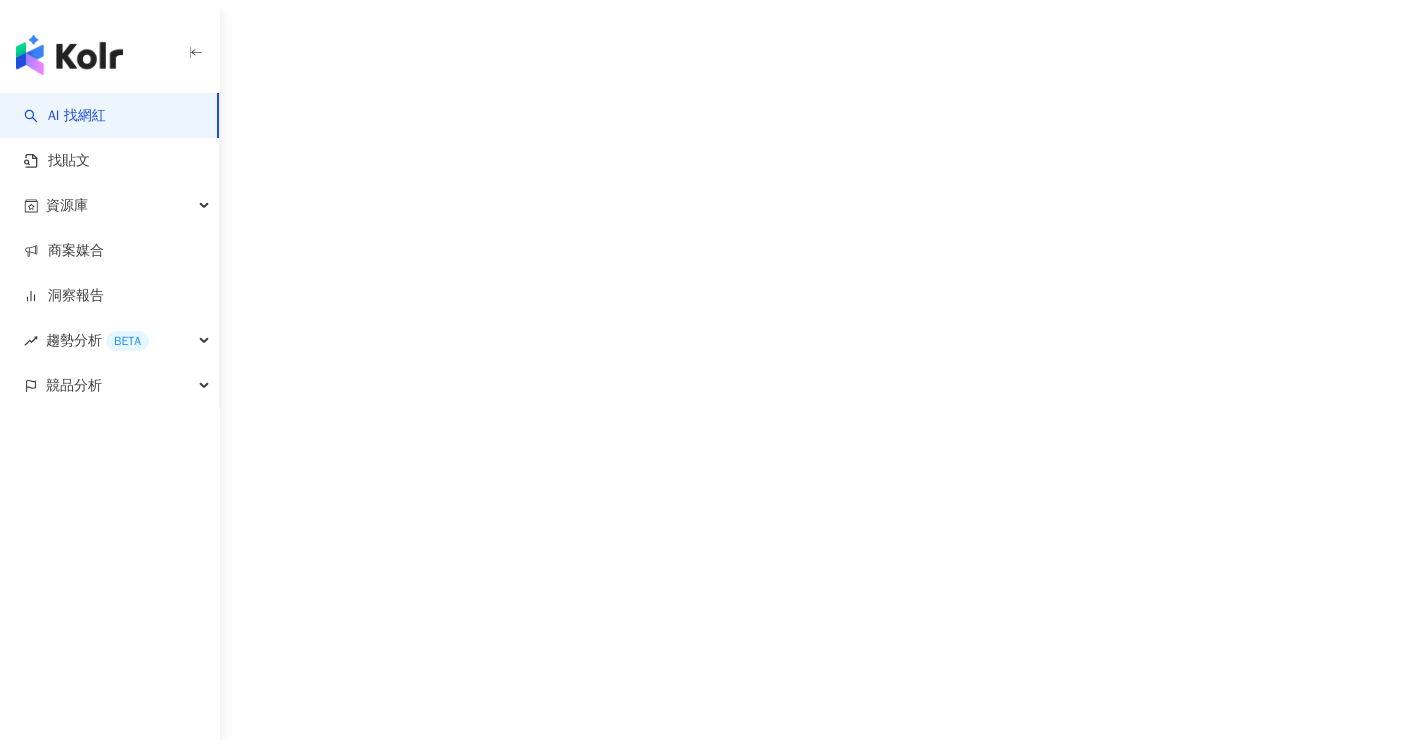 scroll, scrollTop: 0, scrollLeft: 0, axis: both 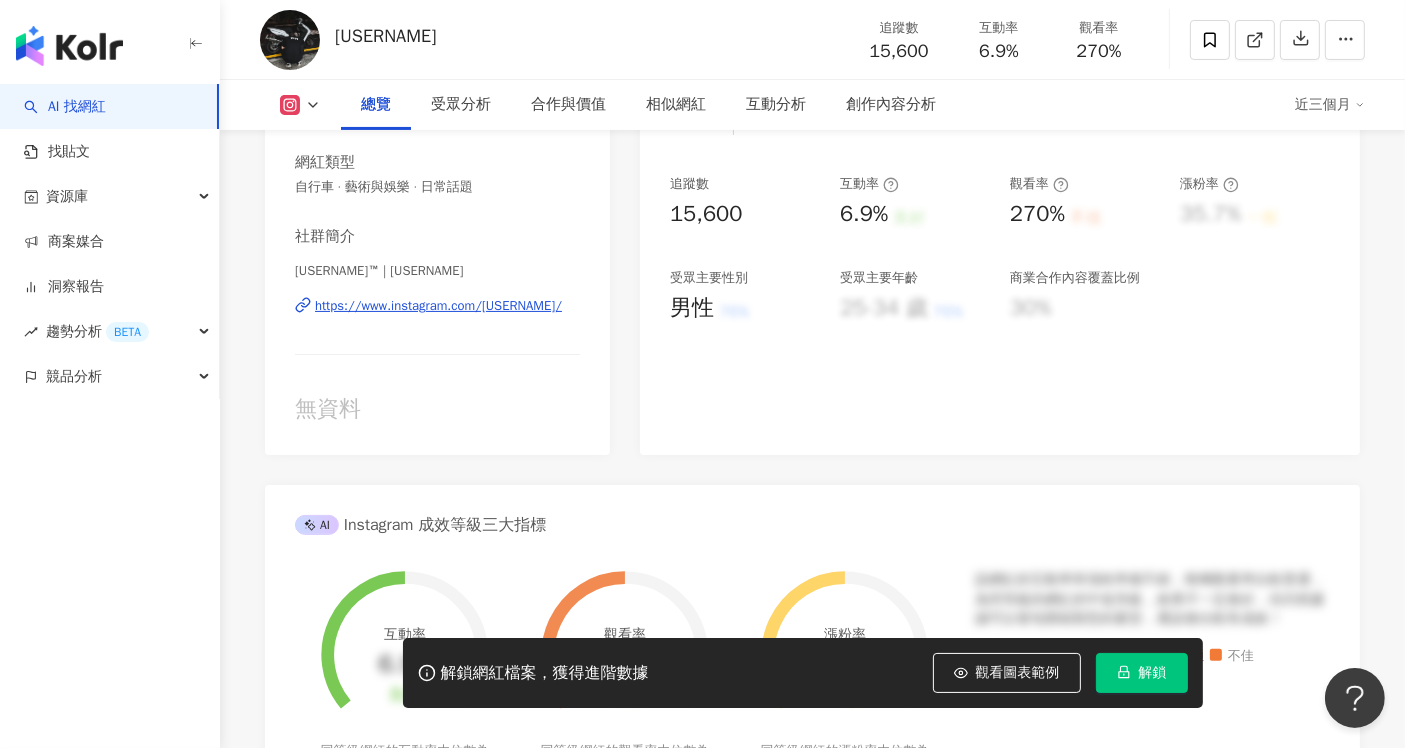 click on "https://www.instagram.com/wes_2719/" at bounding box center [438, 306] 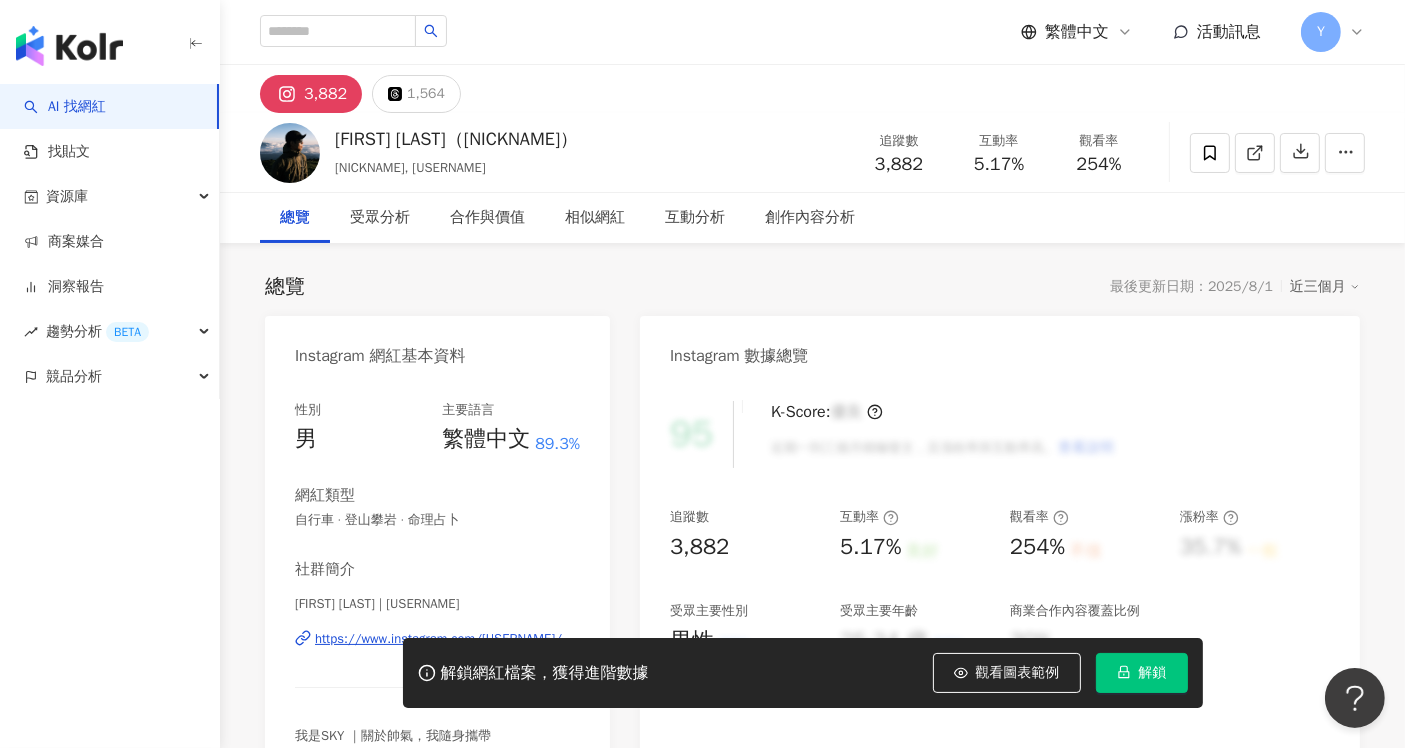scroll, scrollTop: 332, scrollLeft: 0, axis: vertical 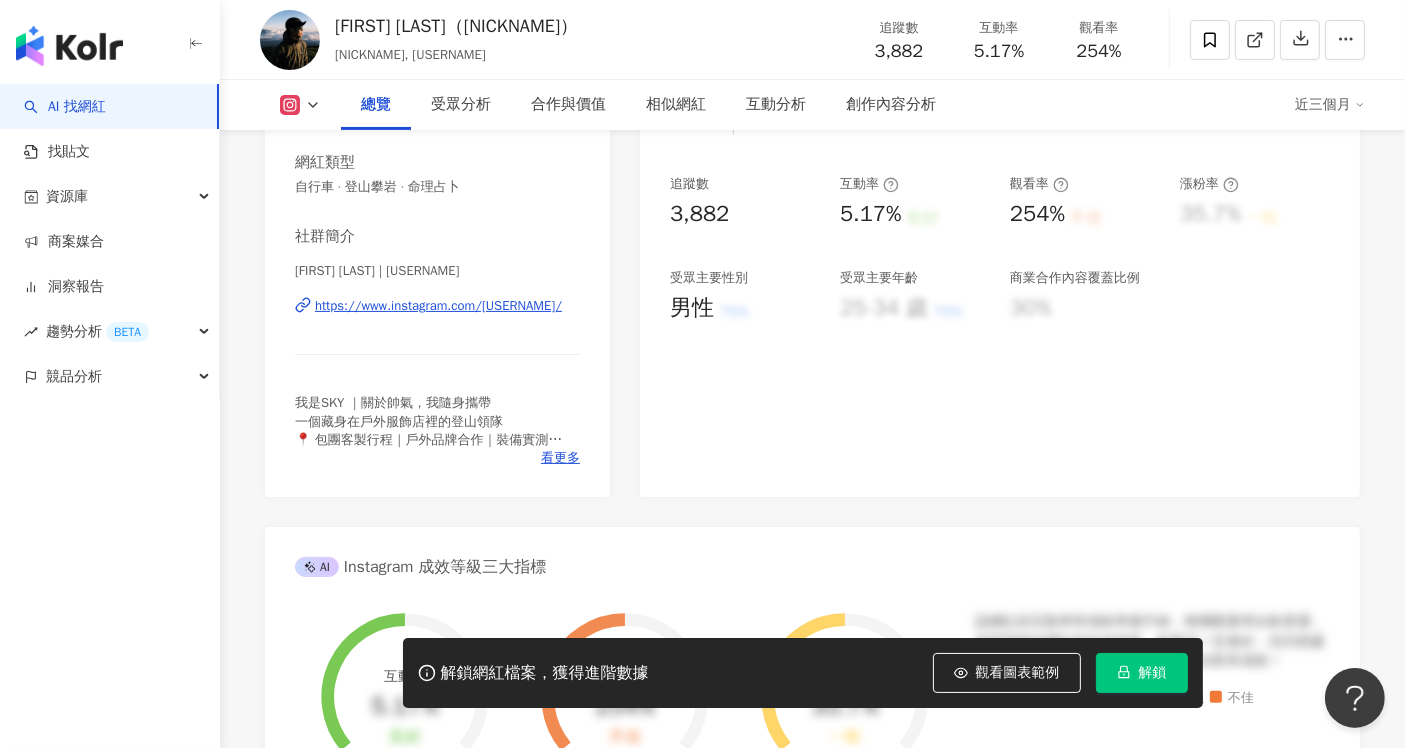 click on "https://www.instagram.com/skylar_huang/" at bounding box center (438, 306) 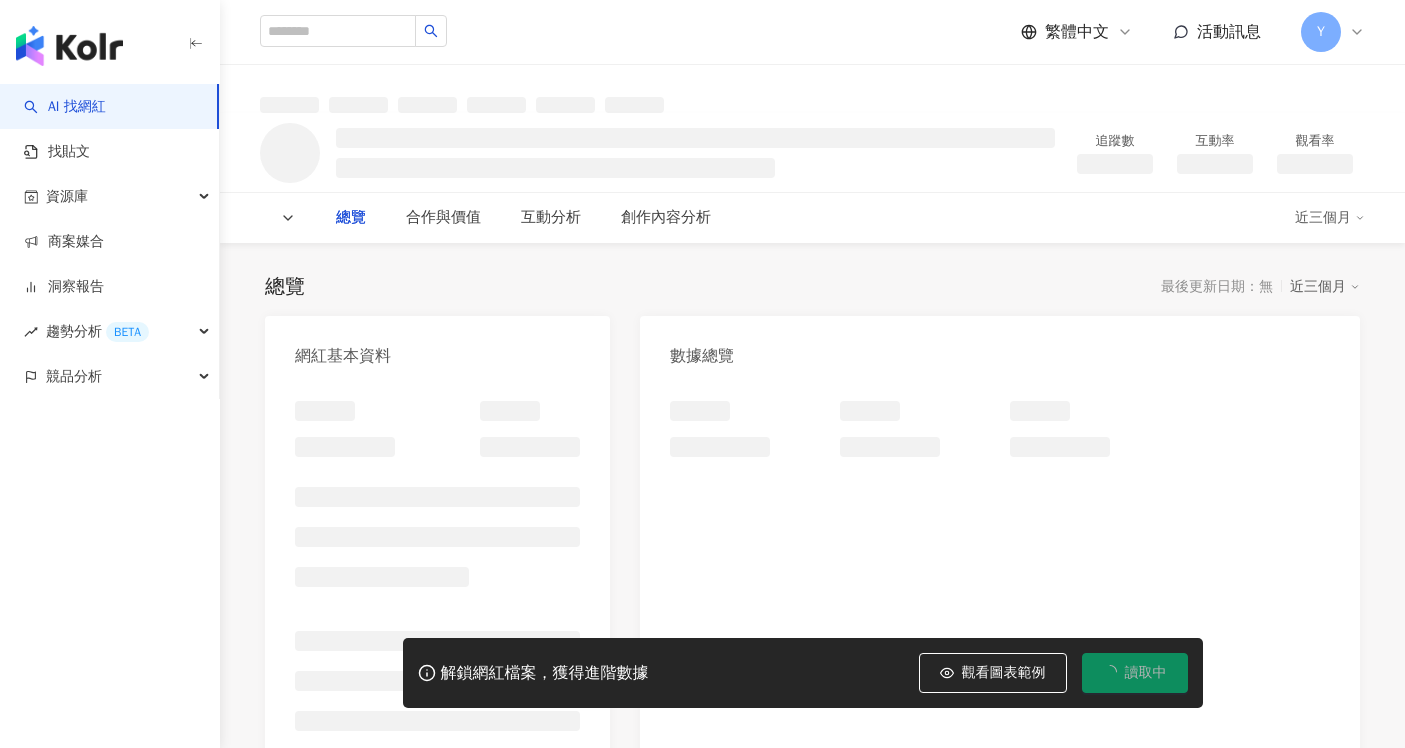 scroll, scrollTop: 0, scrollLeft: 0, axis: both 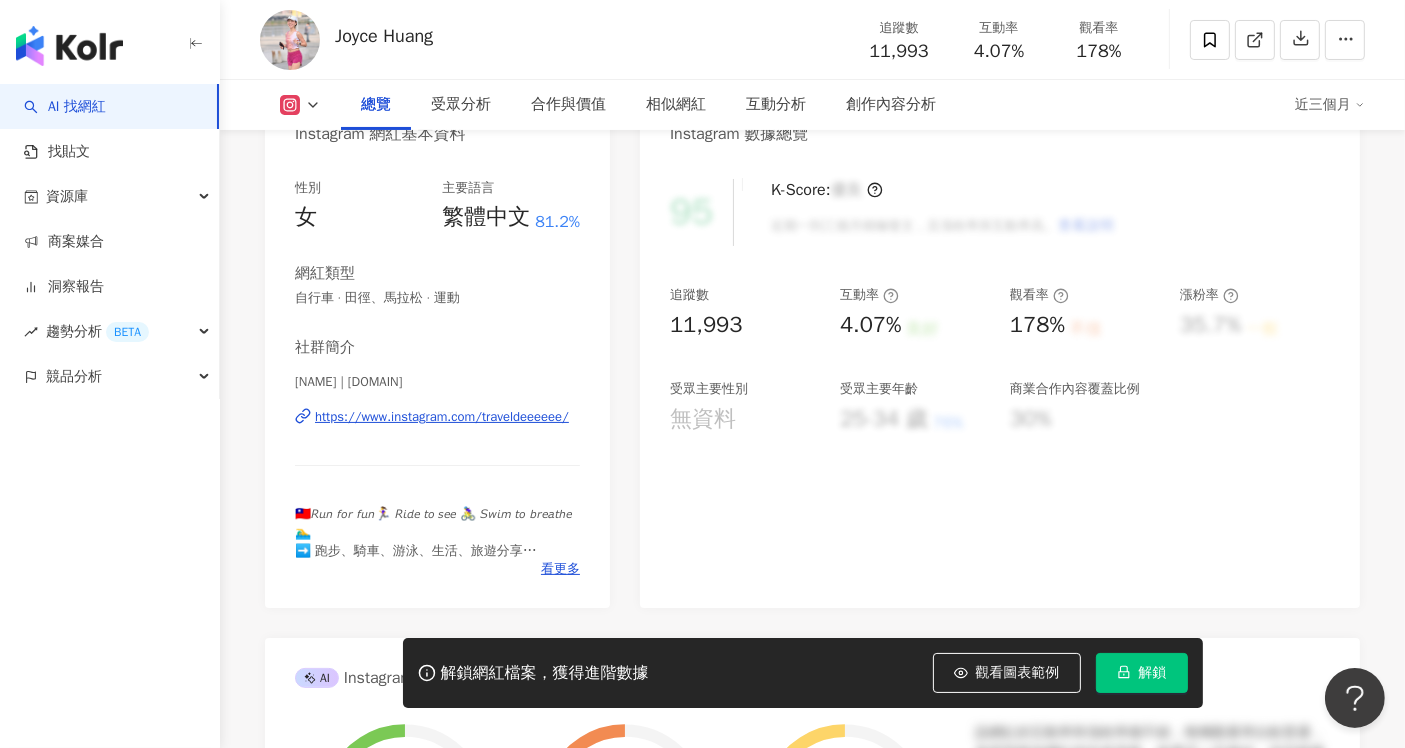 click on "https://www.instagram.com/traveldeeeeee/" at bounding box center [442, 417] 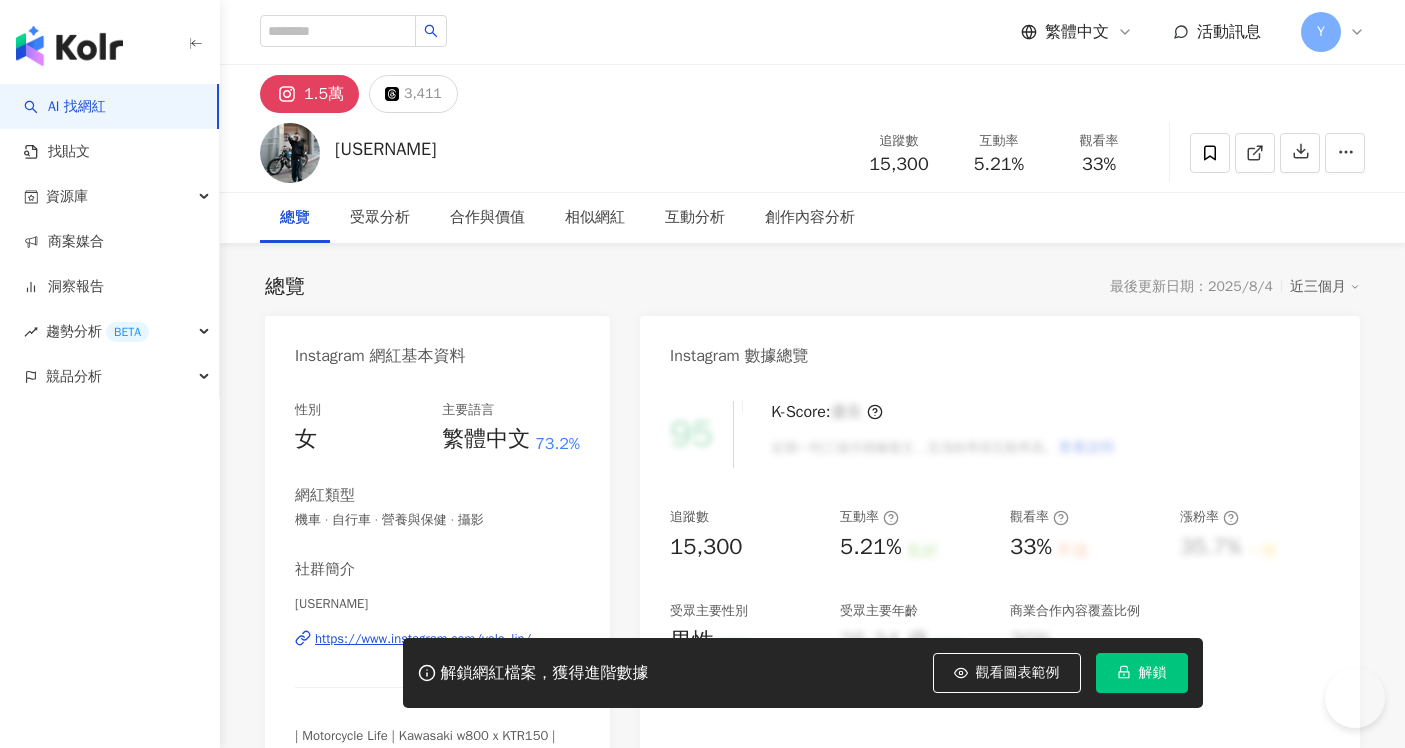 scroll, scrollTop: 0, scrollLeft: 0, axis: both 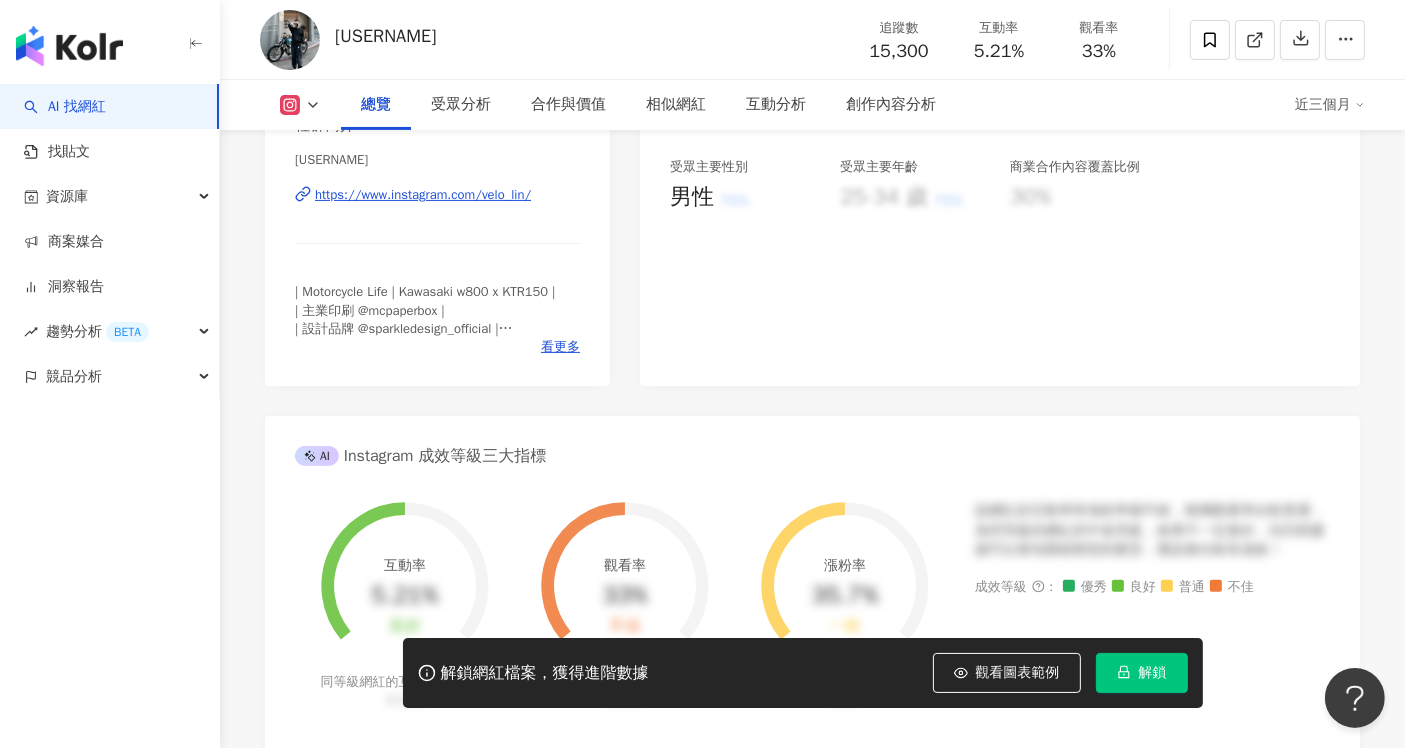 click on "https://www.instagram.com/velo_lin/" at bounding box center (423, 195) 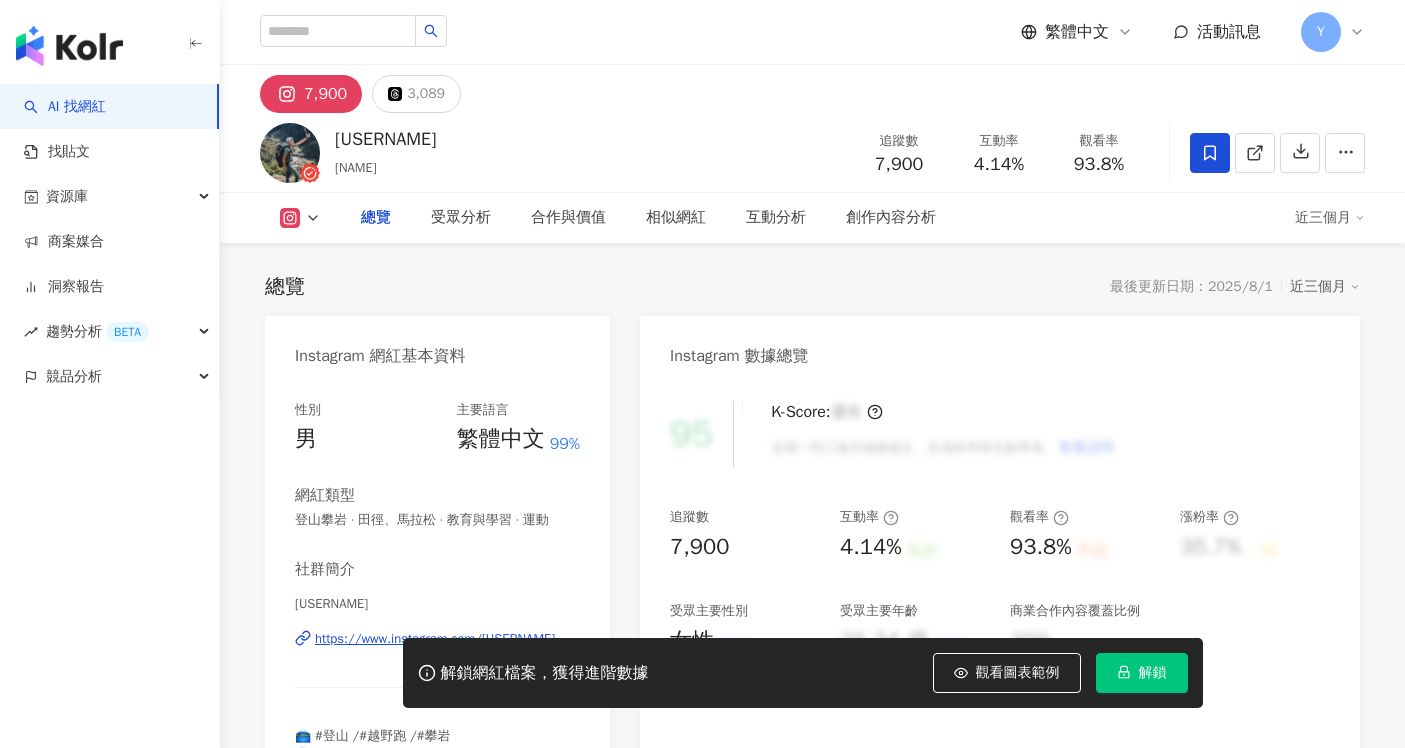 scroll, scrollTop: 0, scrollLeft: 0, axis: both 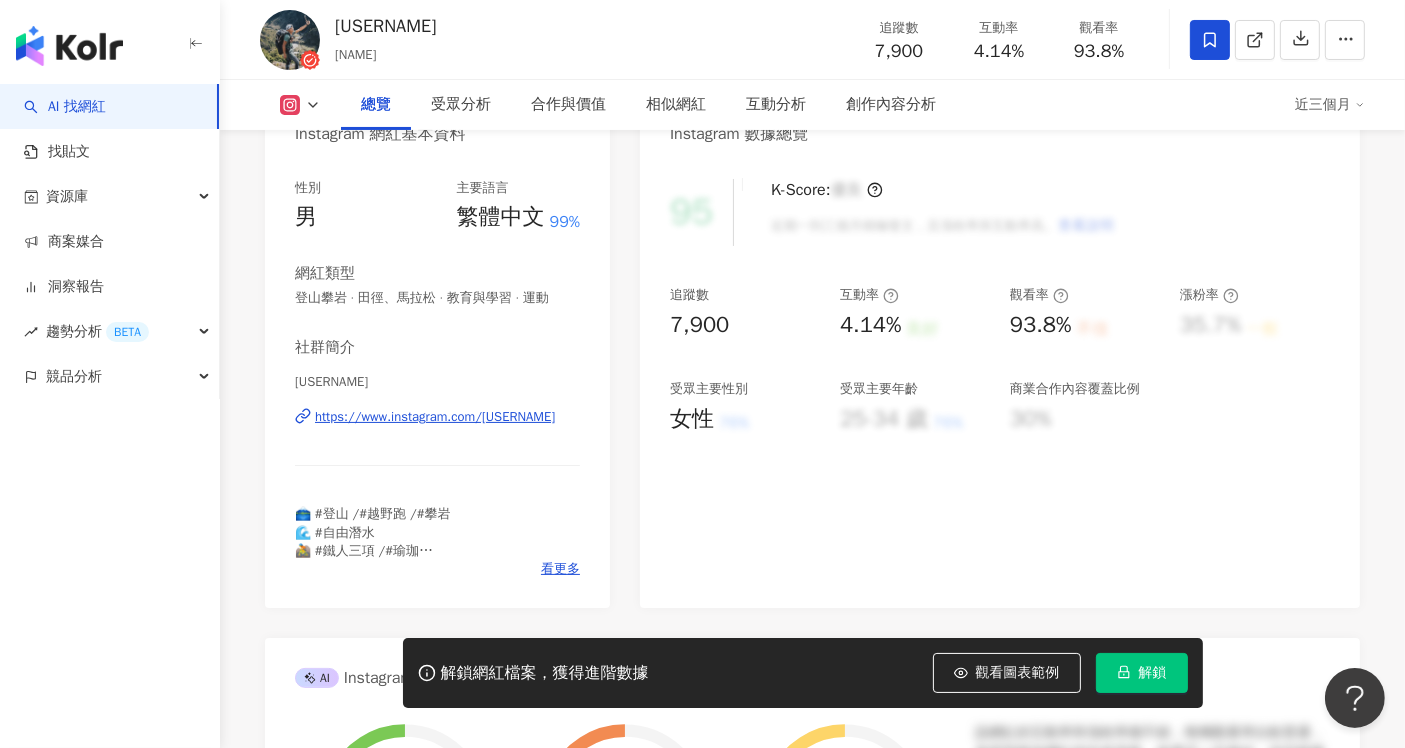 click on "https://www.instagram.com/dwchang/" at bounding box center (435, 417) 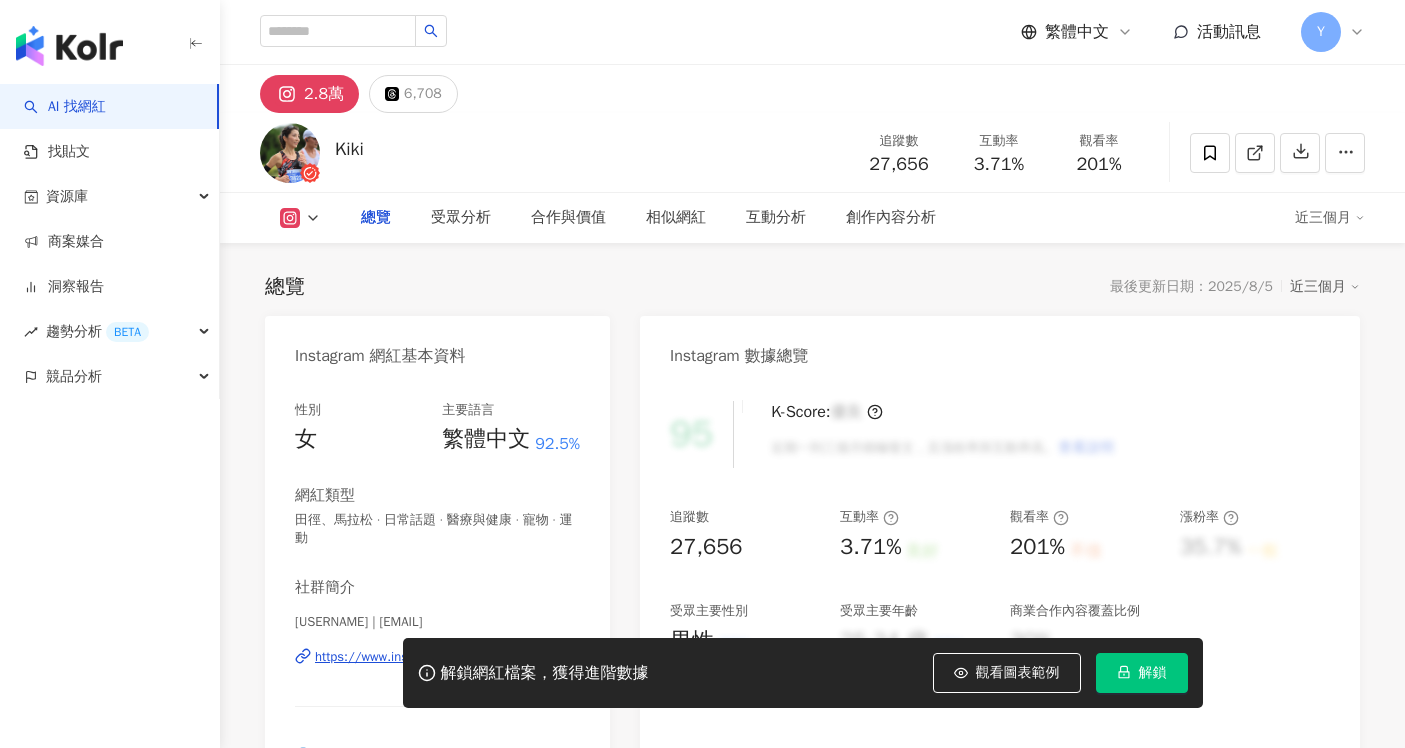 scroll, scrollTop: 0, scrollLeft: 0, axis: both 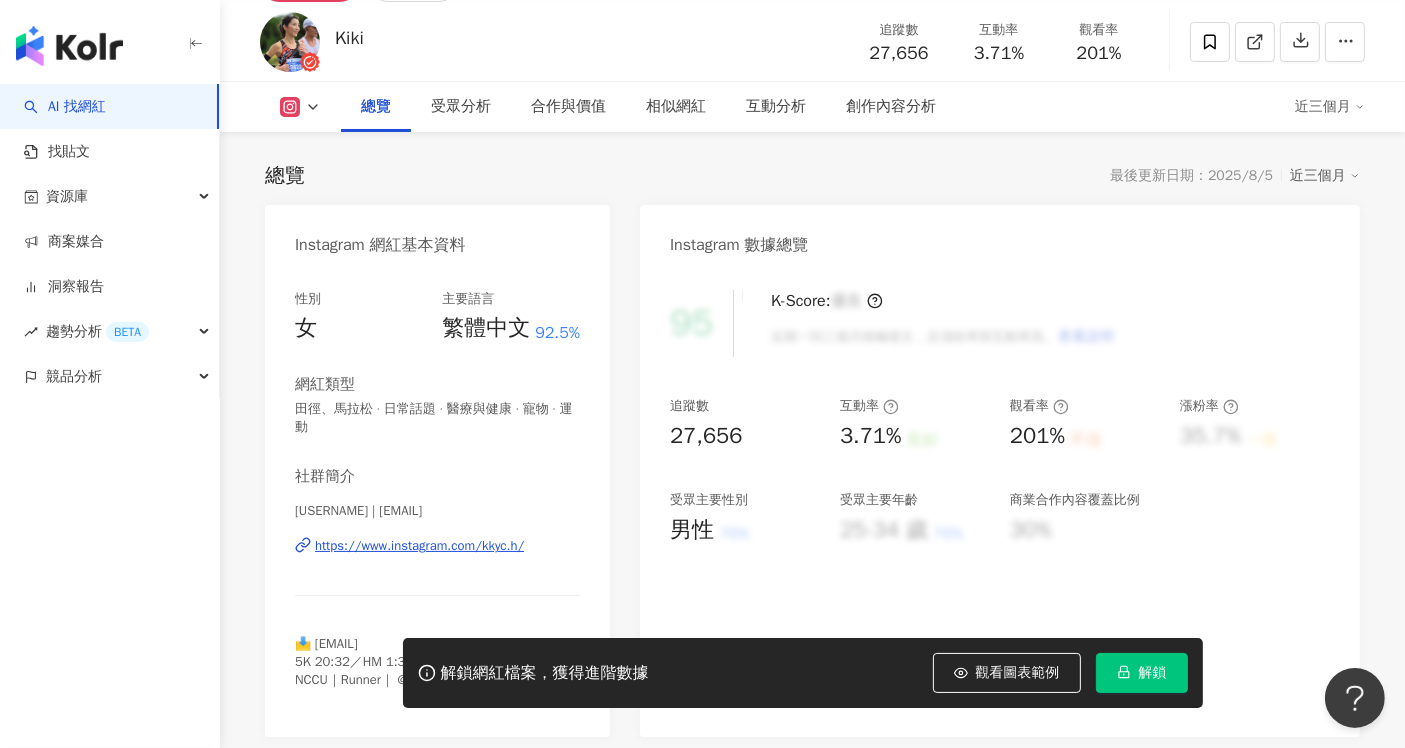 click on "https://www.instagram.com/kkyc.h/" at bounding box center (419, 546) 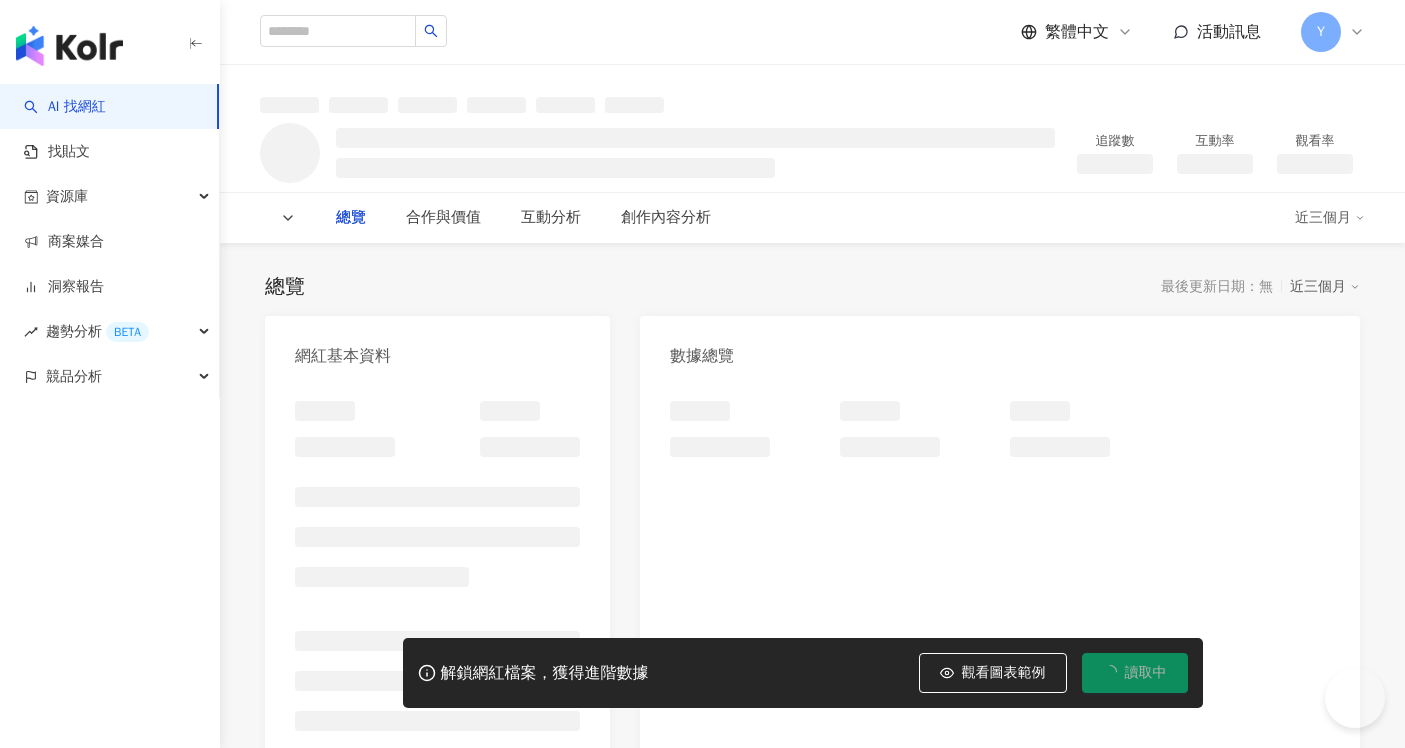 scroll, scrollTop: 0, scrollLeft: 0, axis: both 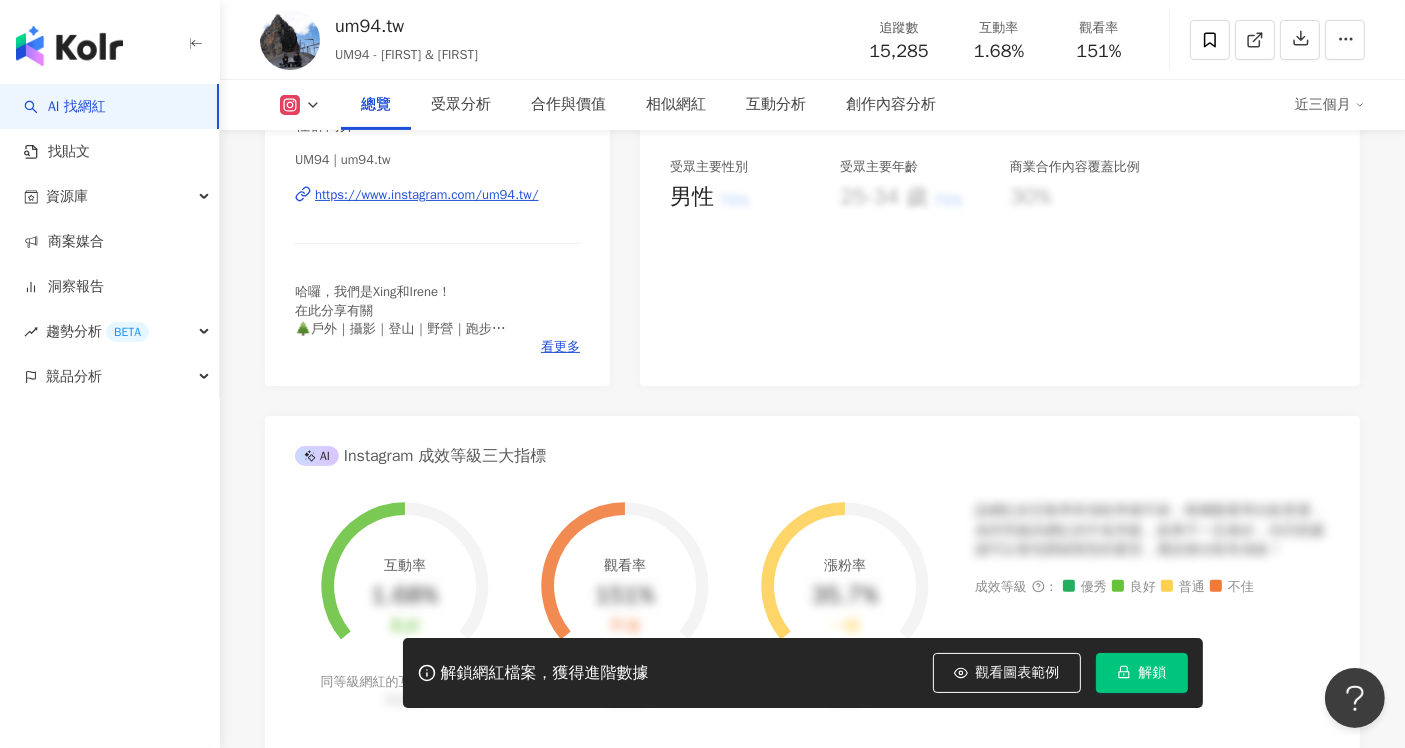 click on "https://www.instagram.com/um94.tw/" at bounding box center [427, 195] 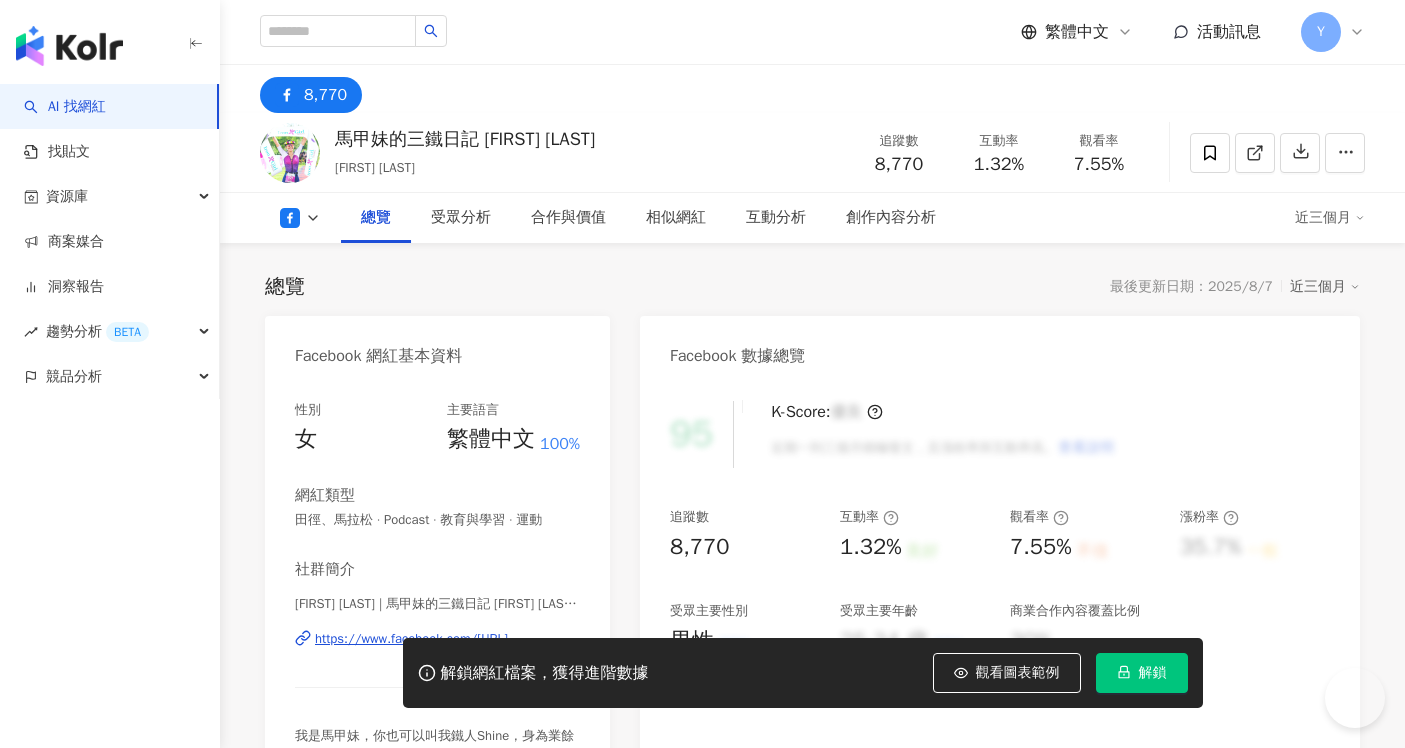 scroll, scrollTop: 0, scrollLeft: 0, axis: both 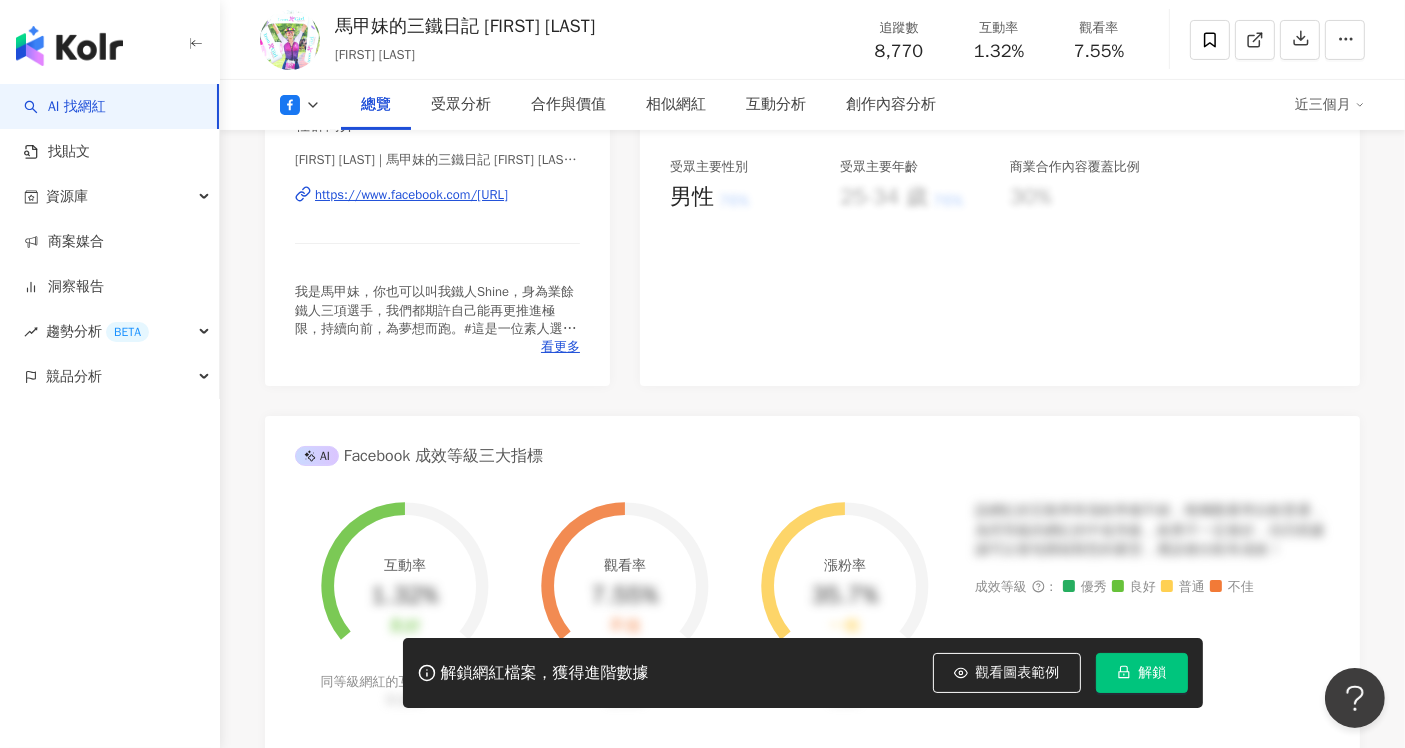 click on "https://www.facebook.com/1669529996621577" at bounding box center (411, 195) 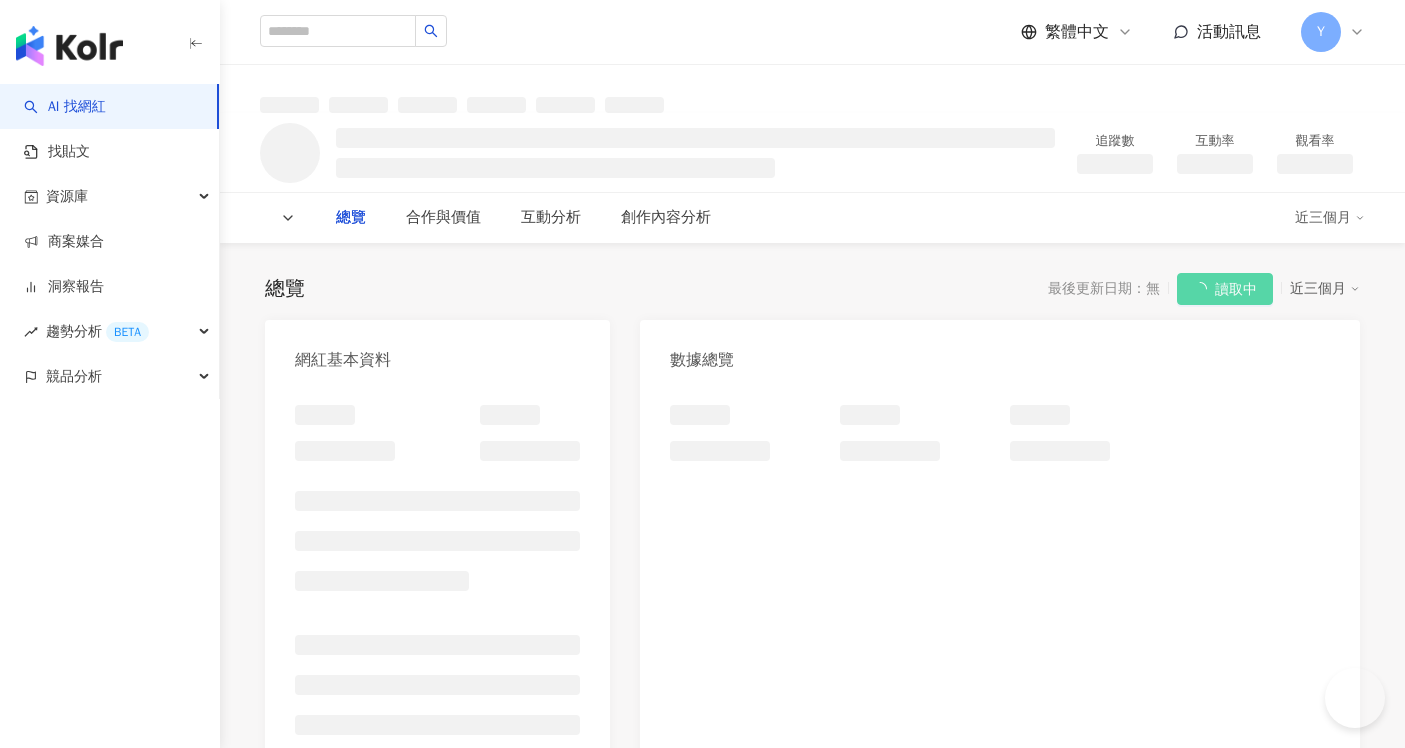 scroll, scrollTop: 0, scrollLeft: 0, axis: both 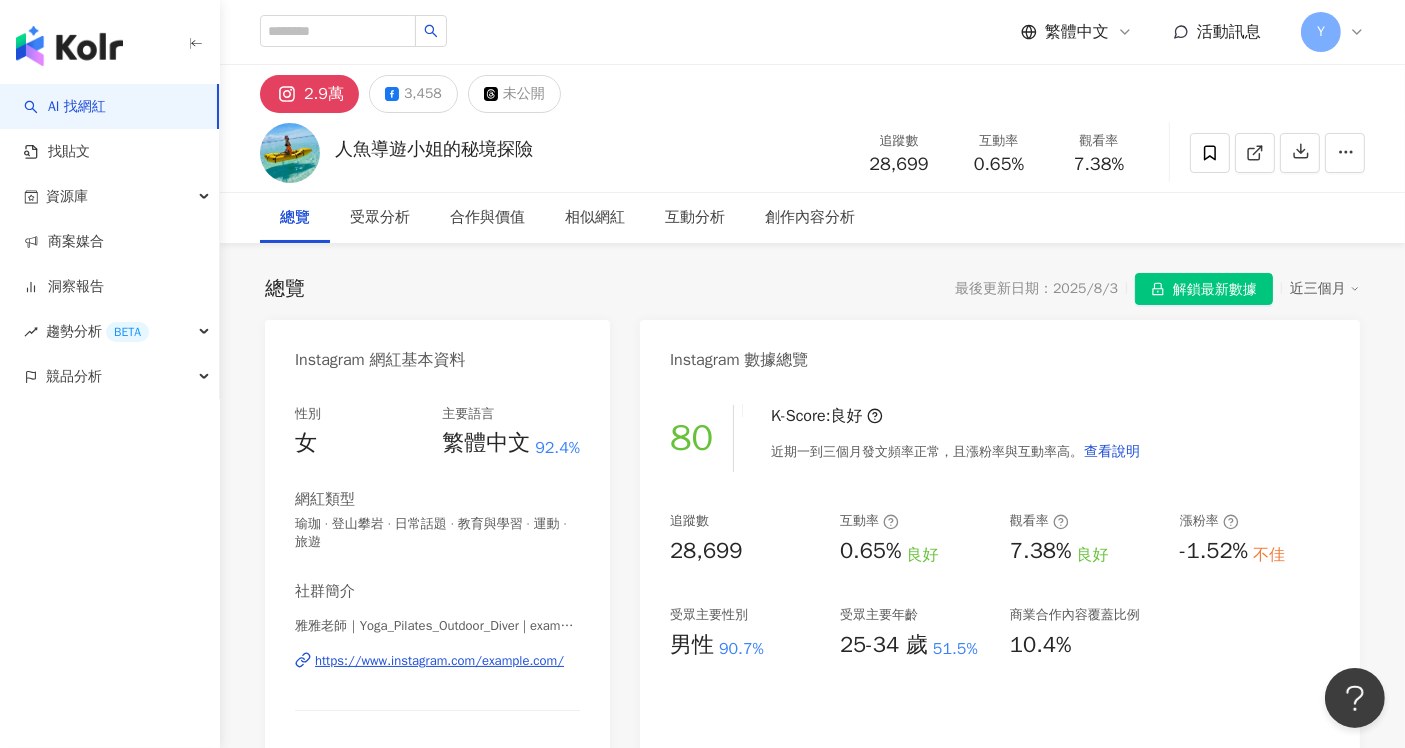 click on "https://www.instagram.com/tangyaya77/" at bounding box center [439, 661] 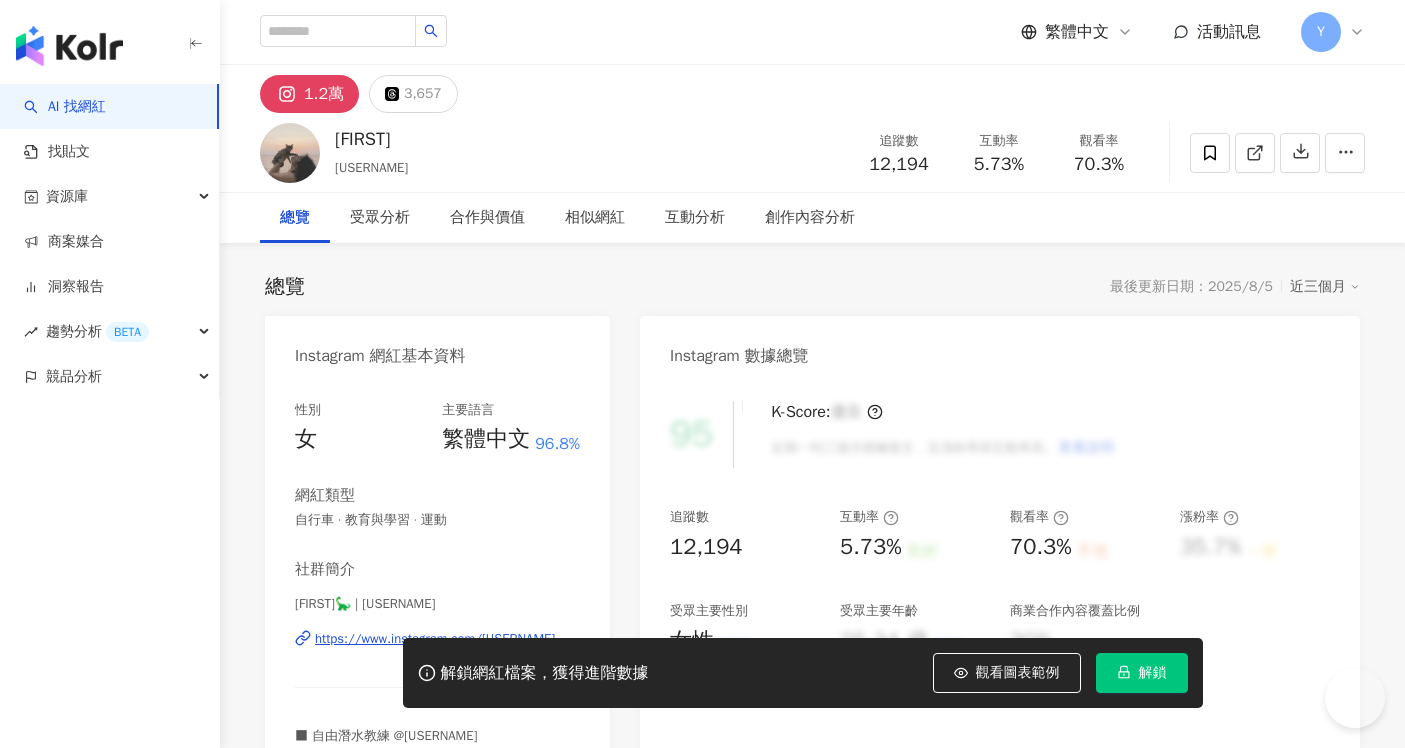 scroll, scrollTop: 0, scrollLeft: 0, axis: both 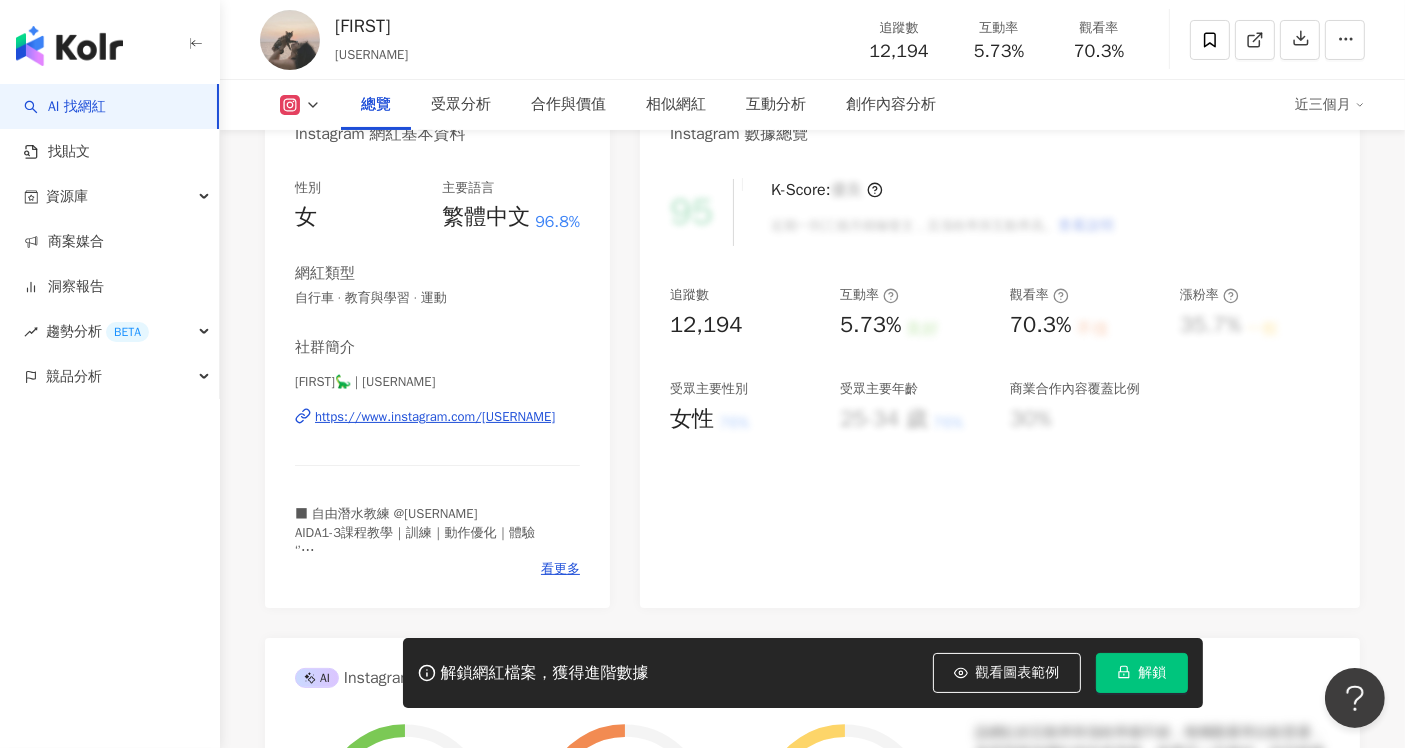 click on "https://www.instagram.com/barbapapa1113/" at bounding box center (435, 417) 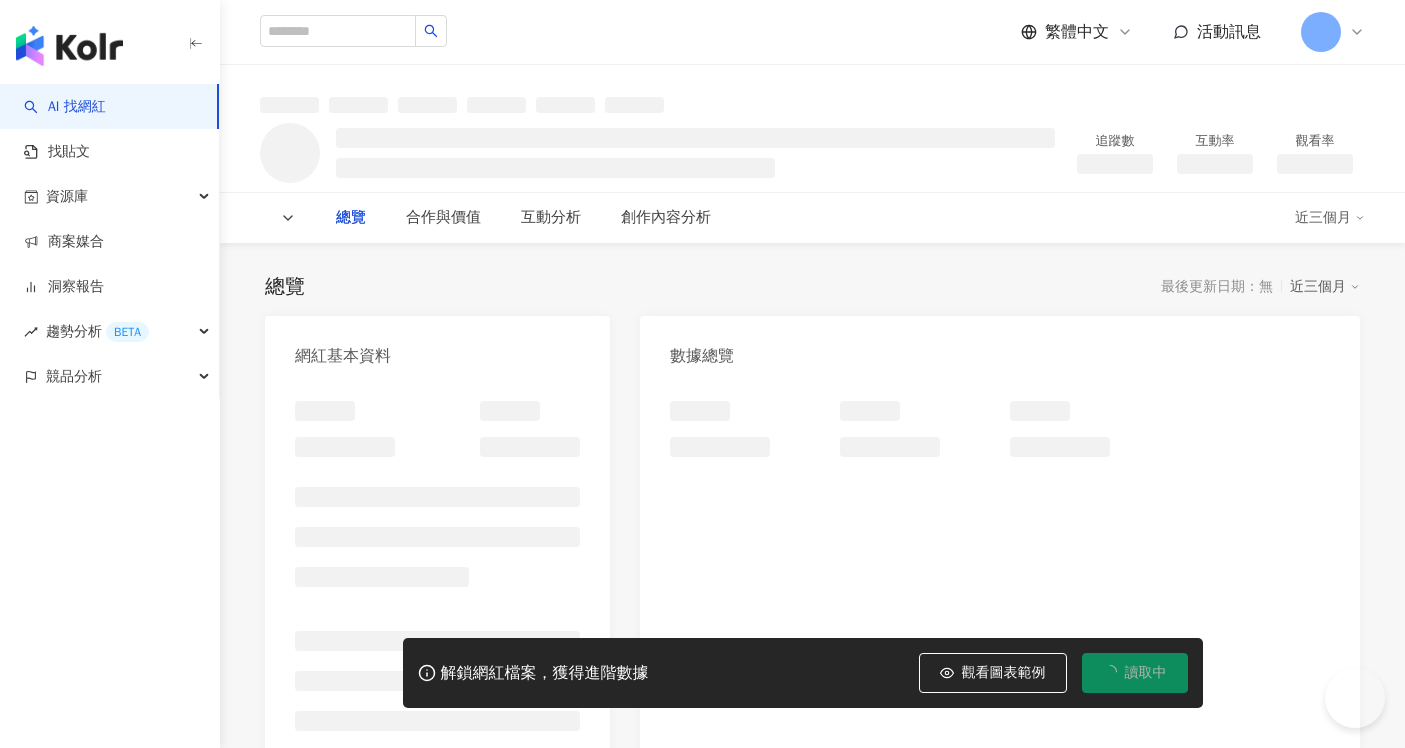 scroll, scrollTop: 0, scrollLeft: 0, axis: both 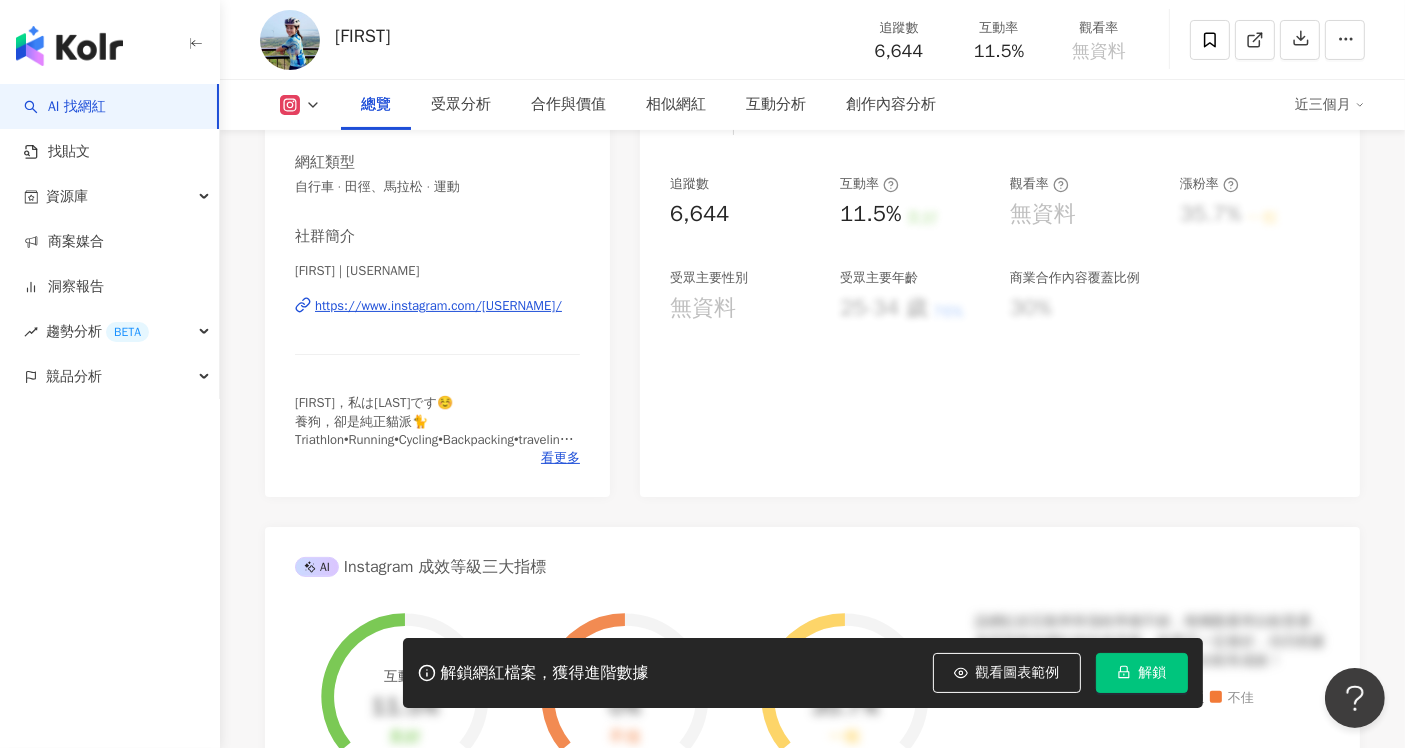 click on "https://www.instagram.com/ishikawa_300/" at bounding box center [438, 306] 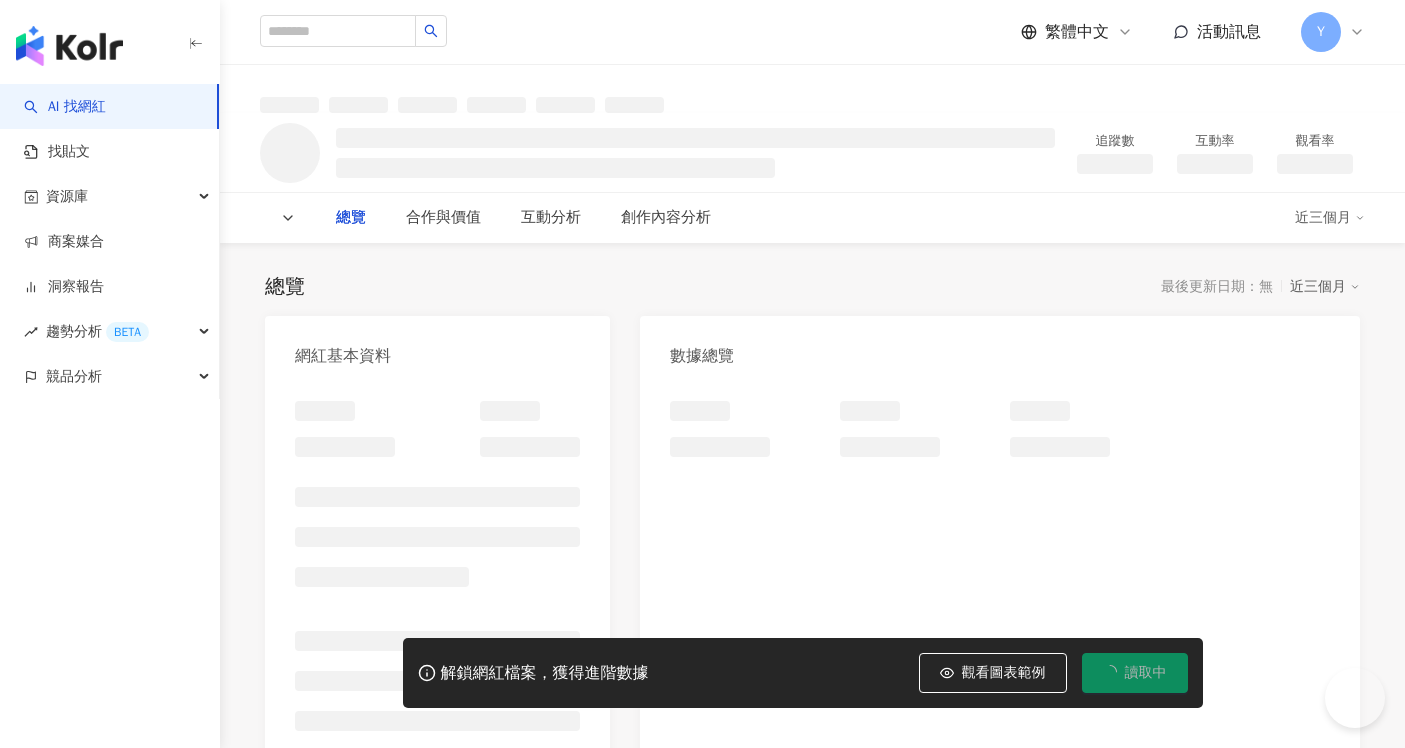 scroll, scrollTop: 0, scrollLeft: 0, axis: both 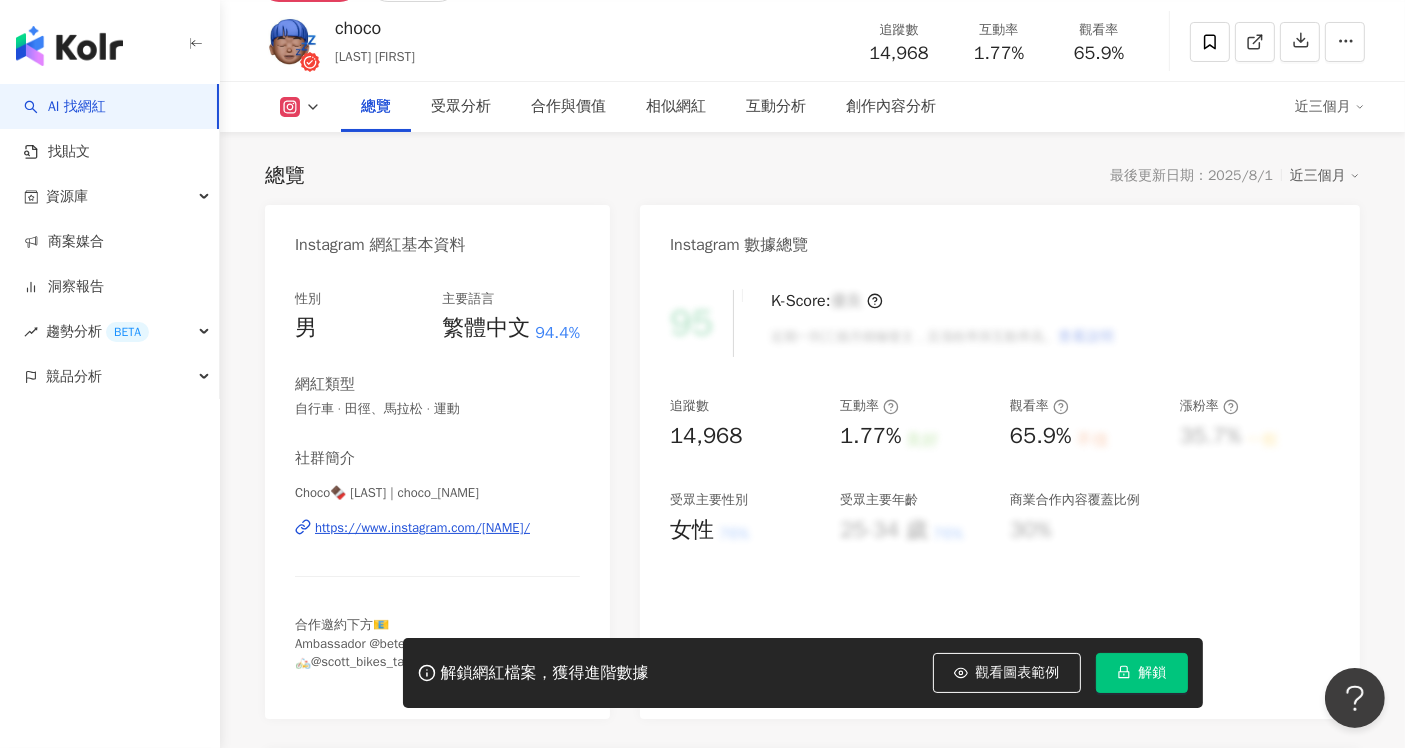 click on "https://www.instagram.com/choco_okuo/" at bounding box center [422, 528] 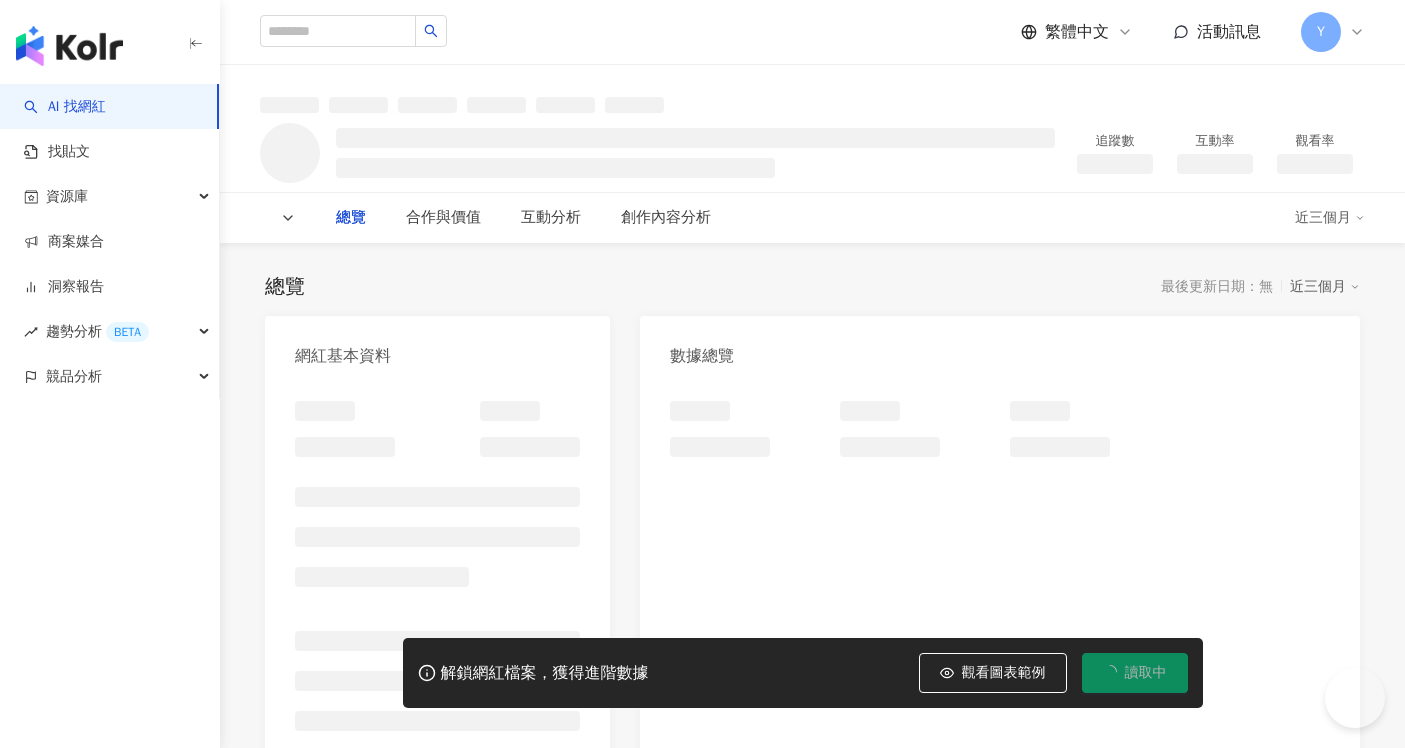 scroll, scrollTop: 0, scrollLeft: 0, axis: both 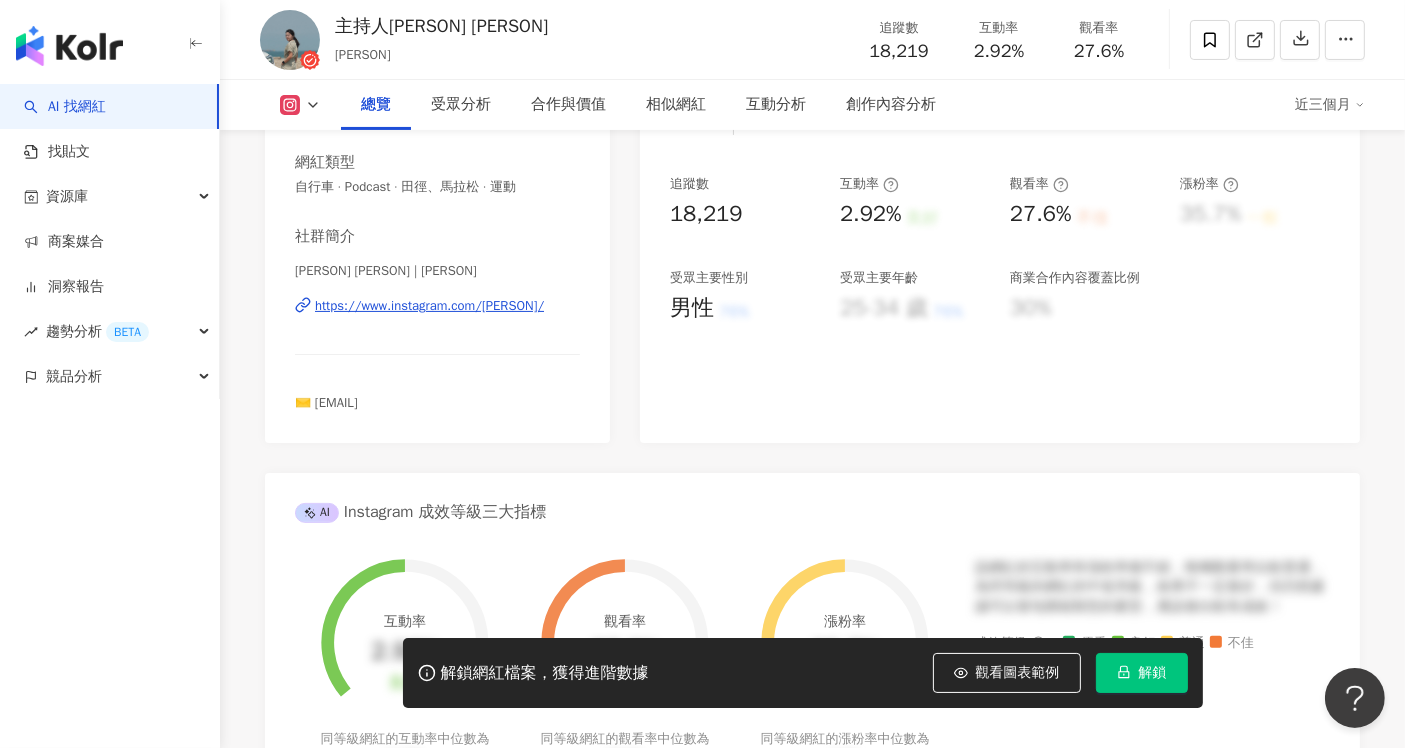 click on "https://www.instagram.com/[PERSON]/" at bounding box center (429, 306) 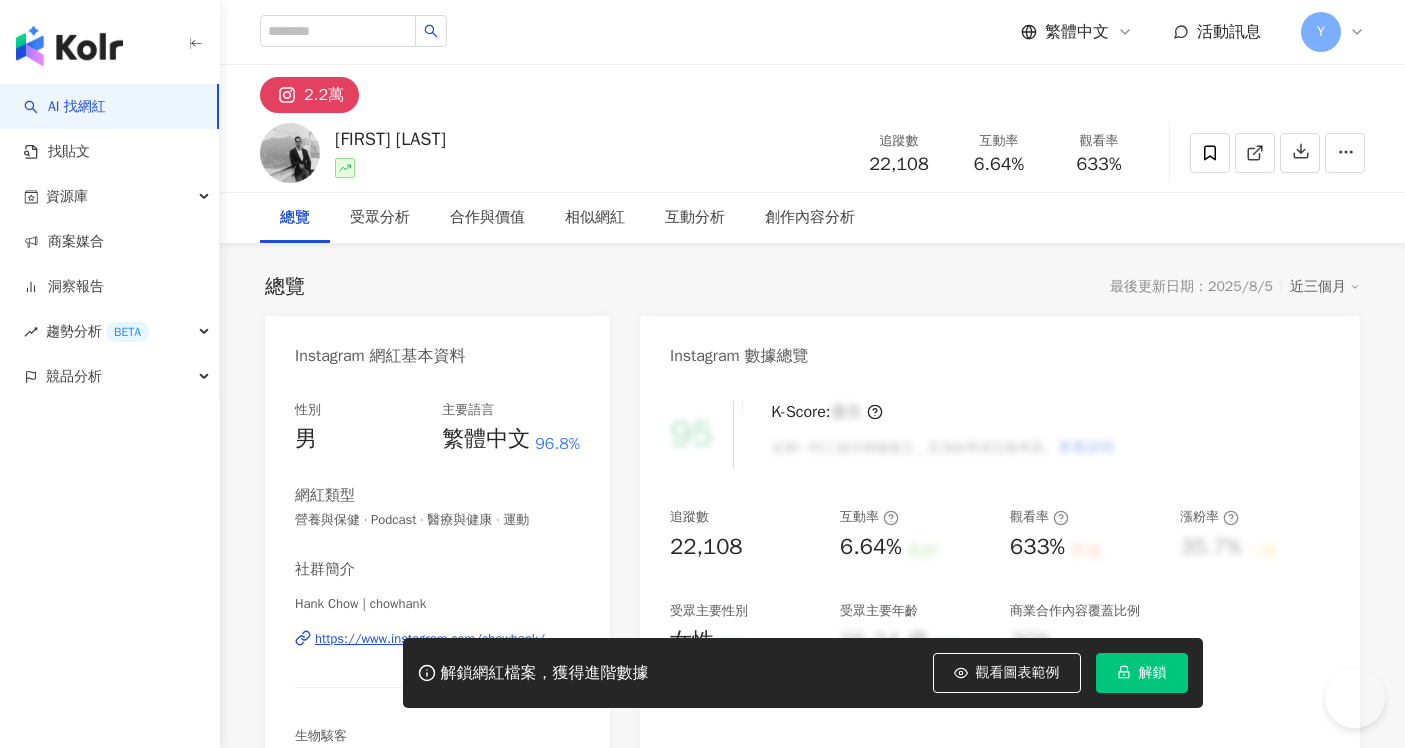 scroll, scrollTop: 0, scrollLeft: 0, axis: both 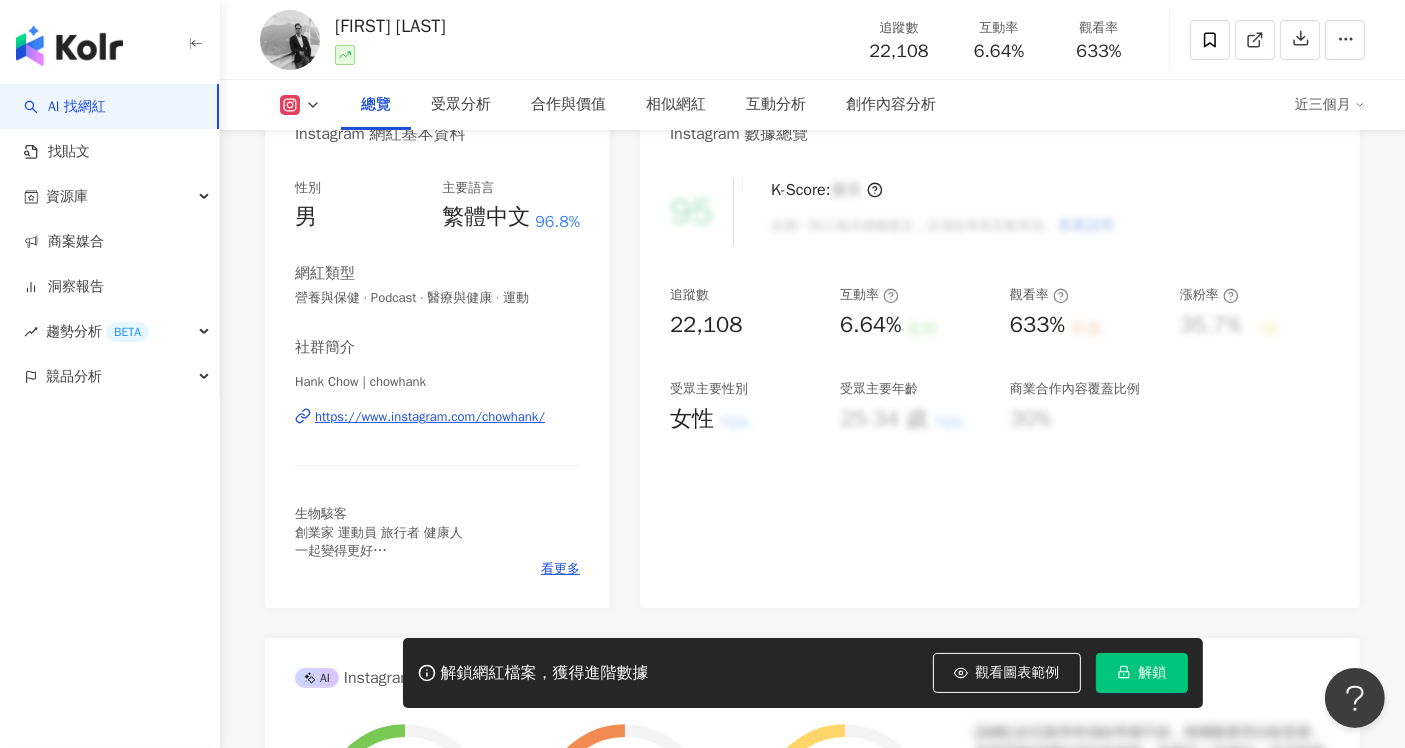 click on "https://www.instagram.com/chowhank/" at bounding box center (430, 417) 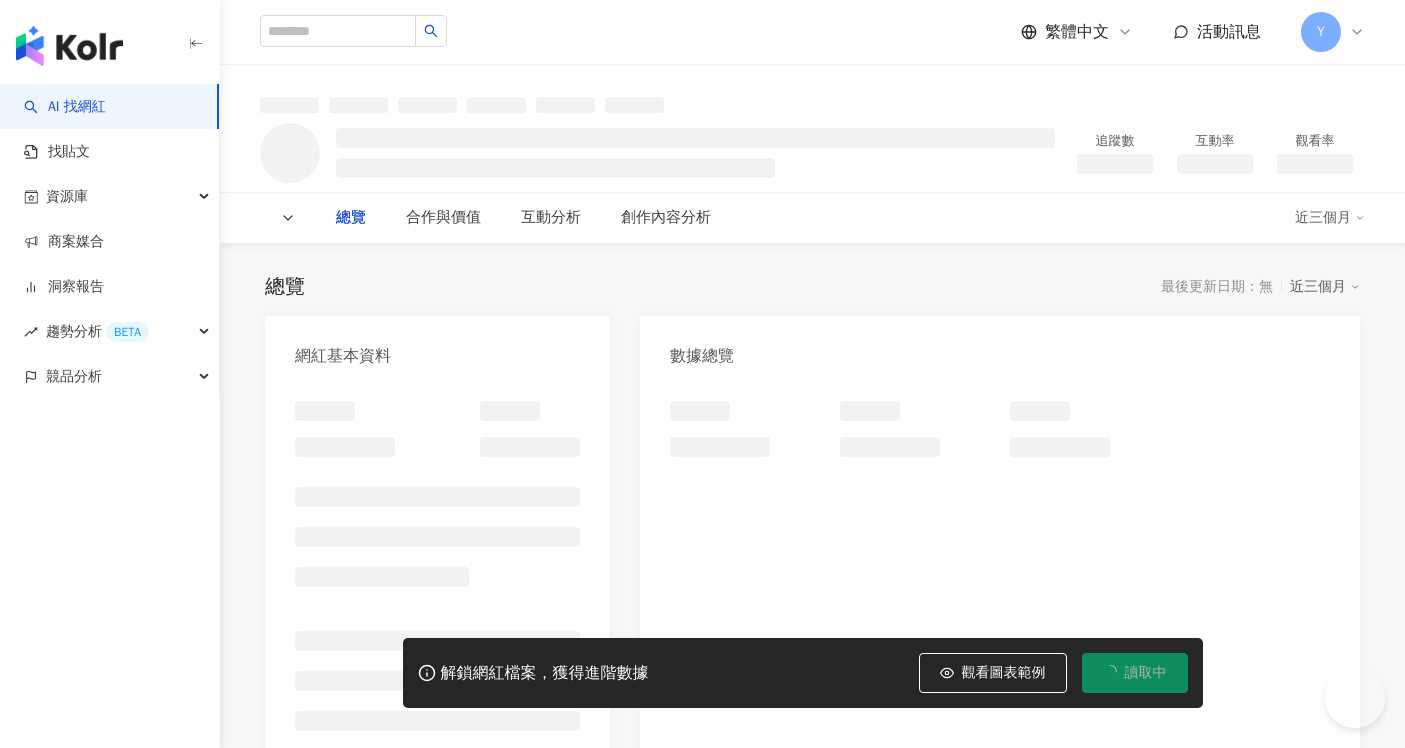 scroll, scrollTop: 0, scrollLeft: 0, axis: both 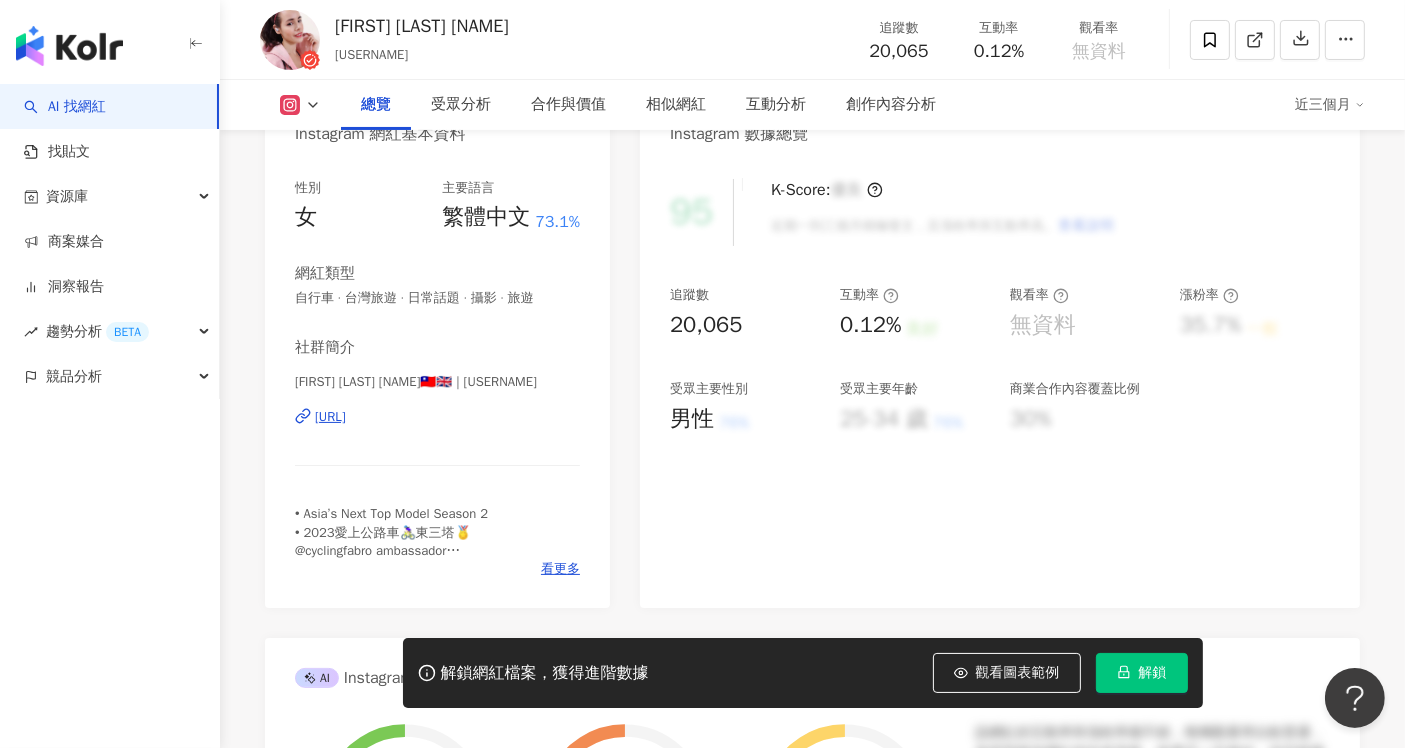 click on "Natalie Pickles 娜塔莉🇹🇼🇬🇧 | nataliepickles https://www.instagram.com/nataliepickles/" at bounding box center (437, 431) 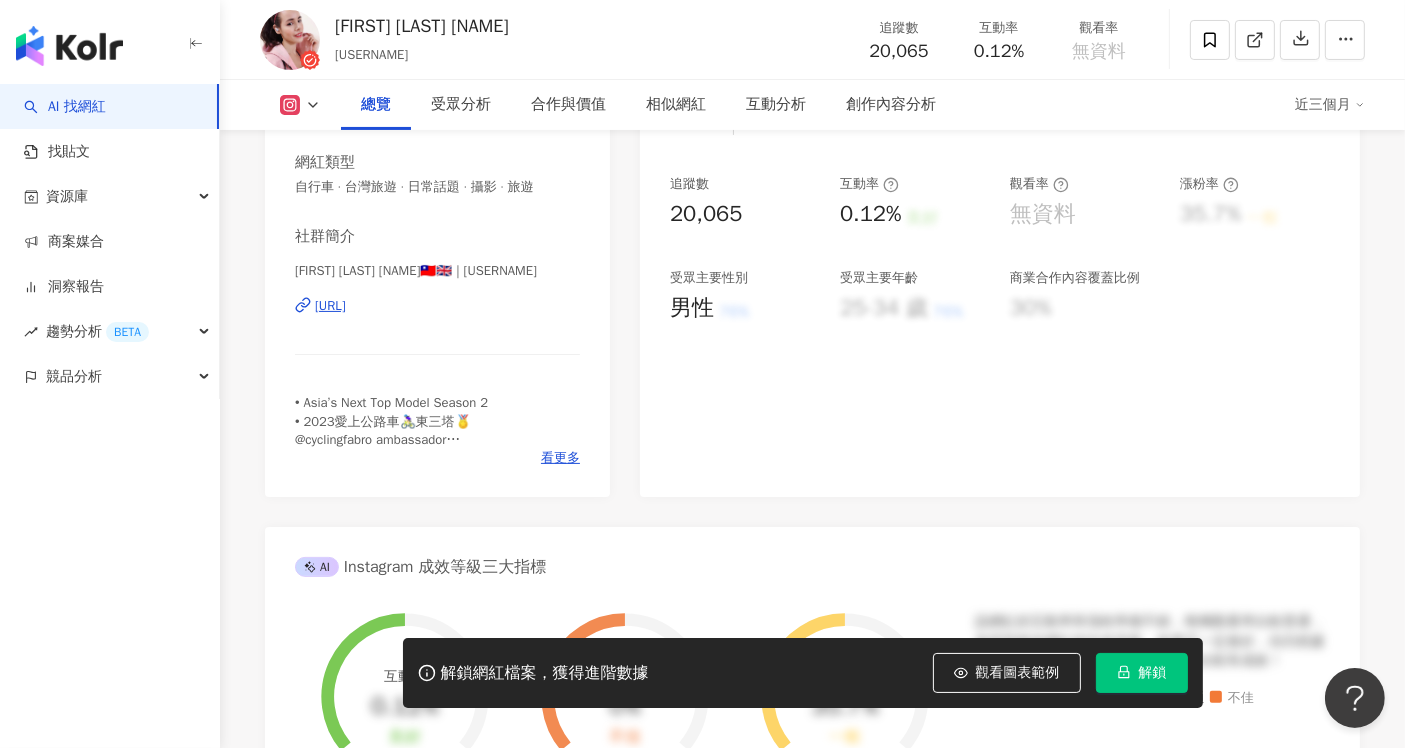 scroll, scrollTop: 0, scrollLeft: 0, axis: both 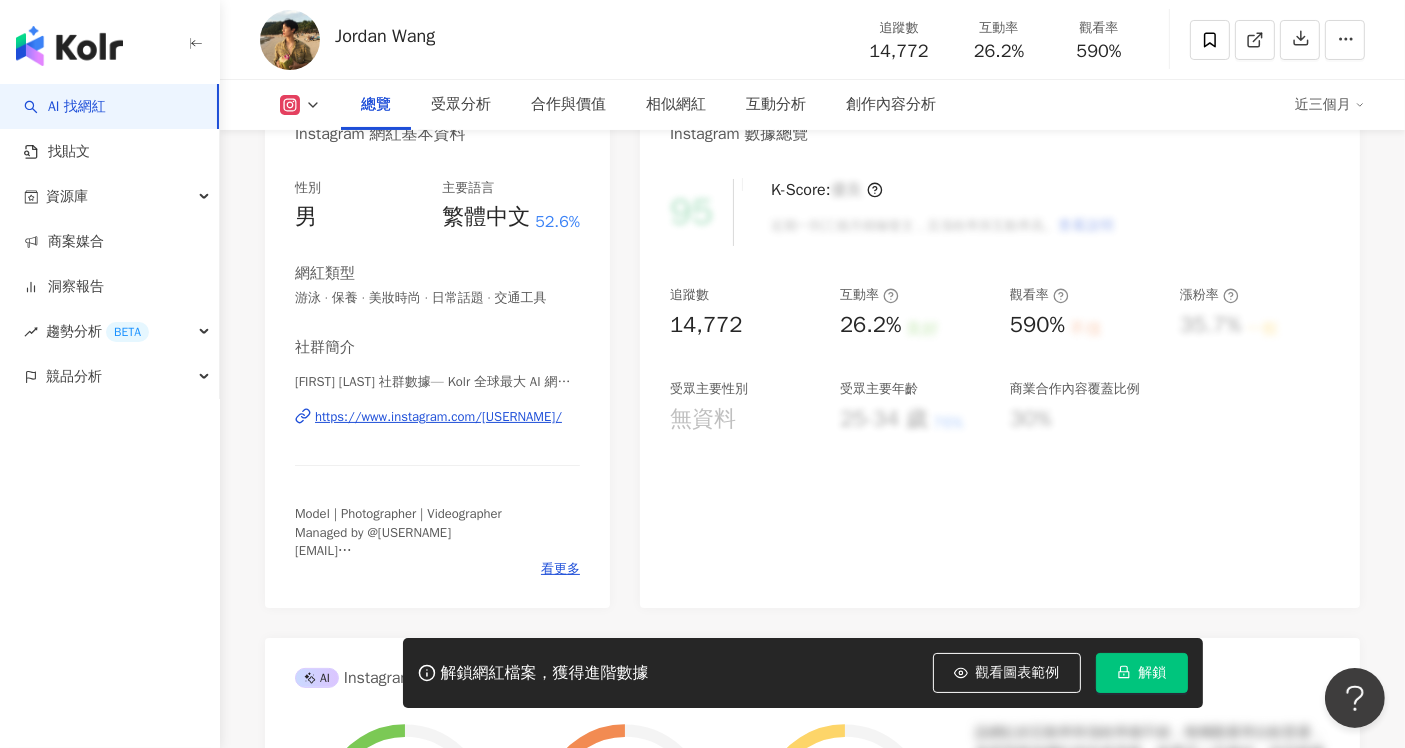 click on "https://www.instagram.com/itsjordanwang/" at bounding box center [438, 417] 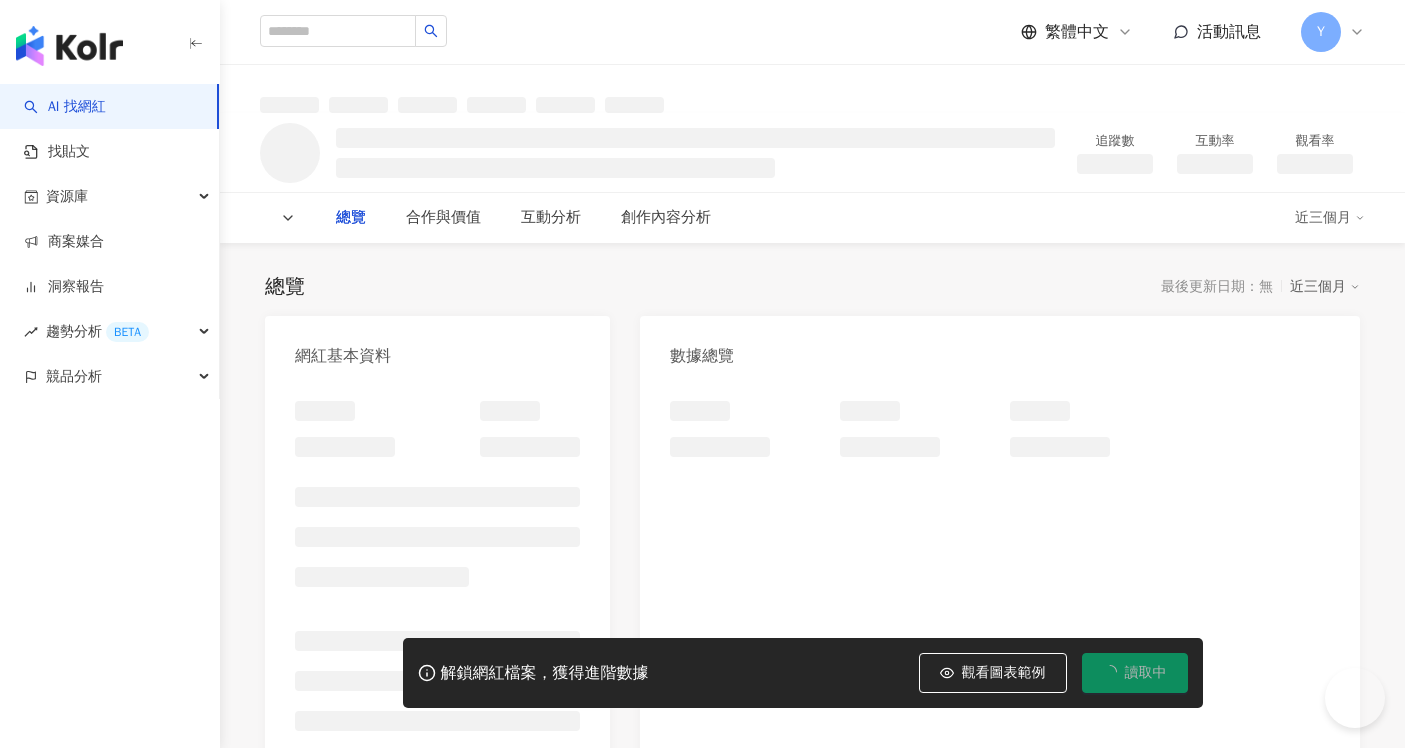 scroll, scrollTop: 0, scrollLeft: 0, axis: both 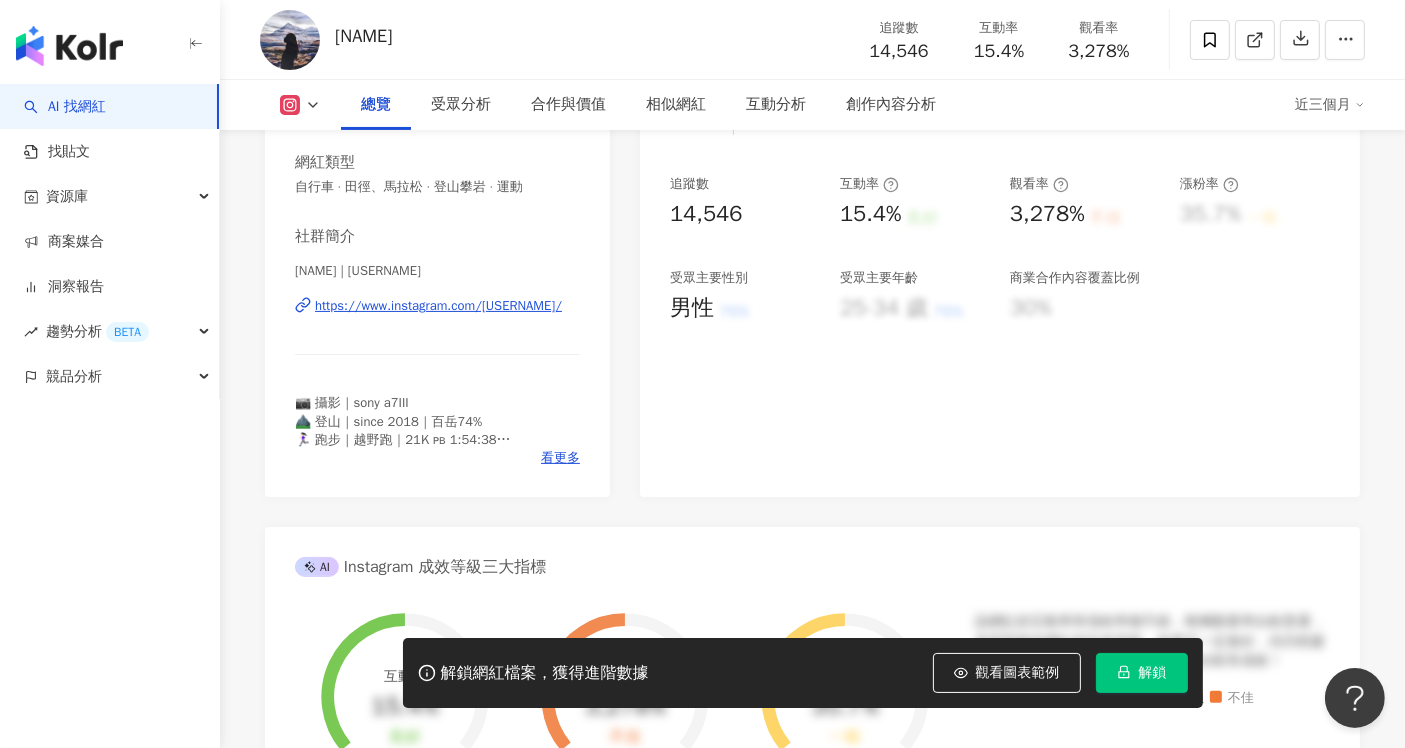 click on "https://www.instagram.com/[USERNAME]/" at bounding box center (438, 306) 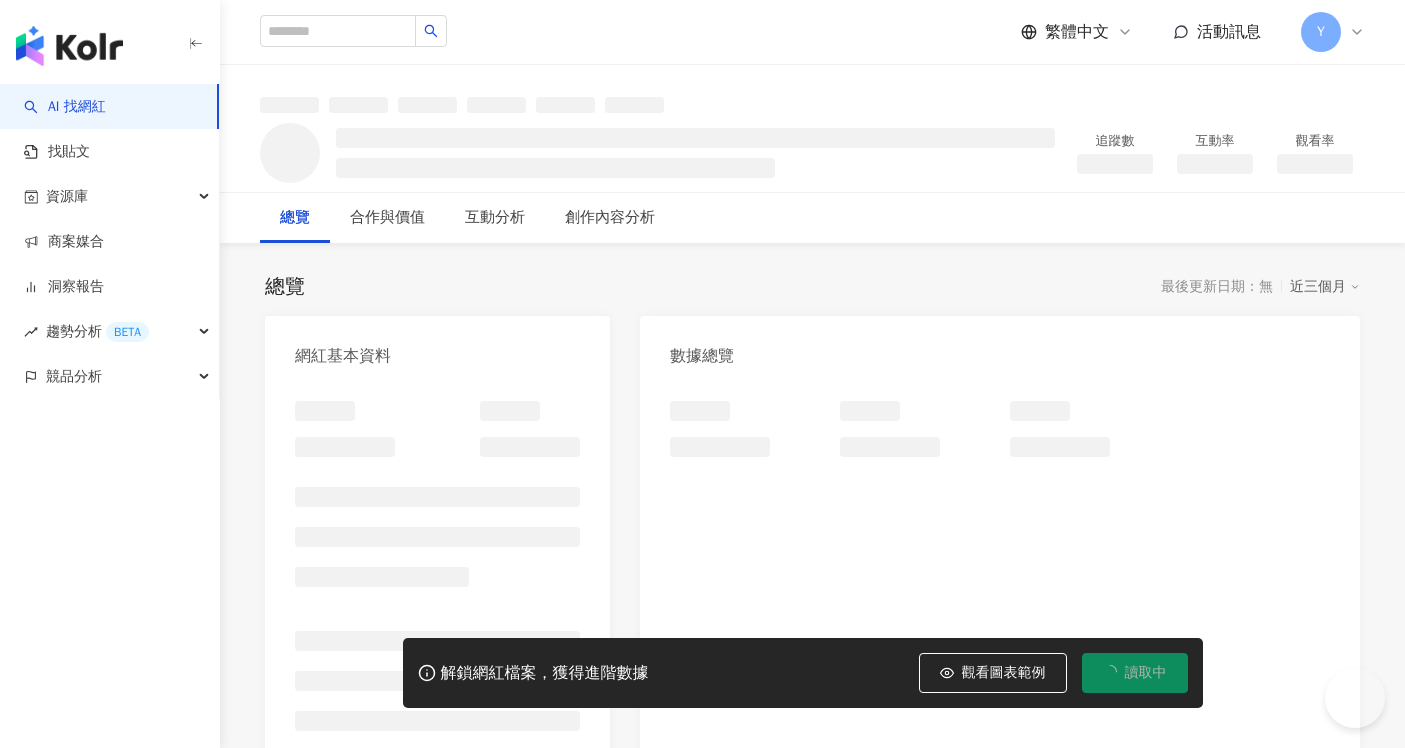 scroll, scrollTop: 0, scrollLeft: 0, axis: both 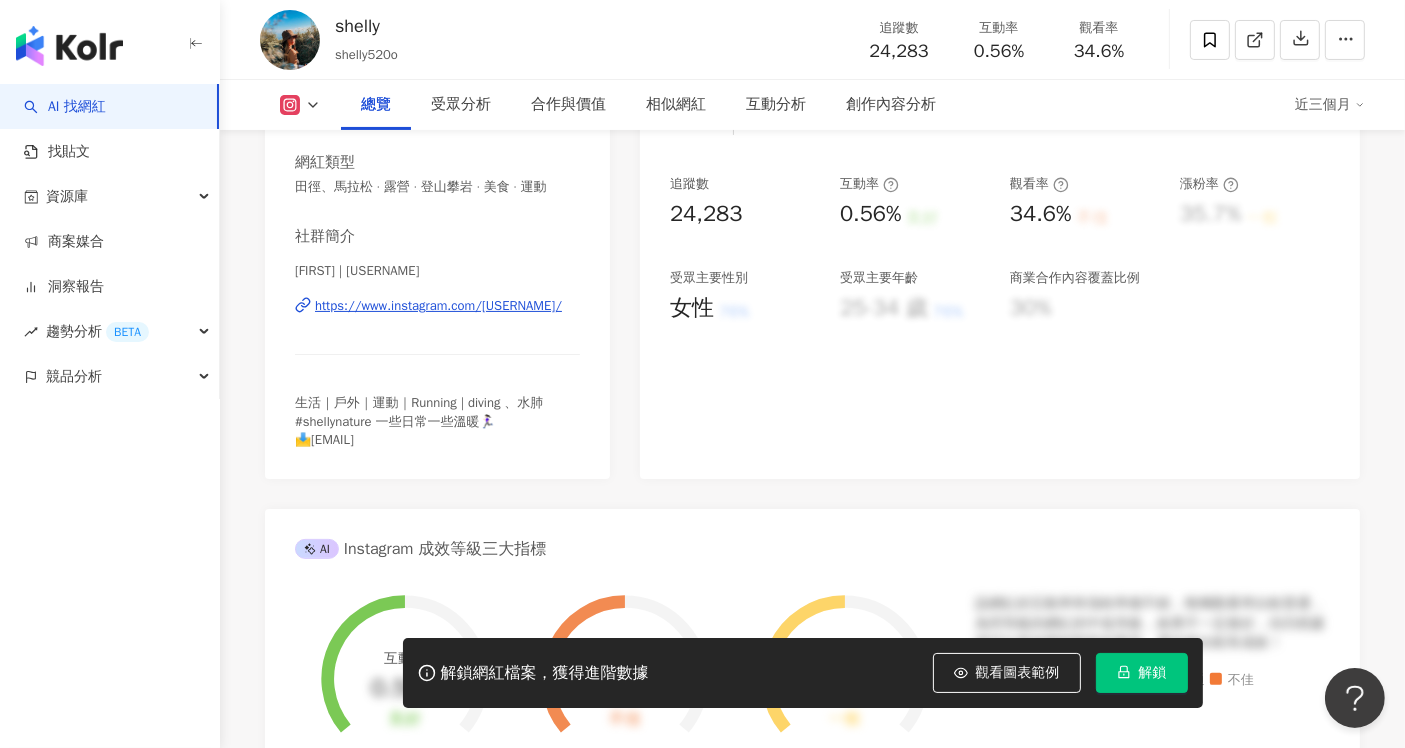 click on "https://www.instagram.com/shelly520o/" at bounding box center (438, 306) 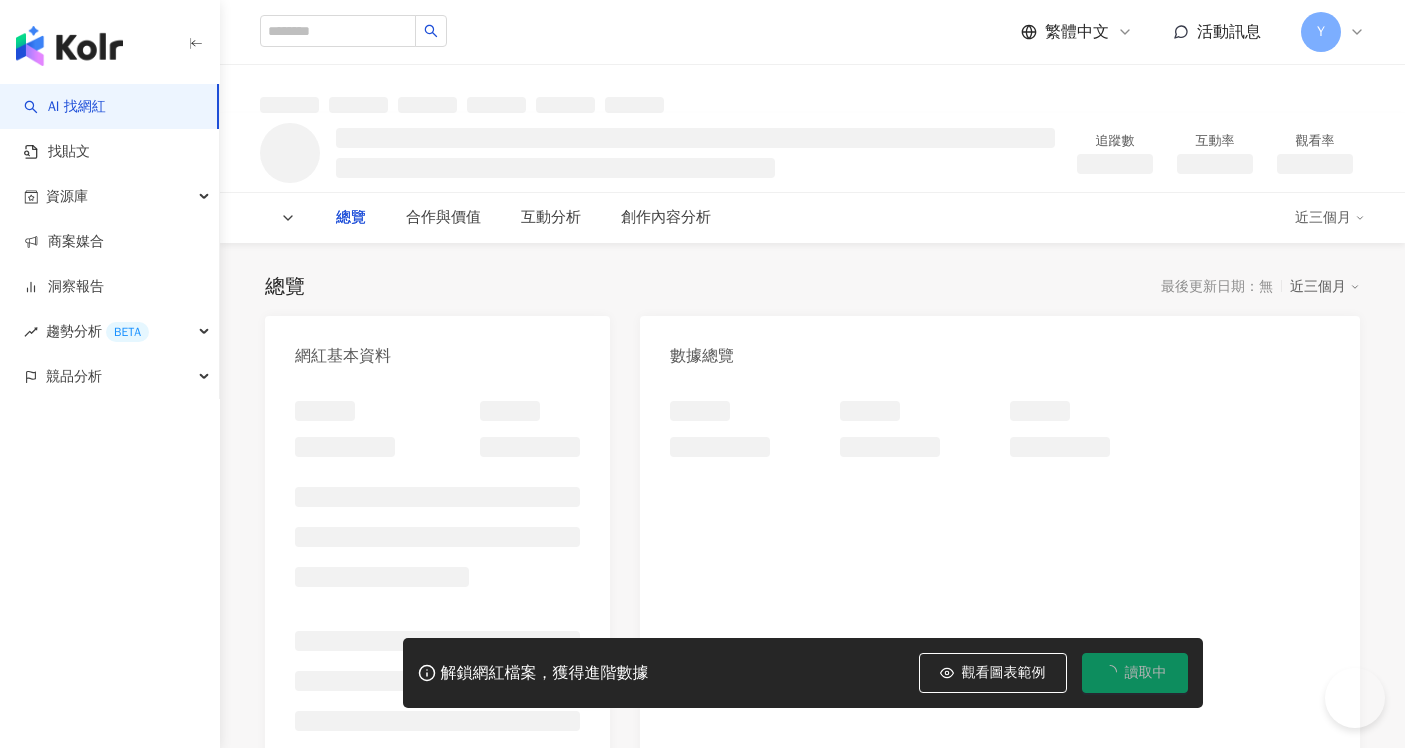 scroll, scrollTop: 0, scrollLeft: 0, axis: both 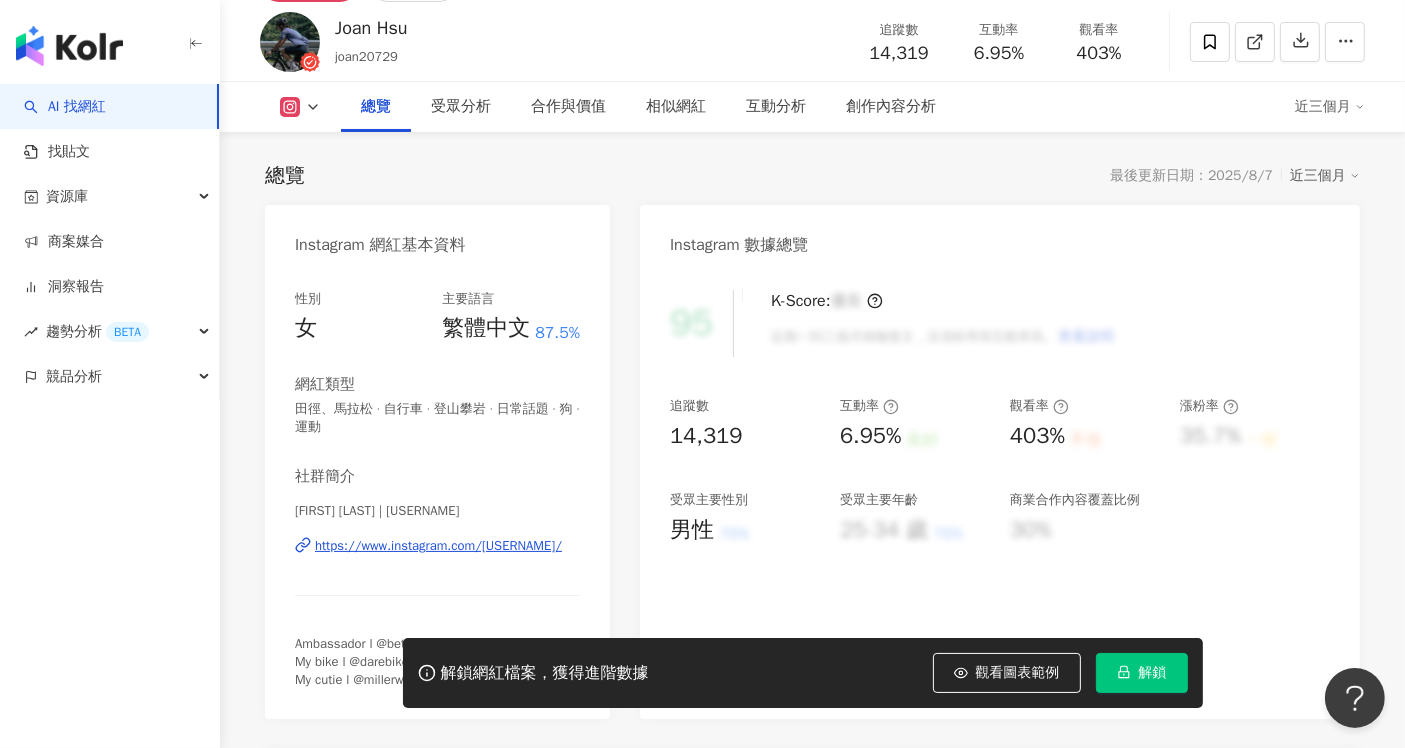 click on "https://www.instagram.com/joan20729/" at bounding box center (438, 546) 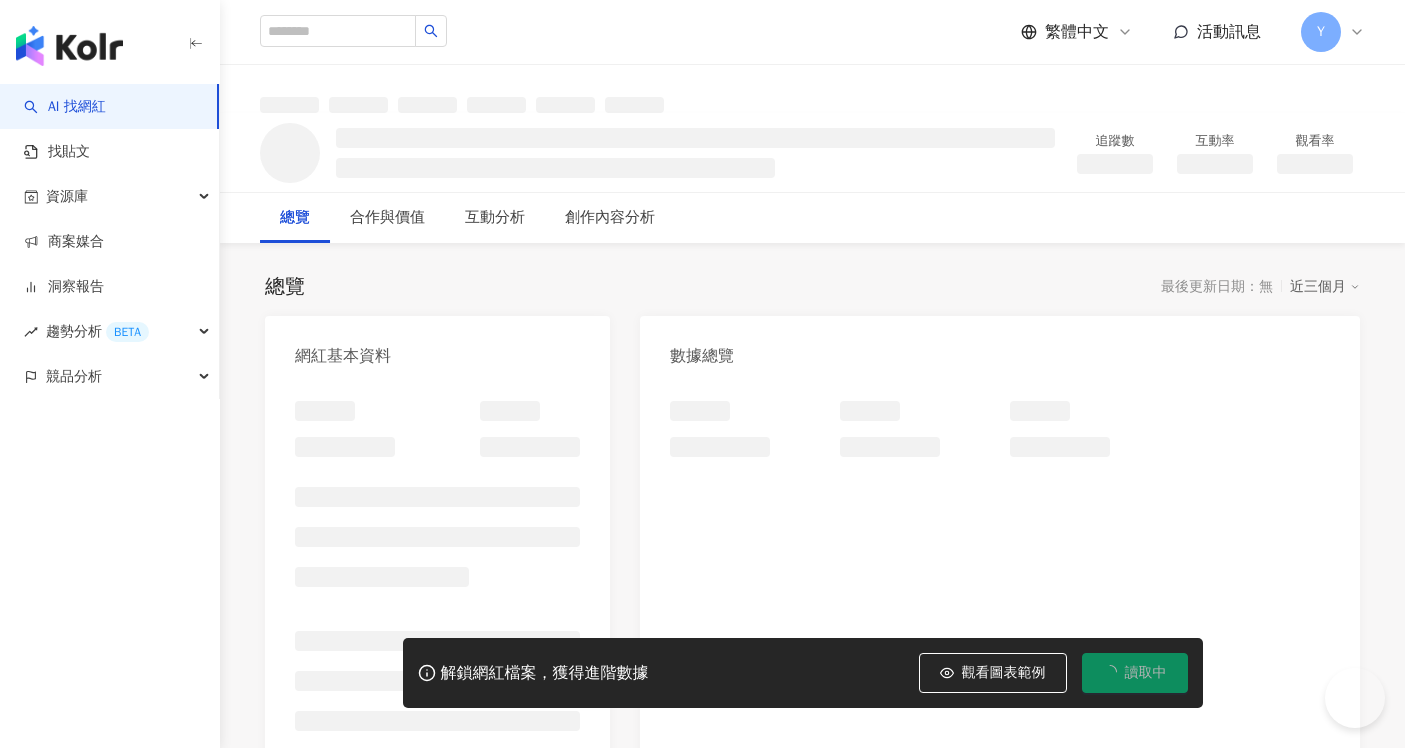 scroll, scrollTop: 0, scrollLeft: 0, axis: both 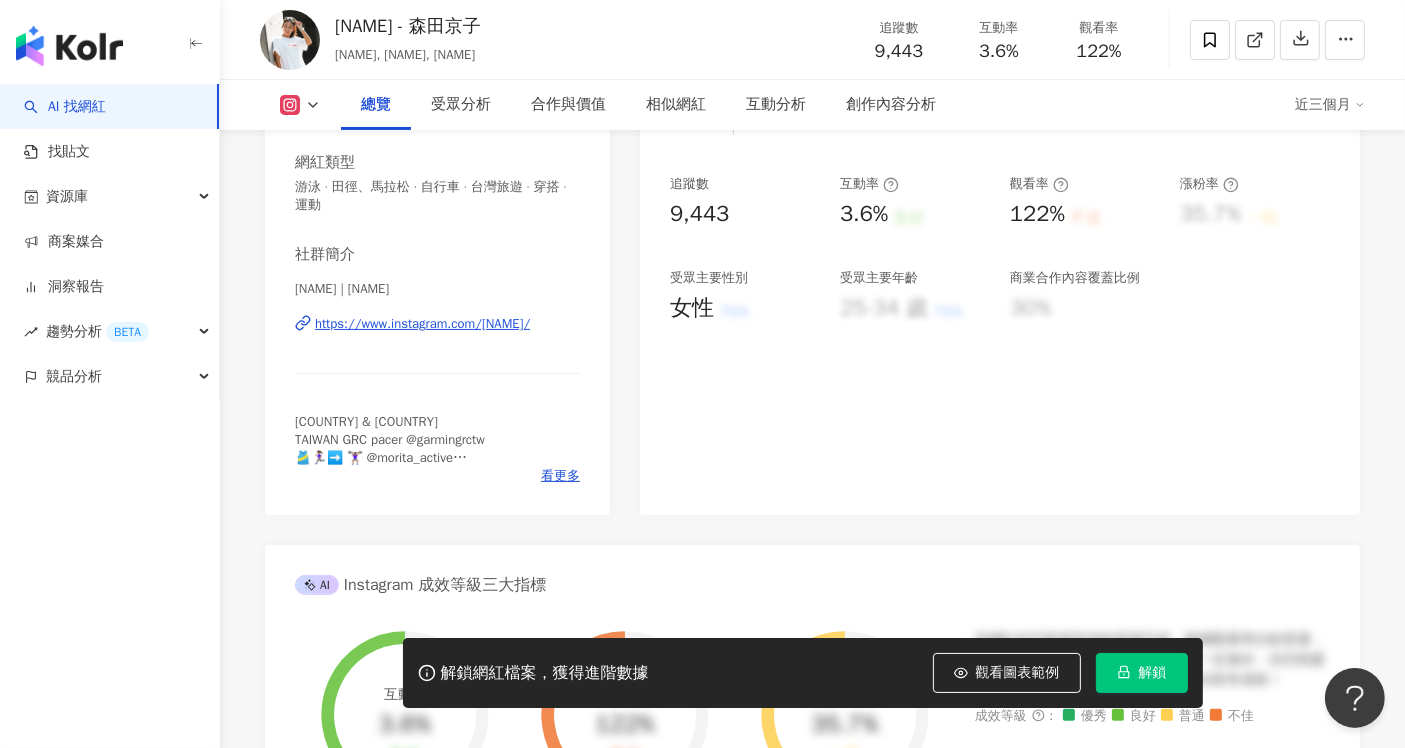 click on "https://www.instagram.com/[NAME]/" at bounding box center (422, 324) 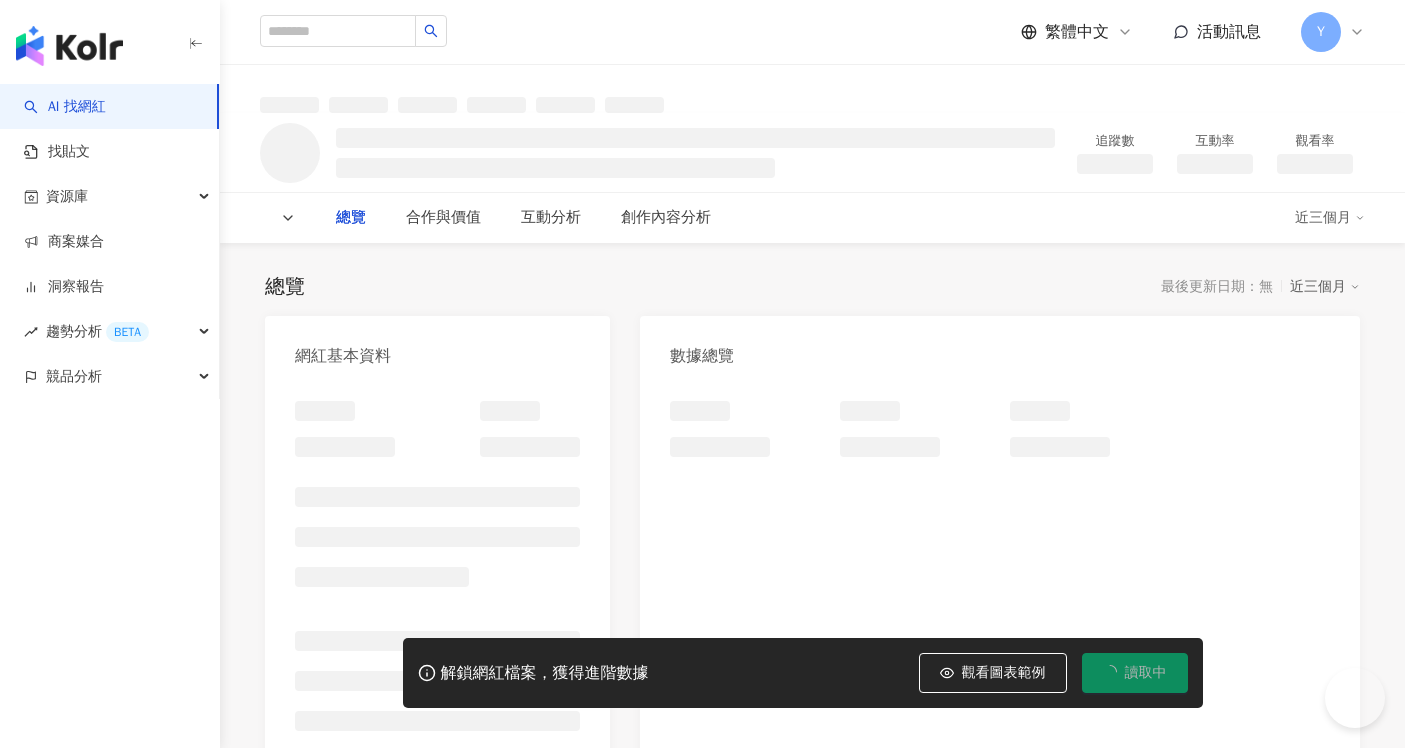 scroll, scrollTop: 0, scrollLeft: 0, axis: both 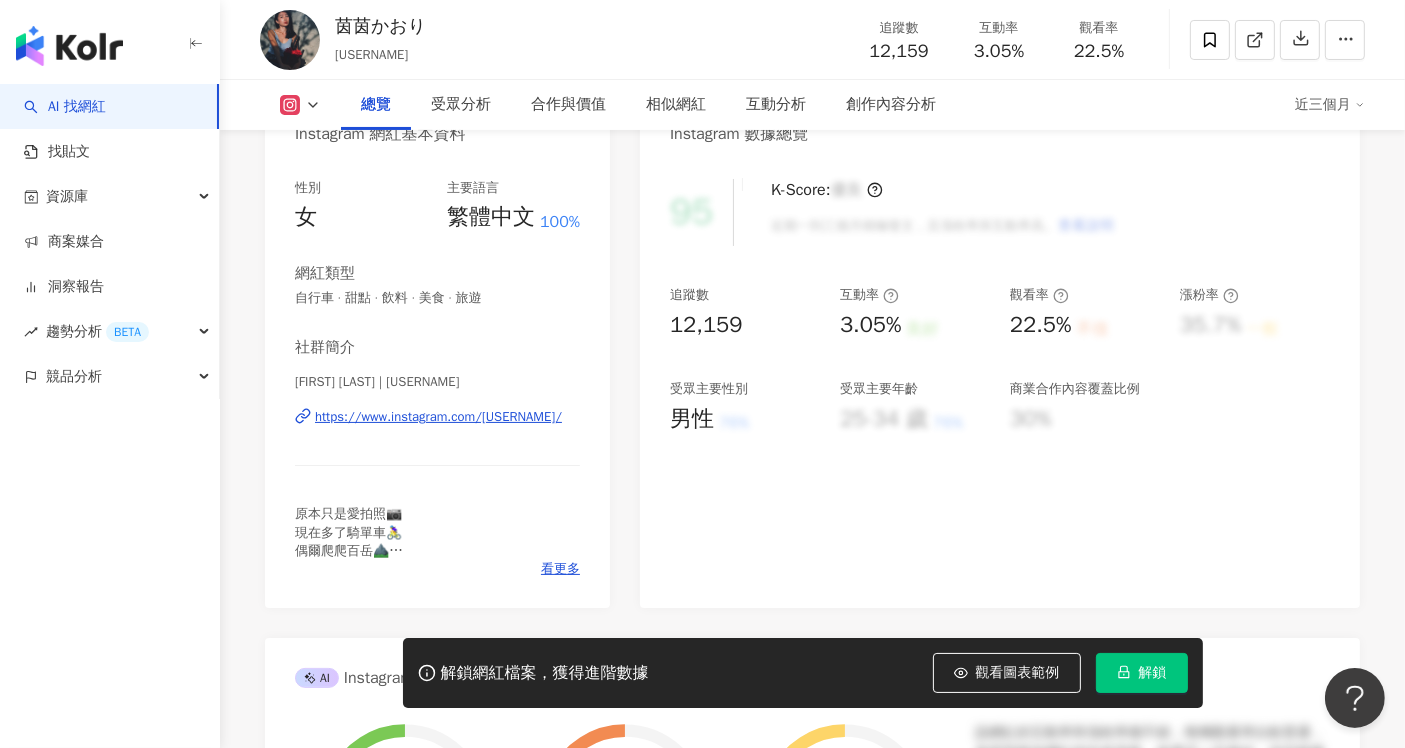 click on "https://www.instagram.com/yin.k.1119/" at bounding box center [438, 417] 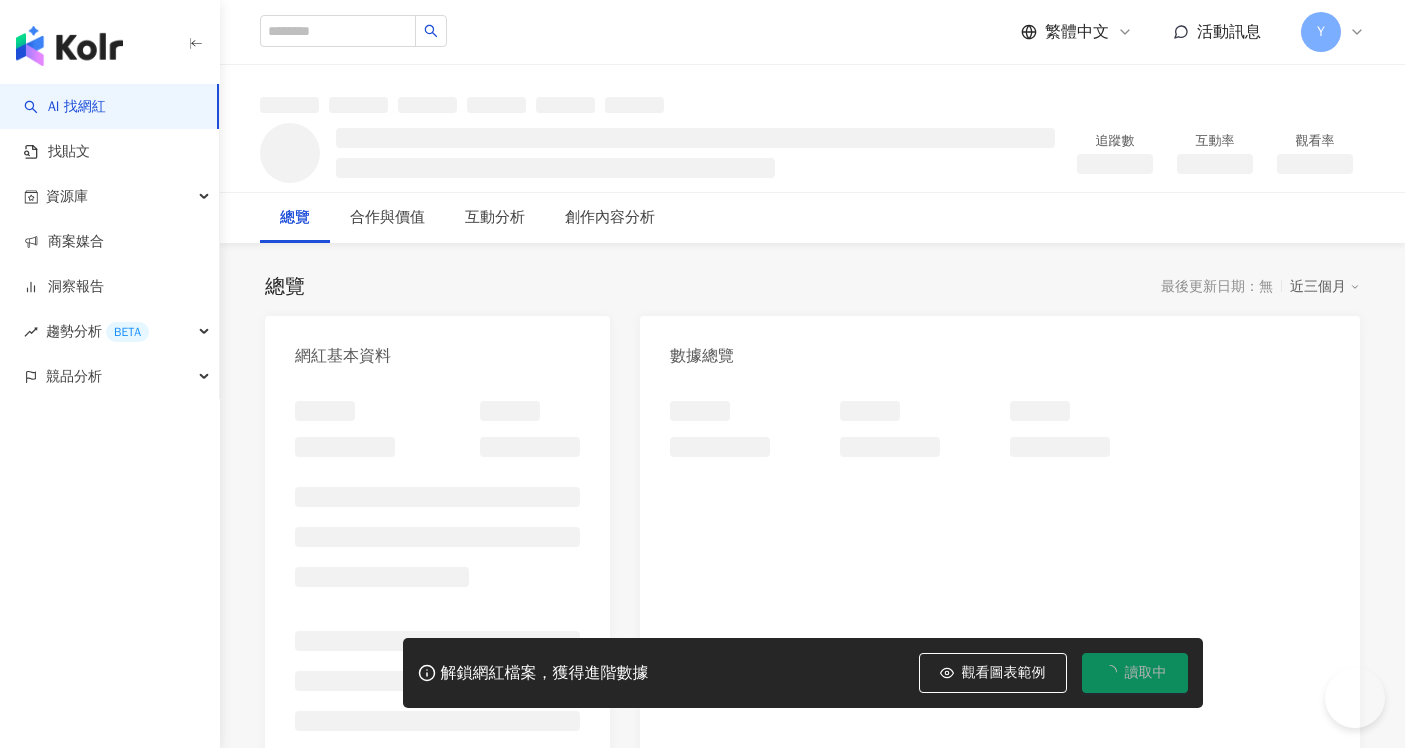 scroll, scrollTop: 0, scrollLeft: 0, axis: both 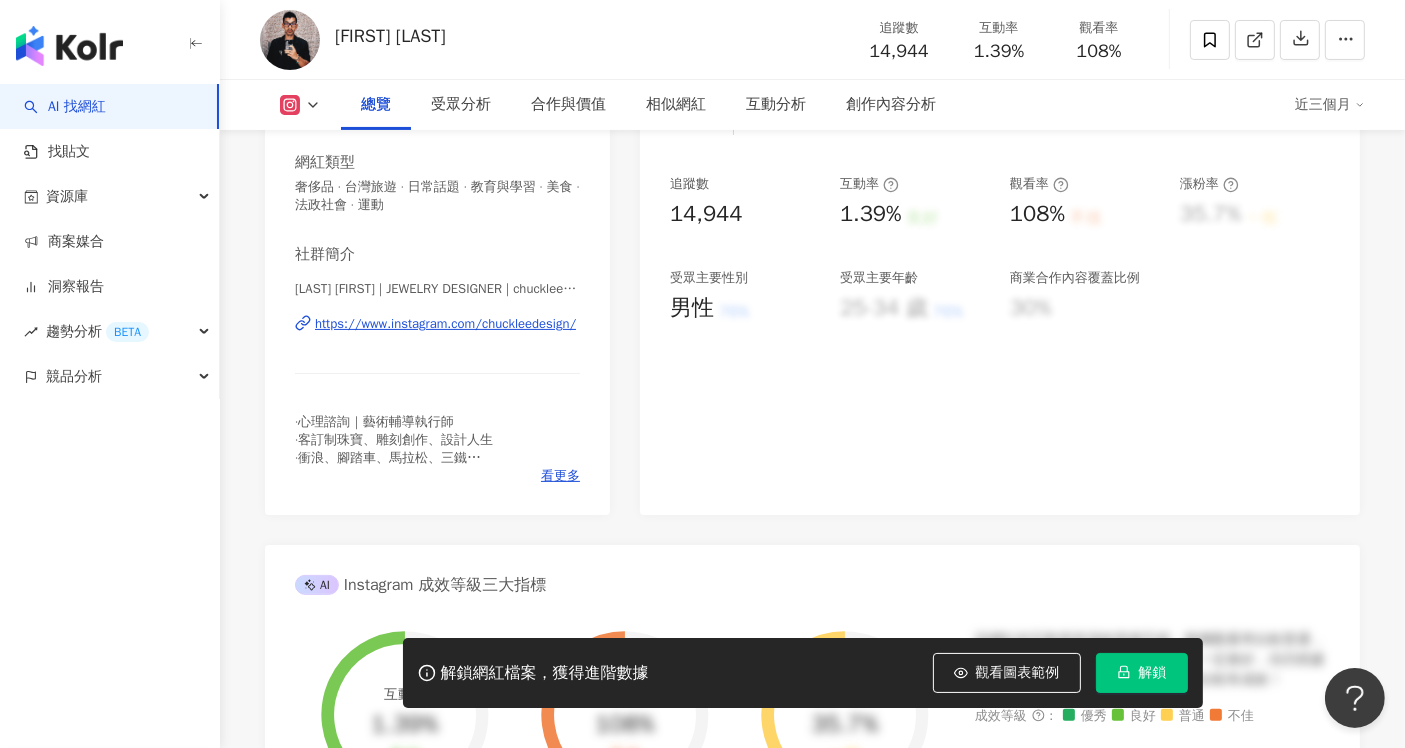 click on "https://www.instagram.com/chuckleedesign/" at bounding box center [445, 324] 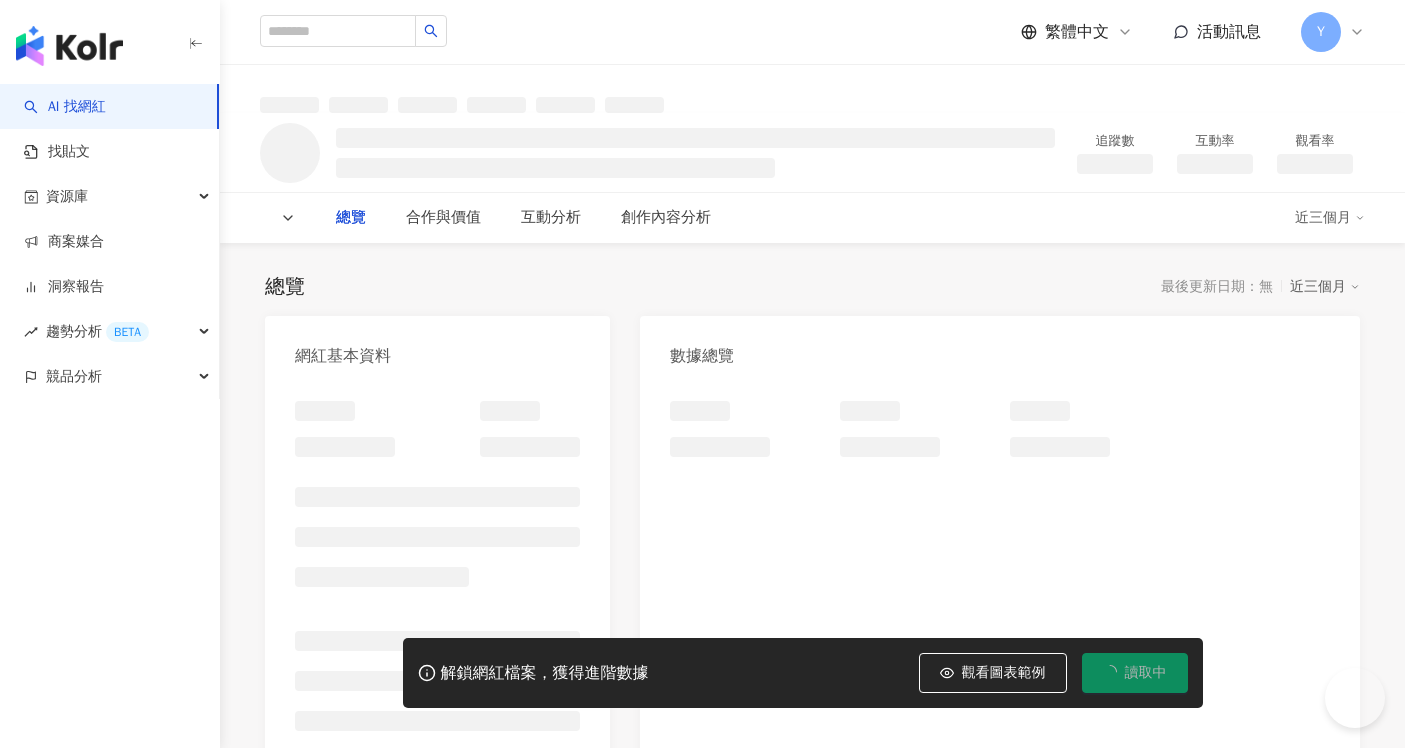 scroll, scrollTop: 0, scrollLeft: 0, axis: both 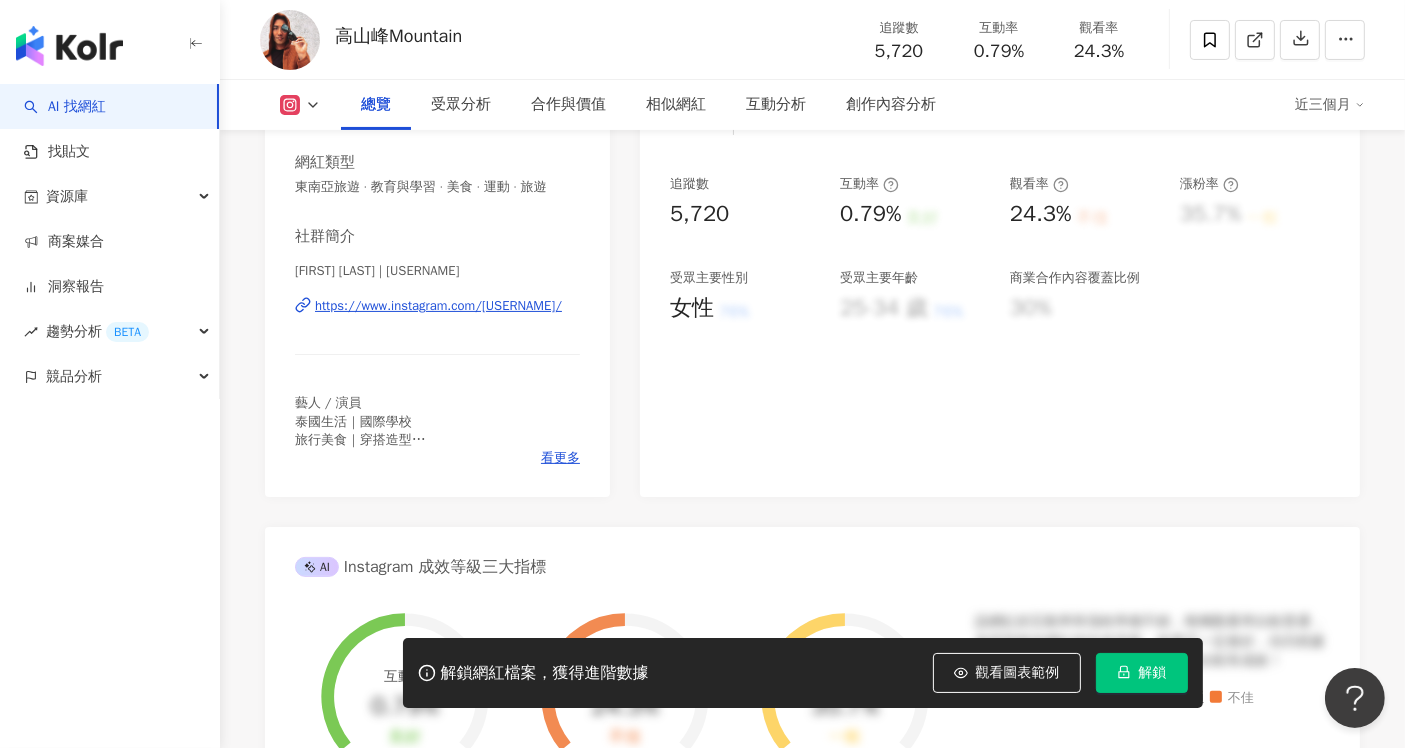 click on "https://www.instagram.com/[USERNAME]/" at bounding box center [438, 306] 